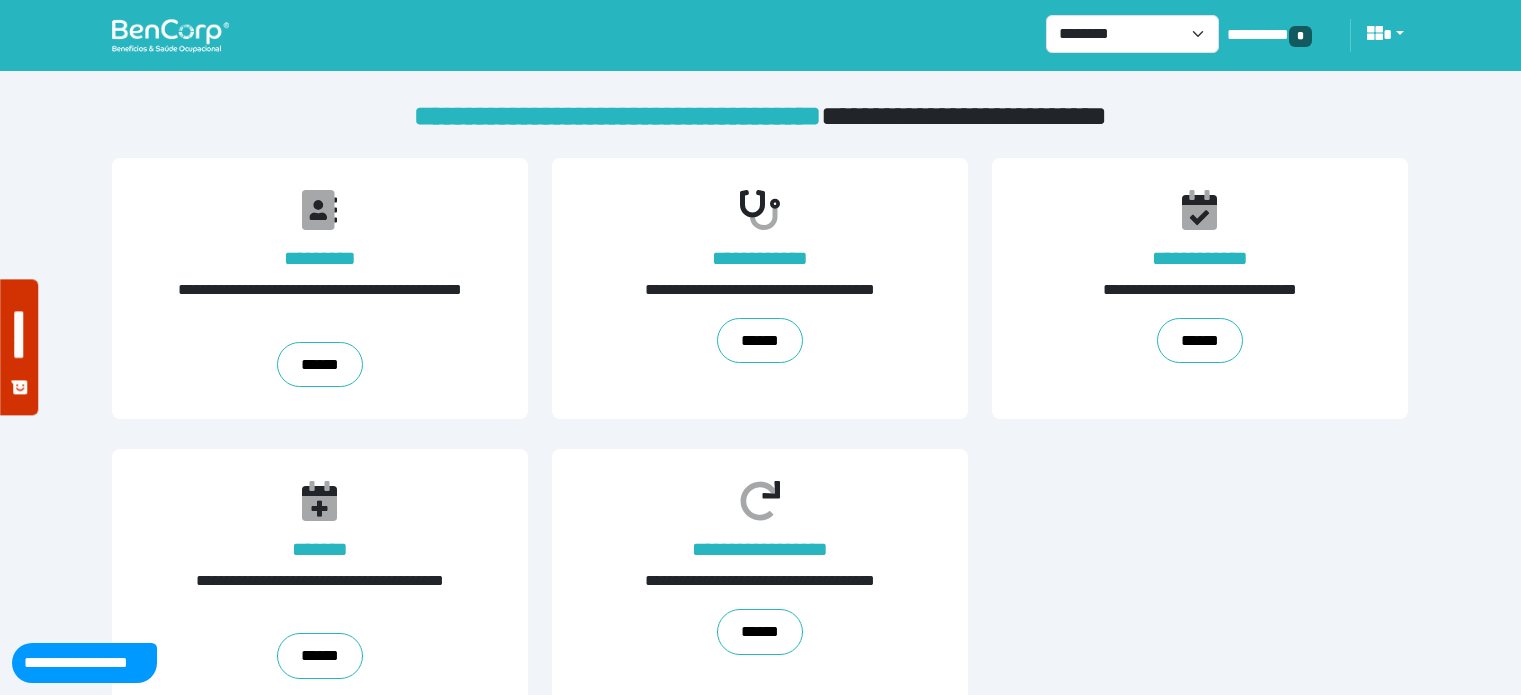 scroll, scrollTop: 0, scrollLeft: 0, axis: both 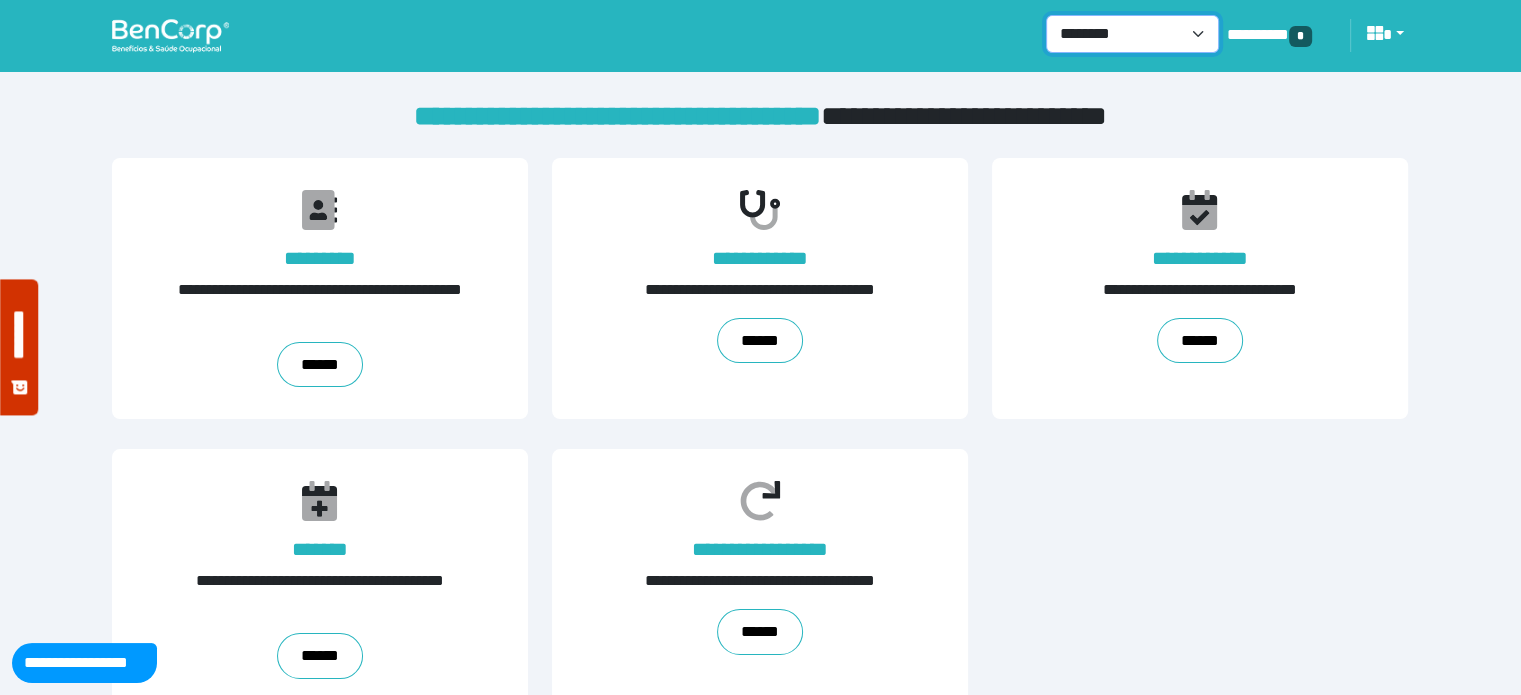 click on "**********" at bounding box center [1132, 34] 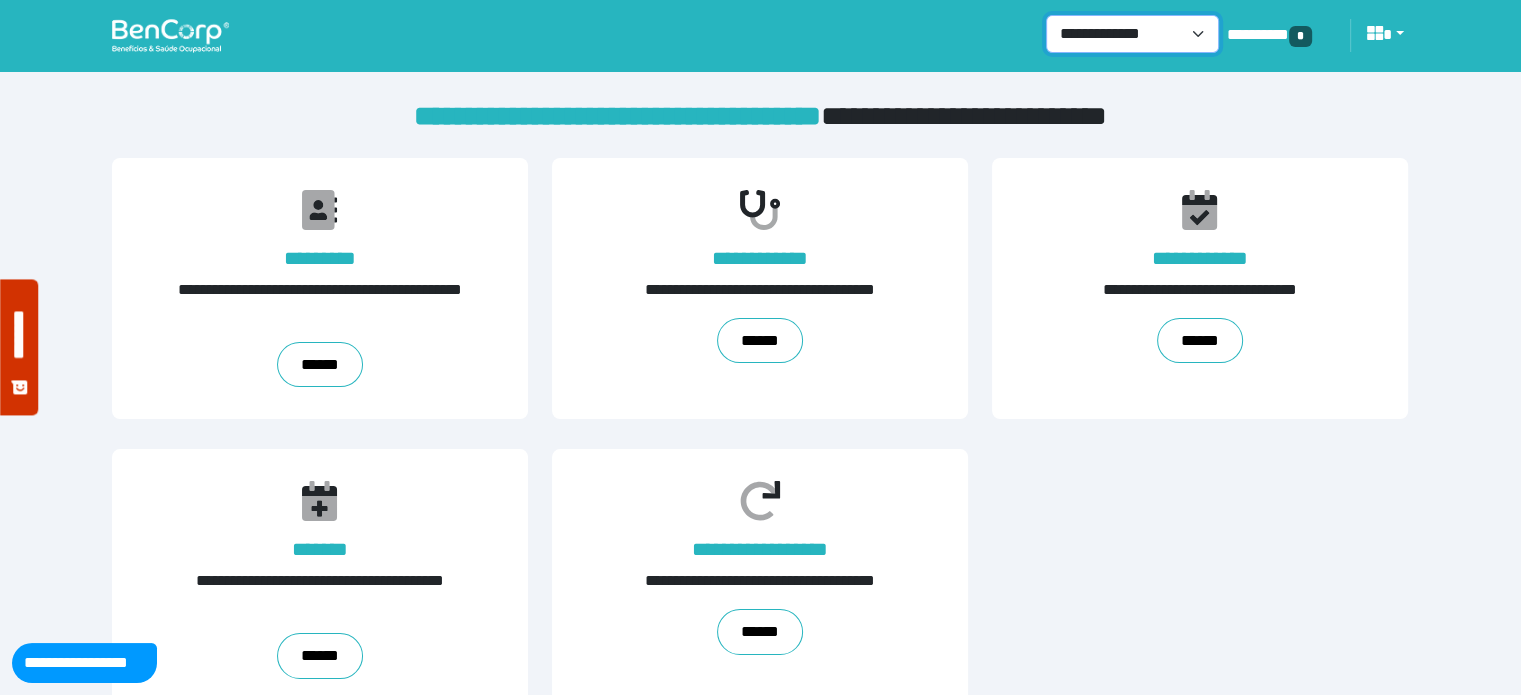 click on "**********" at bounding box center (1132, 34) 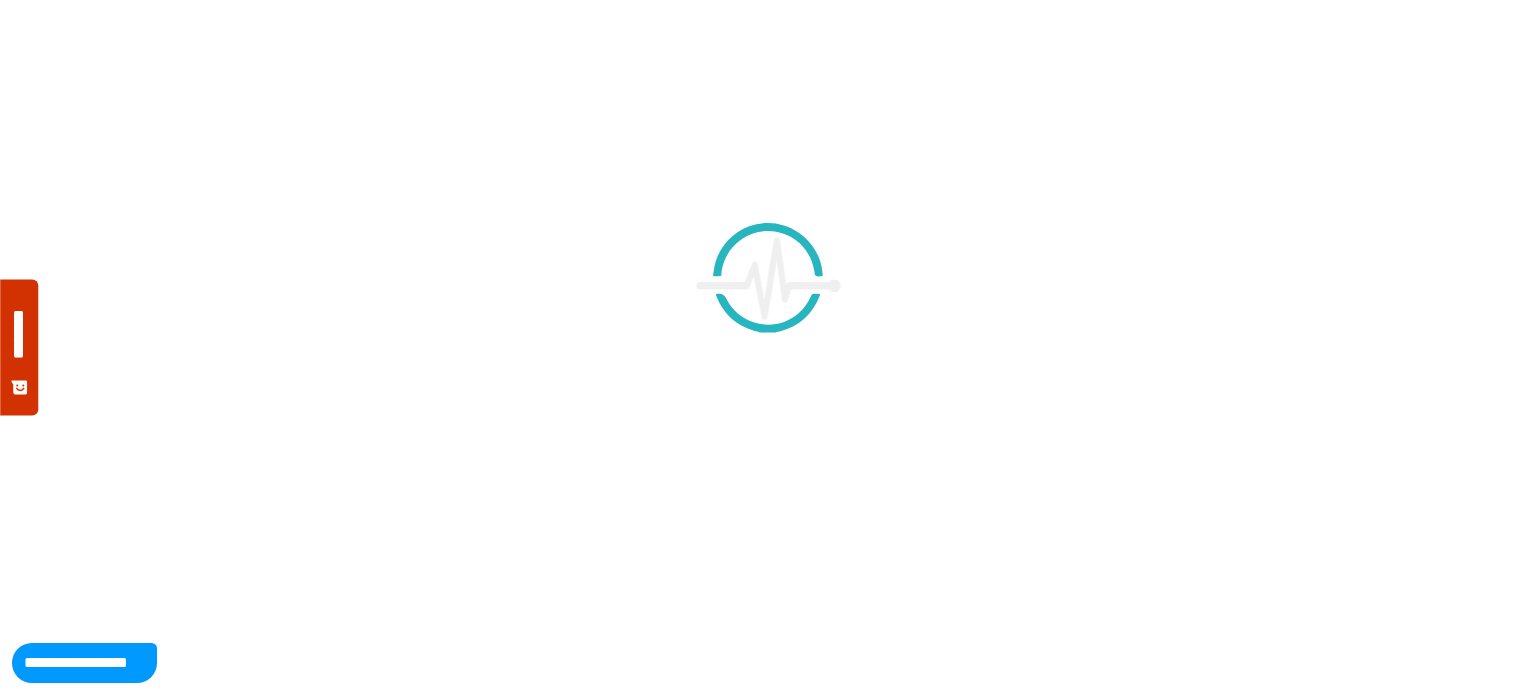 scroll, scrollTop: 0, scrollLeft: 0, axis: both 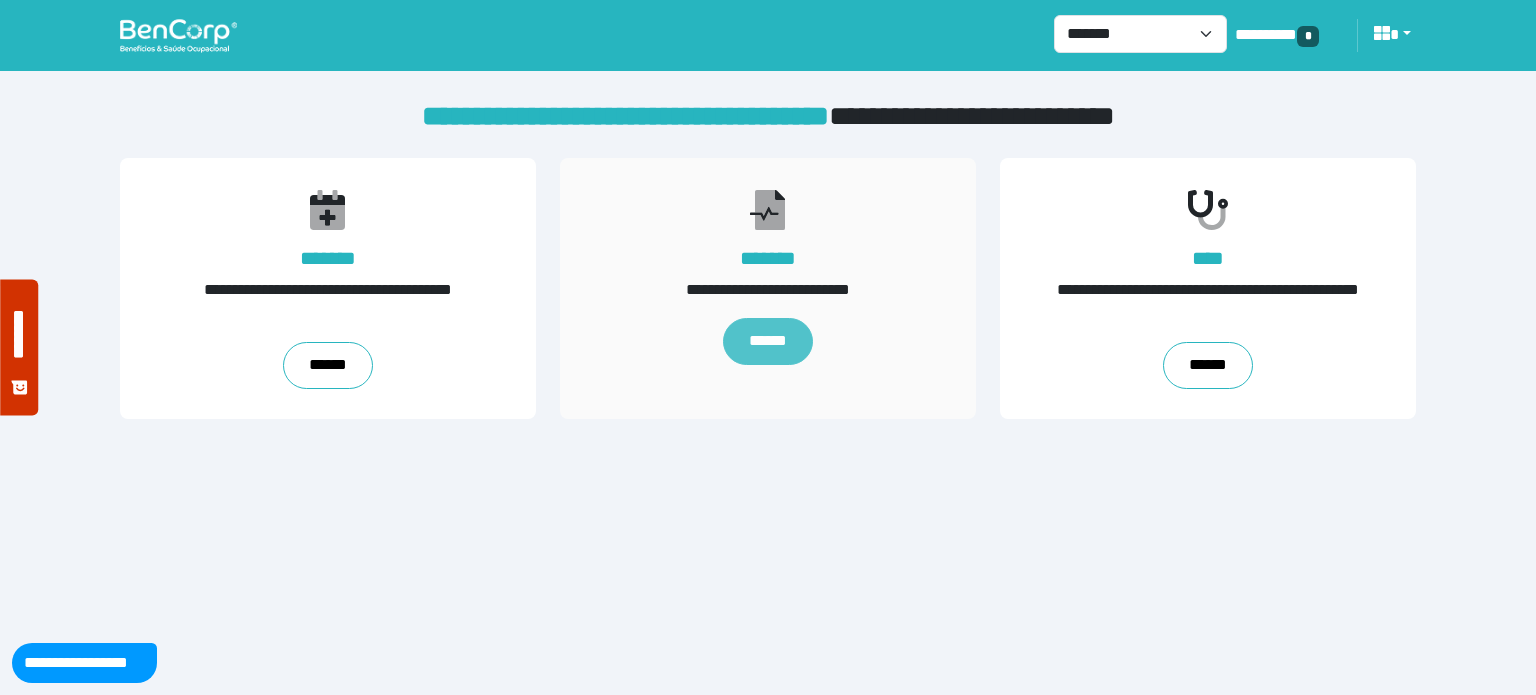 click on "******" at bounding box center (767, 341) 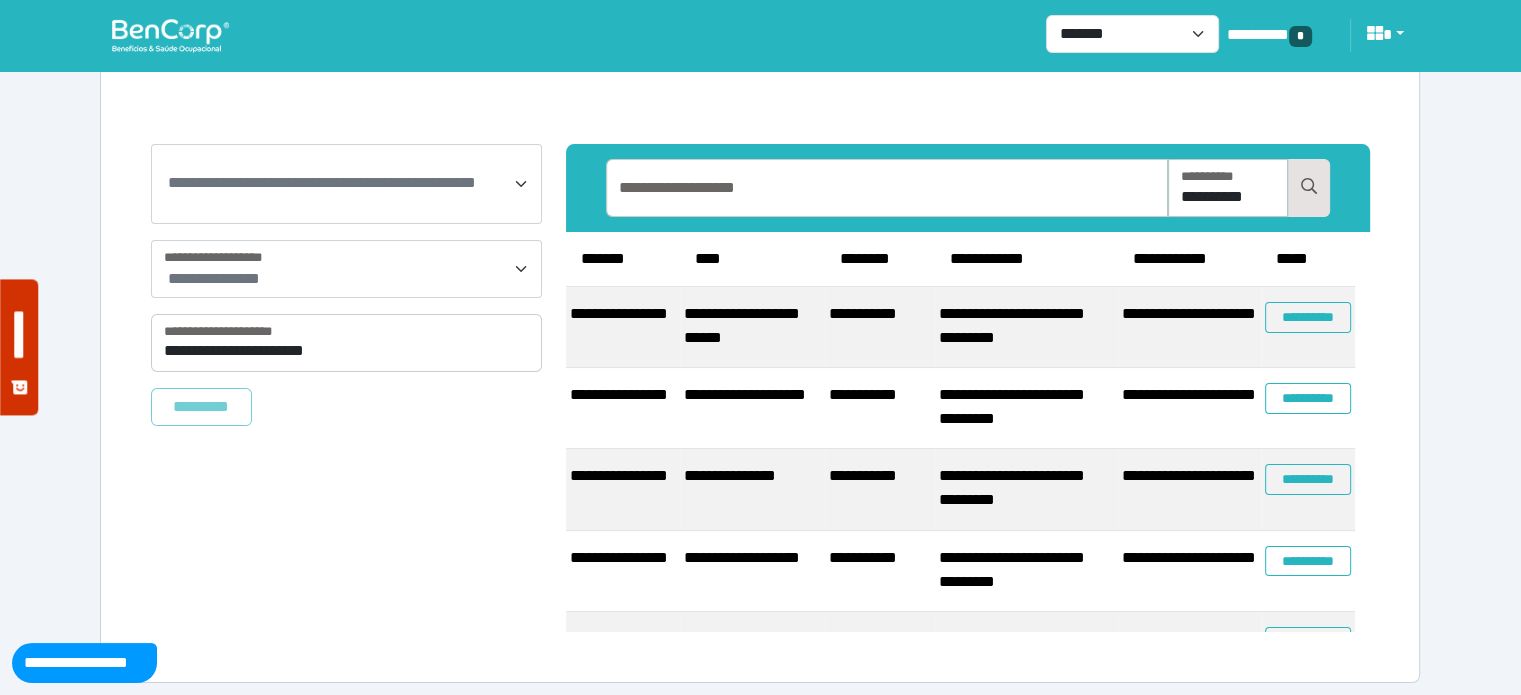 scroll, scrollTop: 264, scrollLeft: 0, axis: vertical 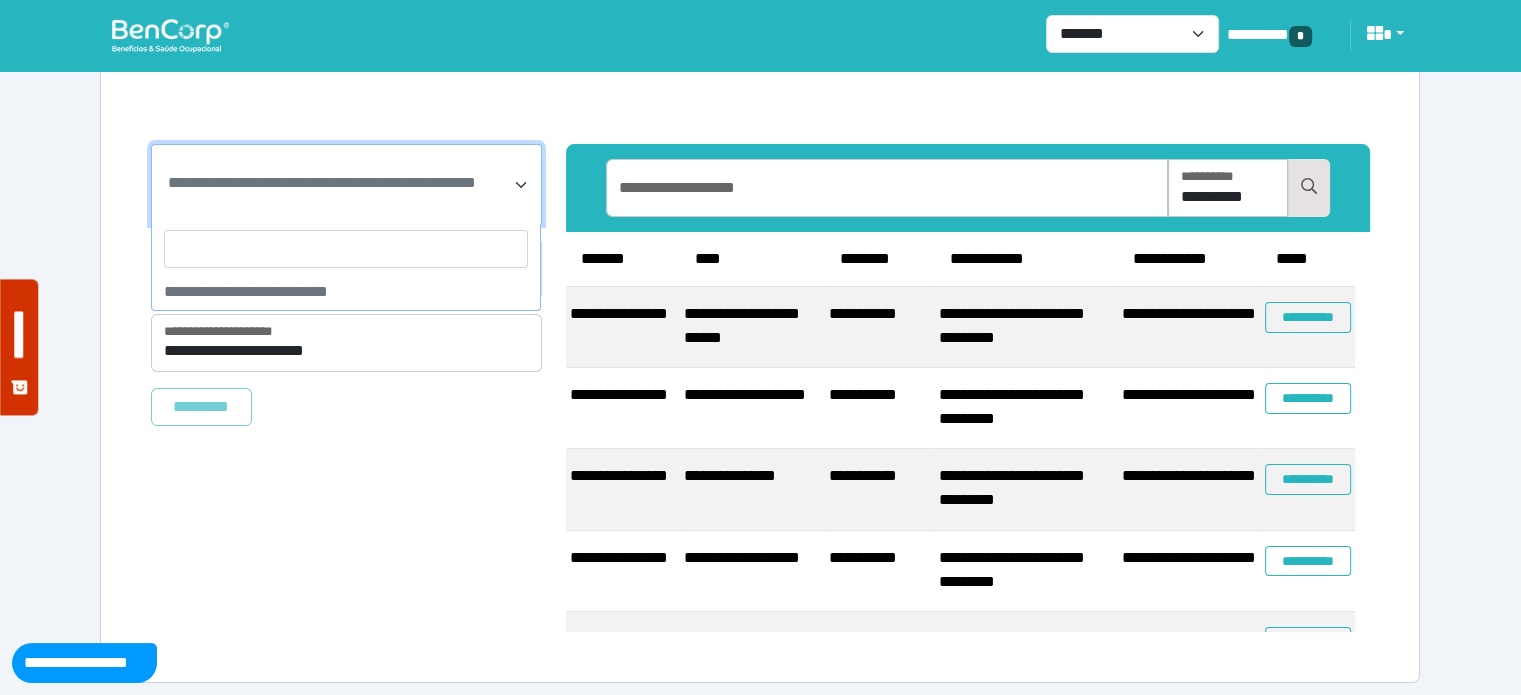 type on "**********" 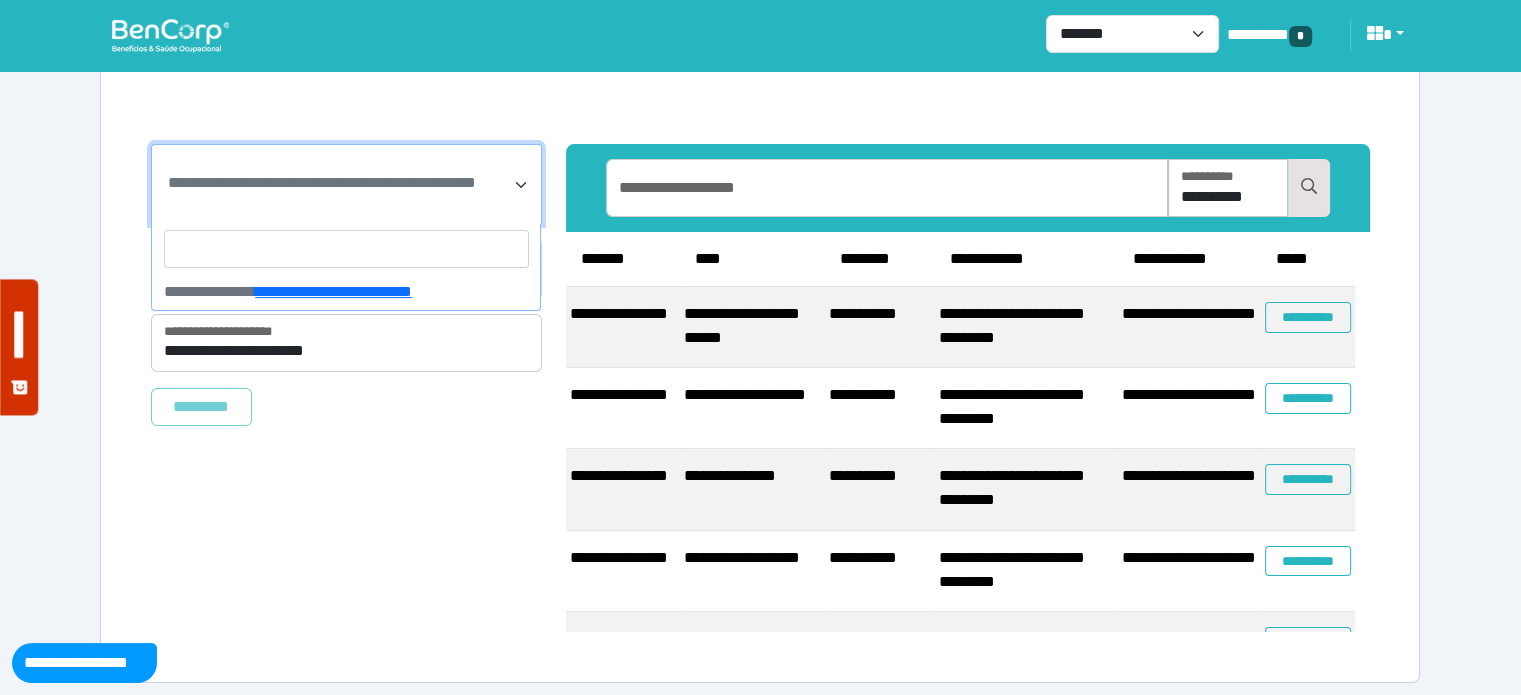scroll, scrollTop: 0, scrollLeft: 0, axis: both 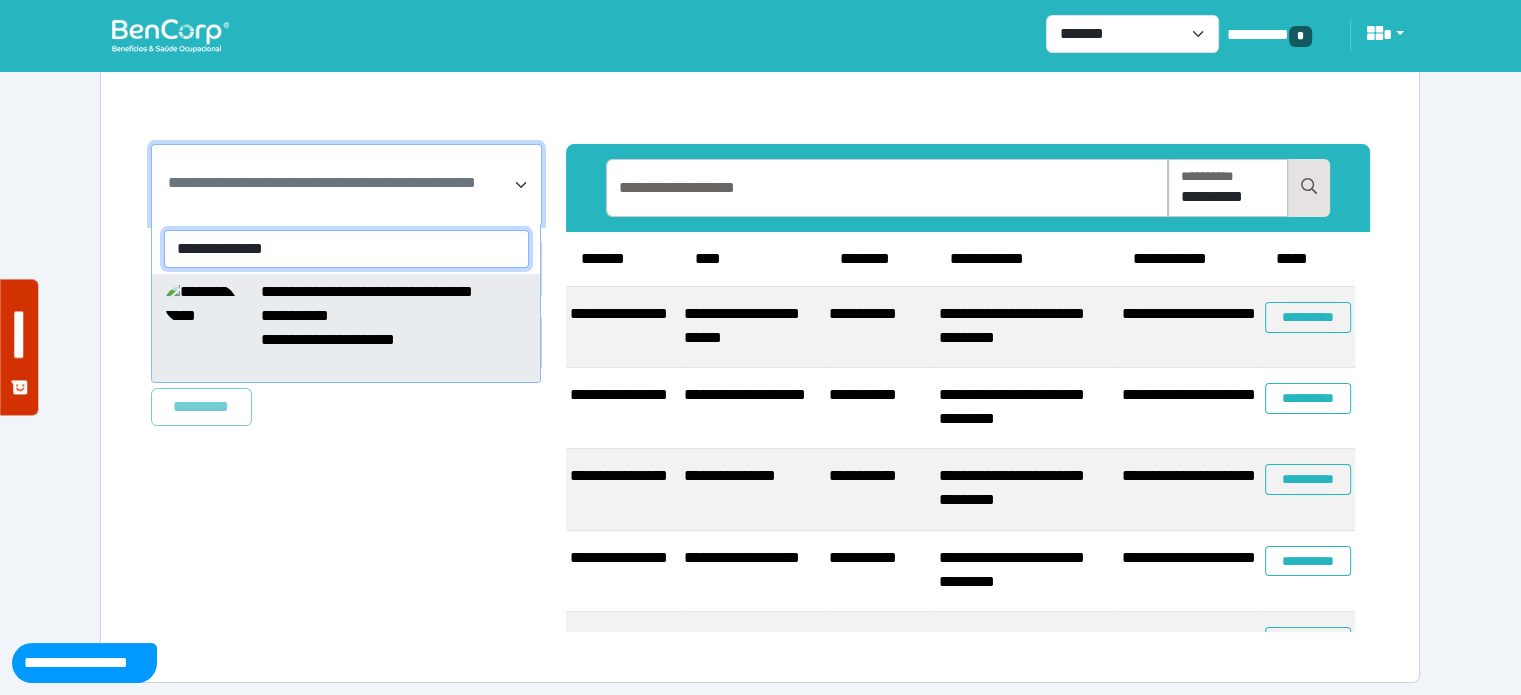 type on "**********" 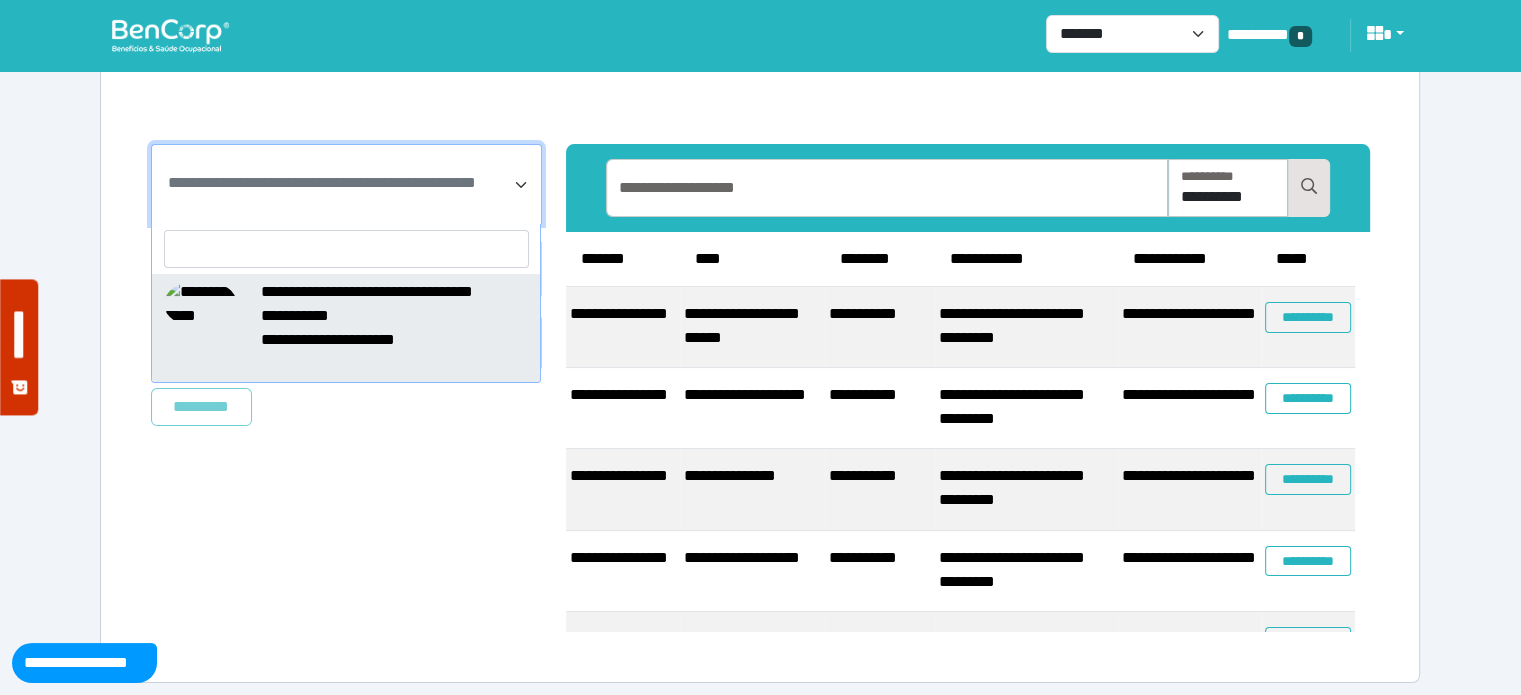 select on "******" 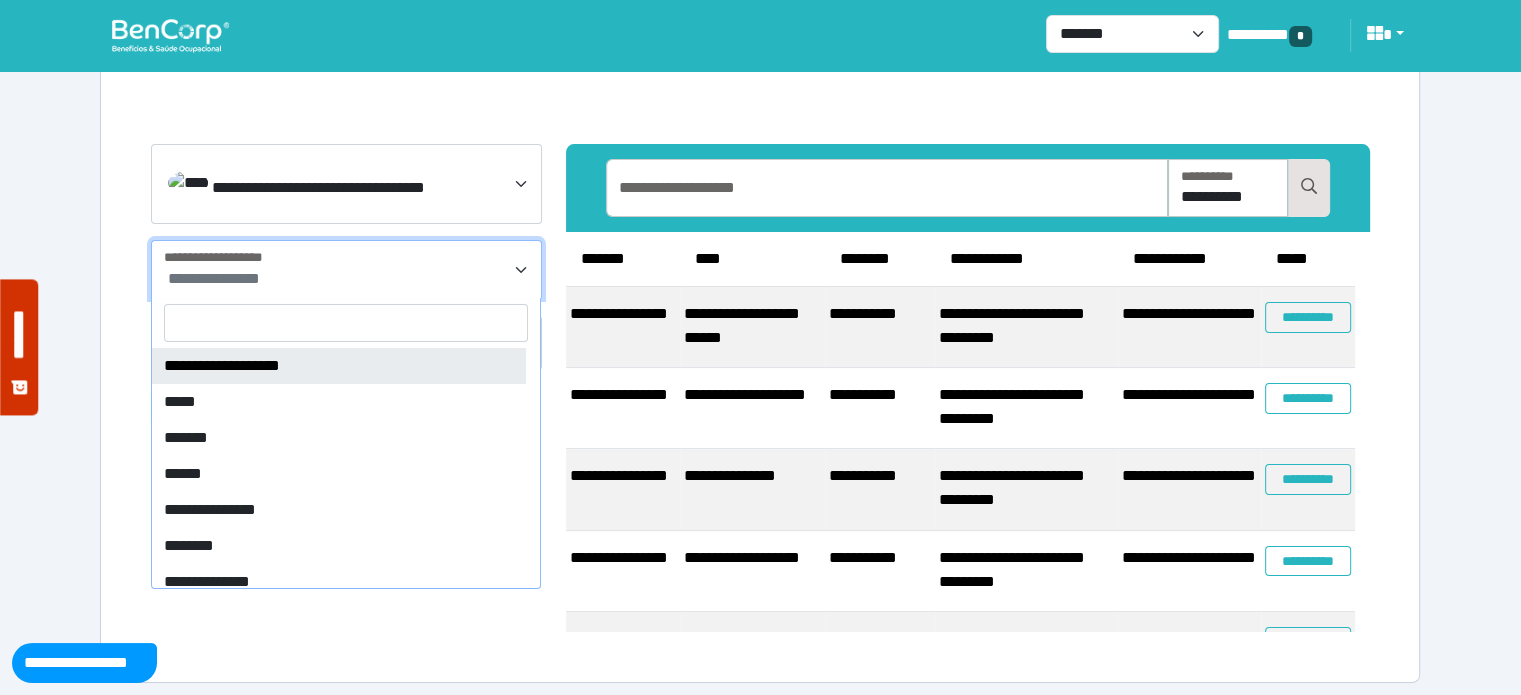 click on "**********" at bounding box center [346, 269] 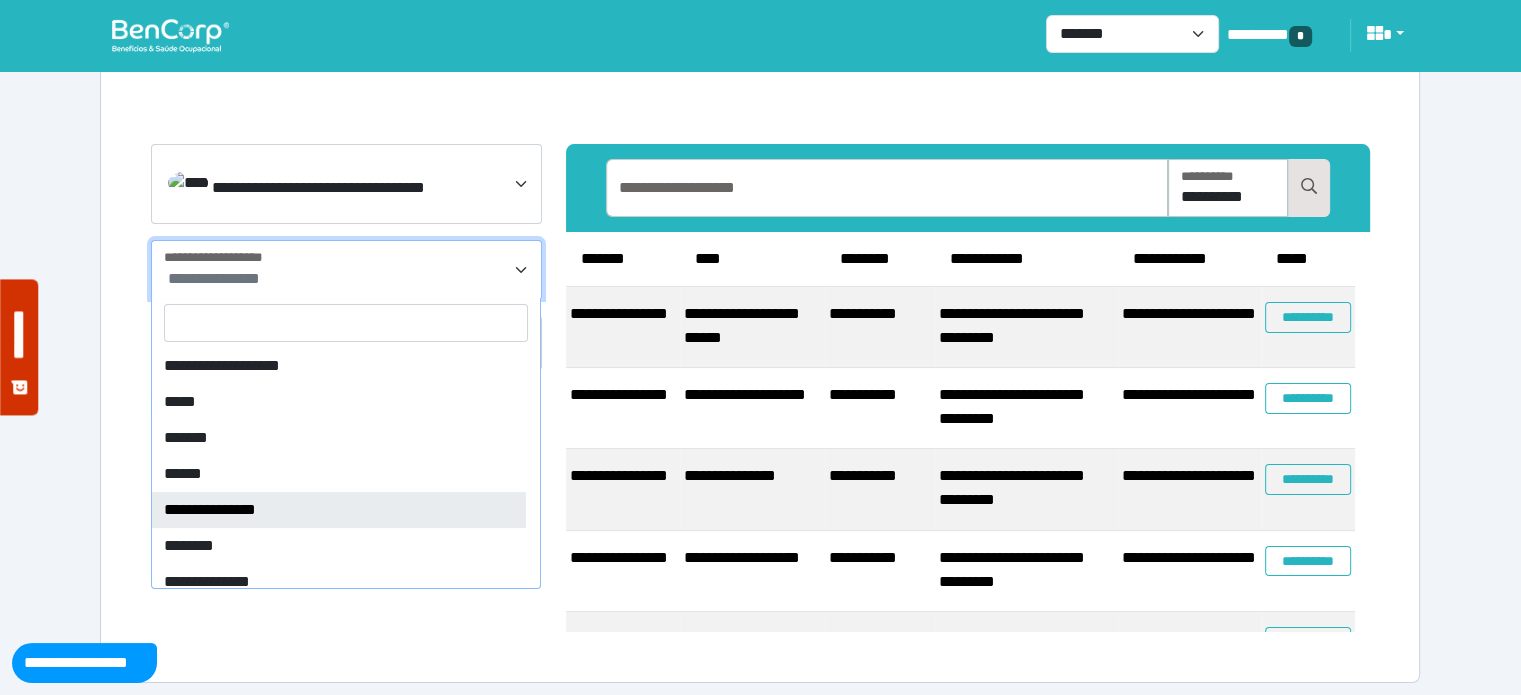 select on "*" 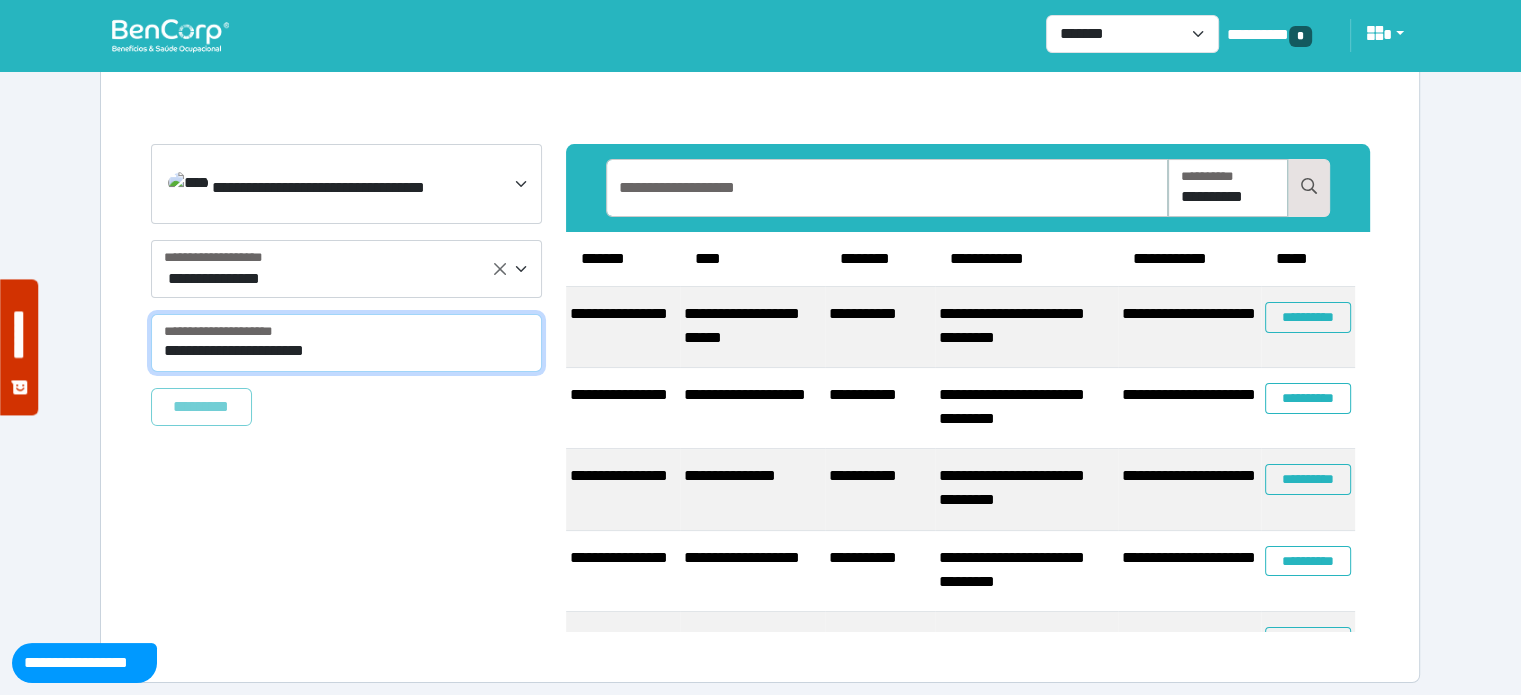 click on "**********" at bounding box center (346, 343) 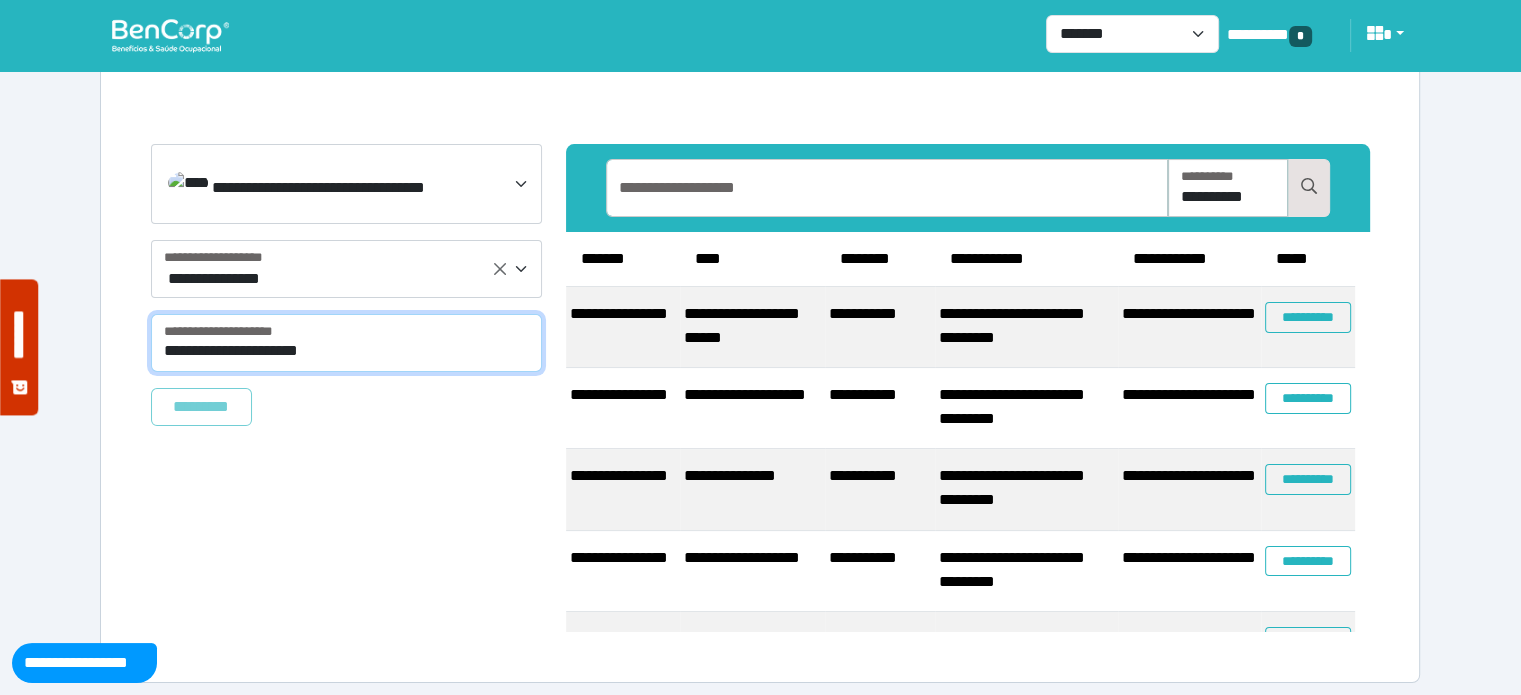 click on "**********" at bounding box center (346, 343) 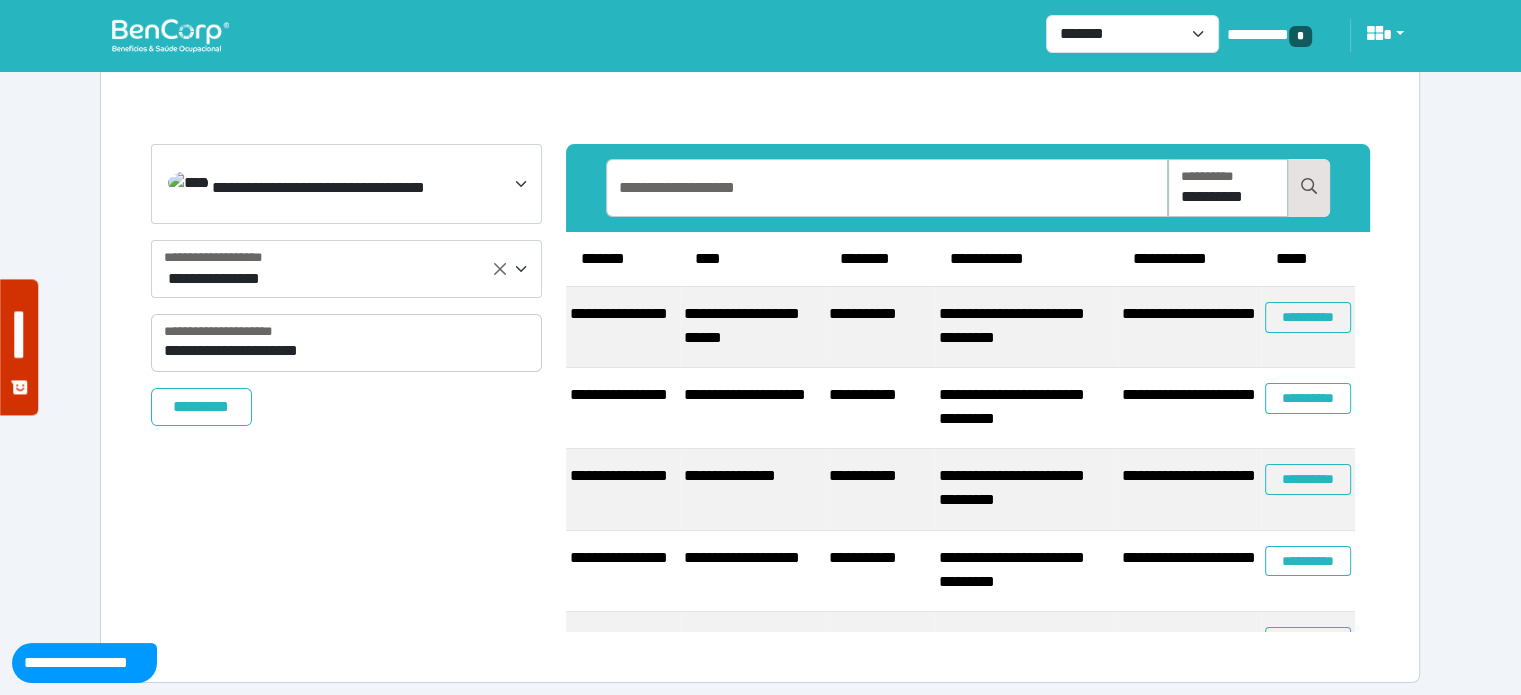 click on "**********" at bounding box center [346, 388] 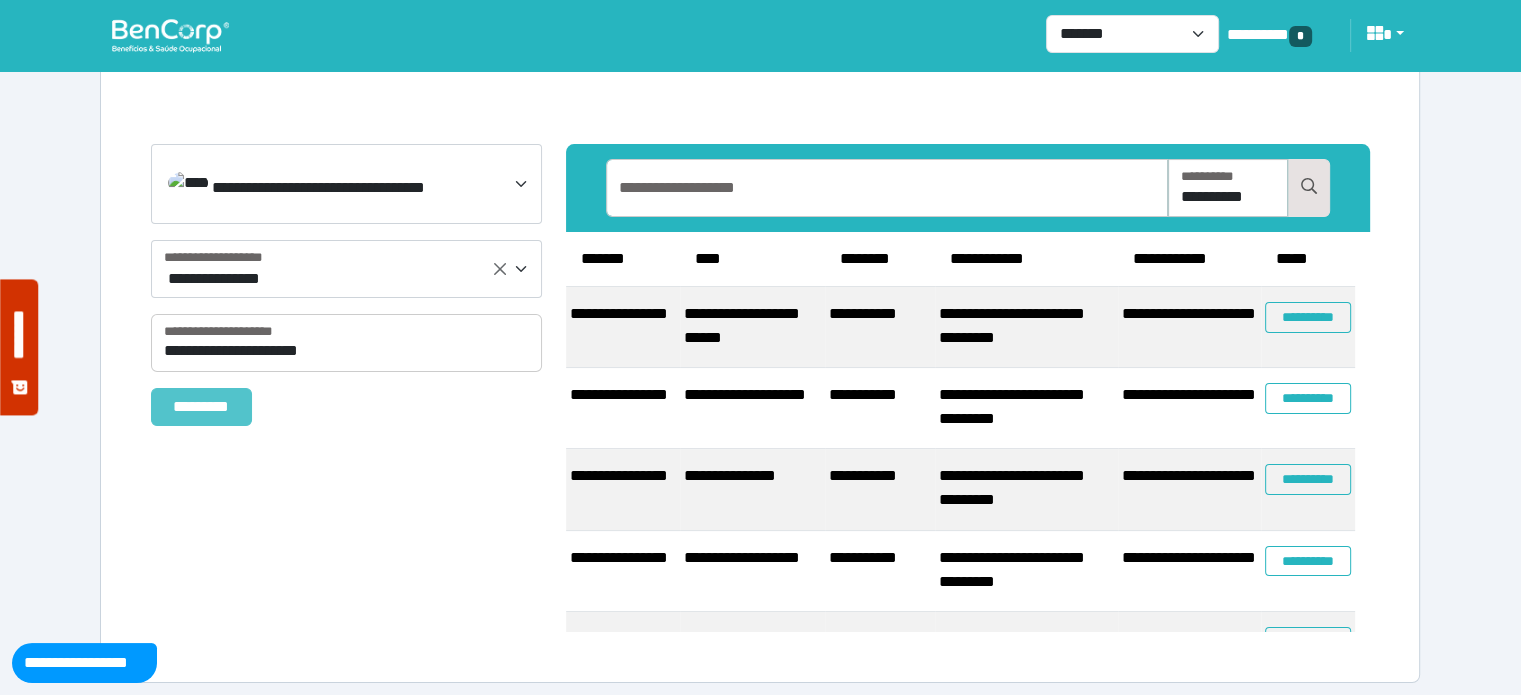click on "*********" at bounding box center [201, 407] 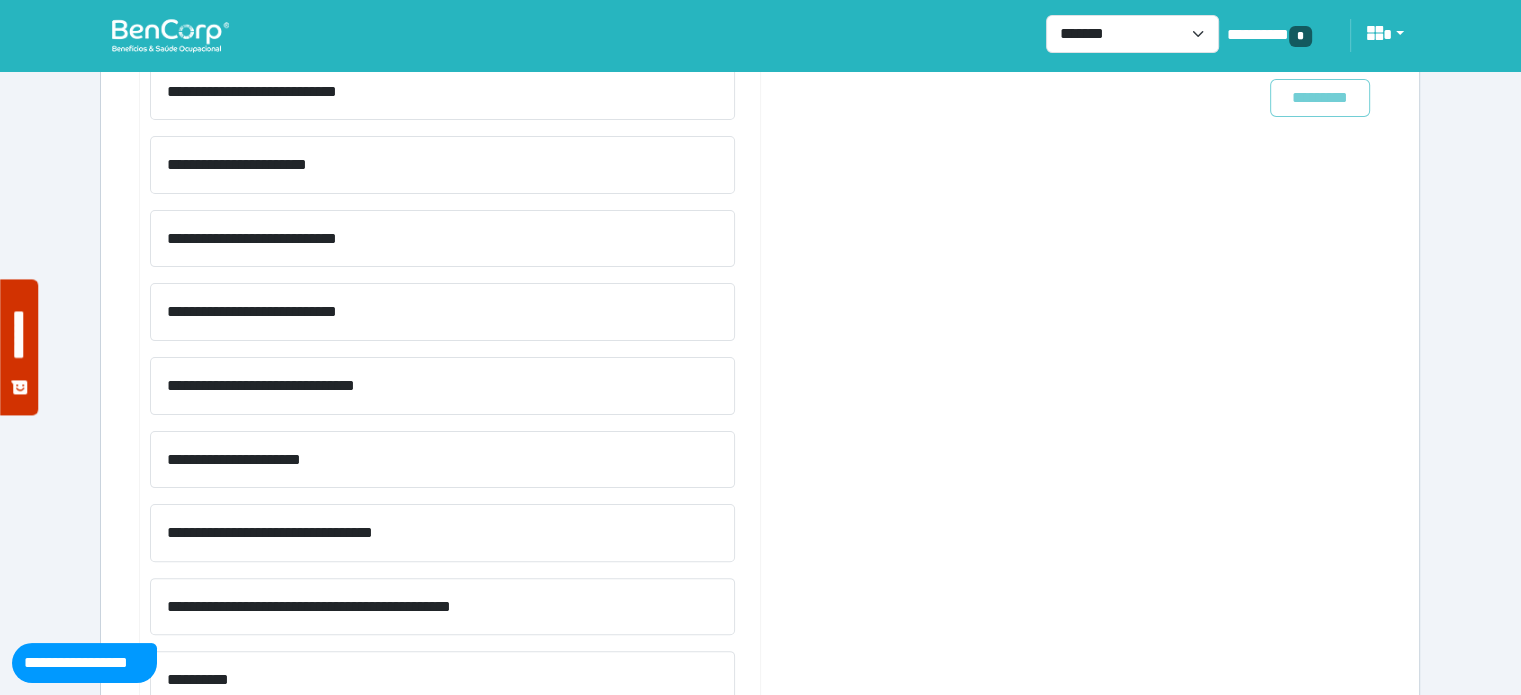 scroll, scrollTop: 680, scrollLeft: 0, axis: vertical 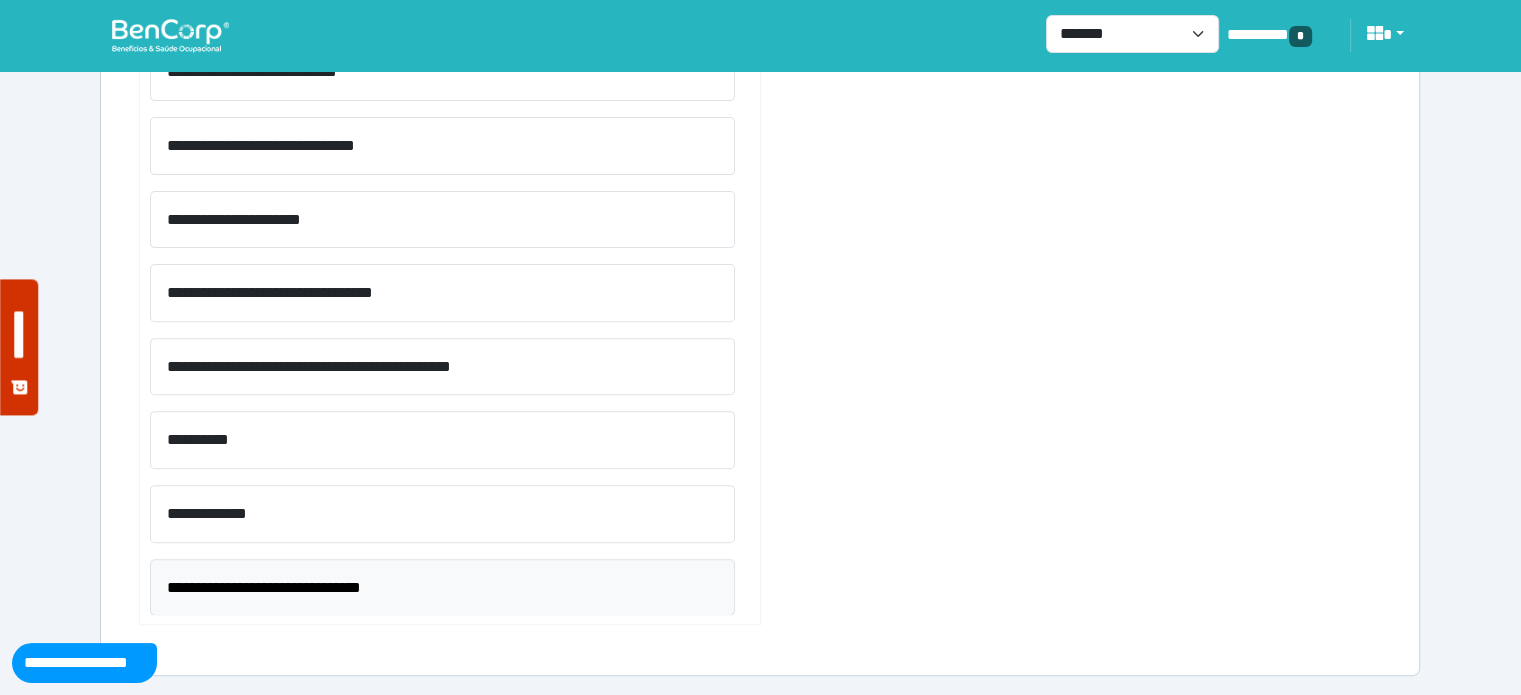 click on "**********" at bounding box center (442, 588) 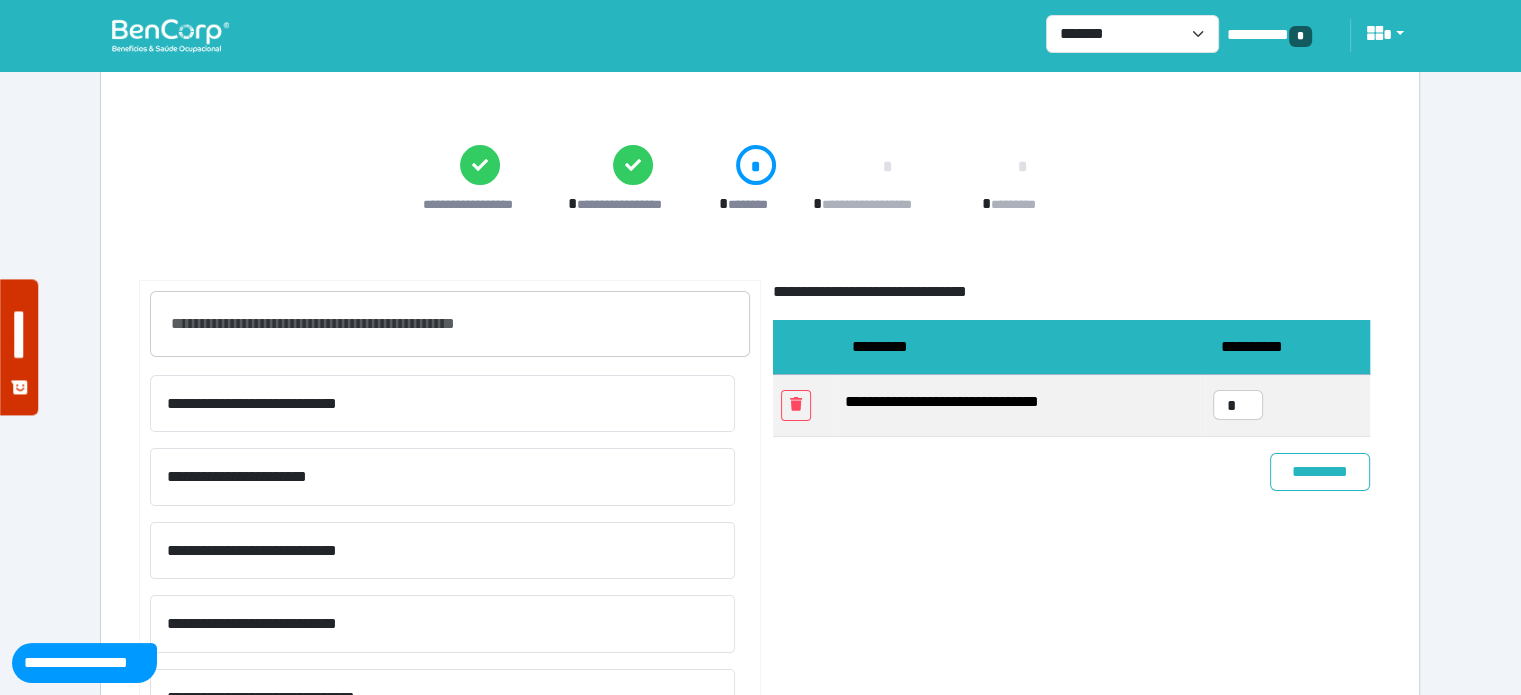 scroll, scrollTop: 127, scrollLeft: 0, axis: vertical 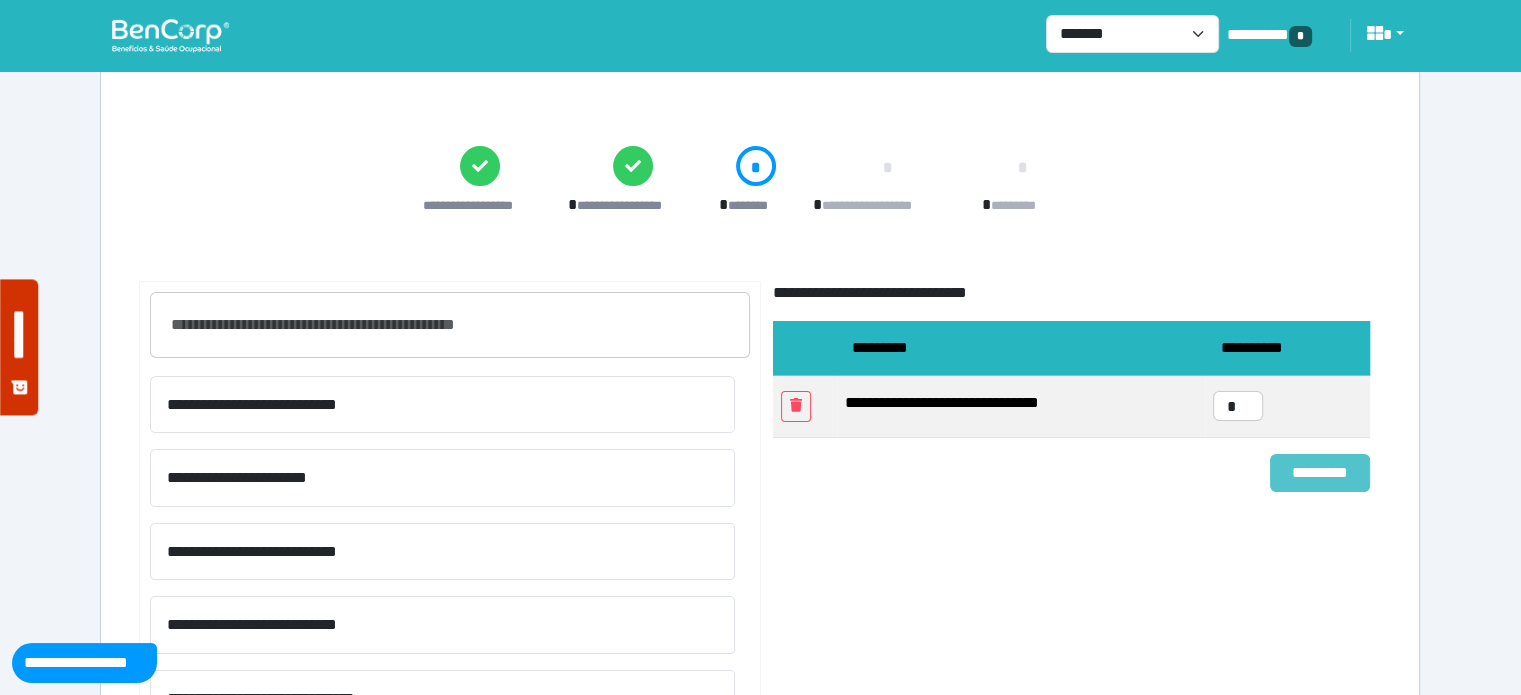 click on "*********" at bounding box center [1320, 473] 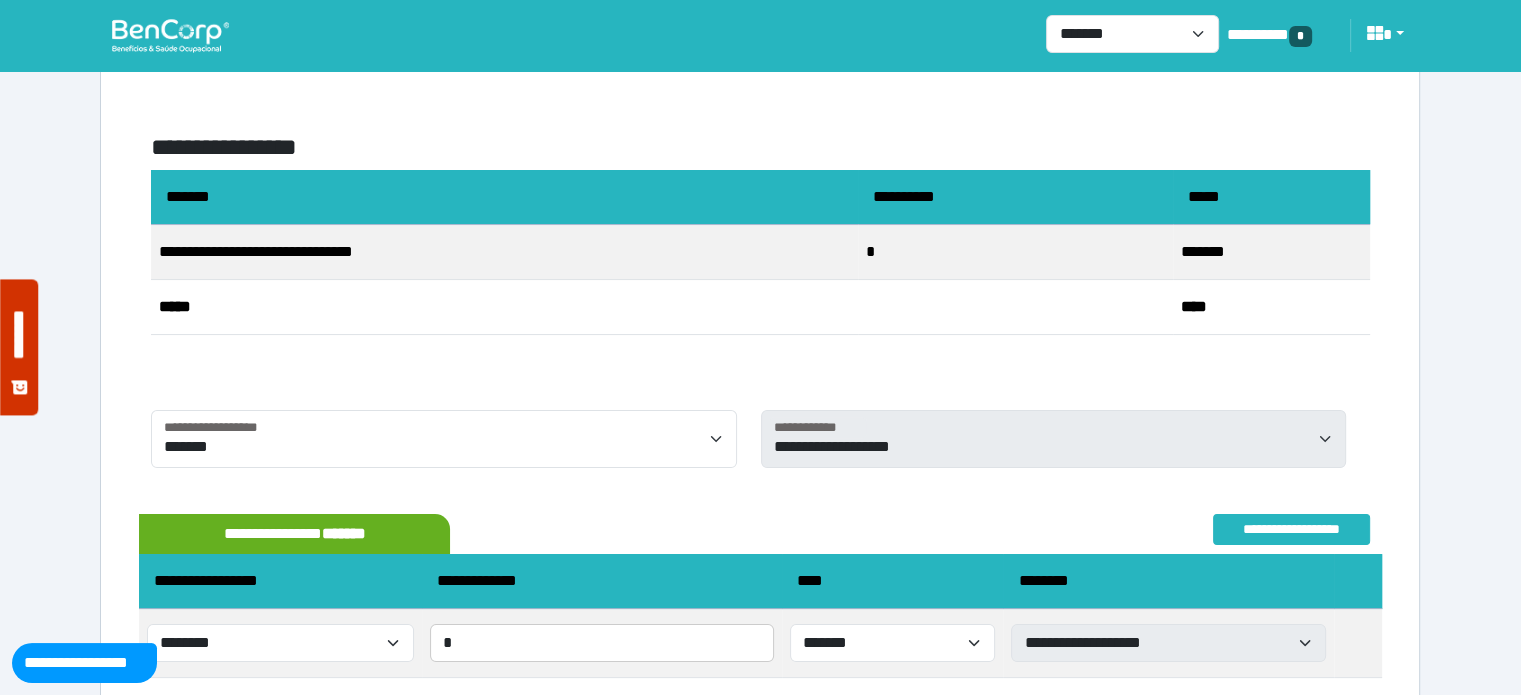 scroll, scrollTop: 419, scrollLeft: 0, axis: vertical 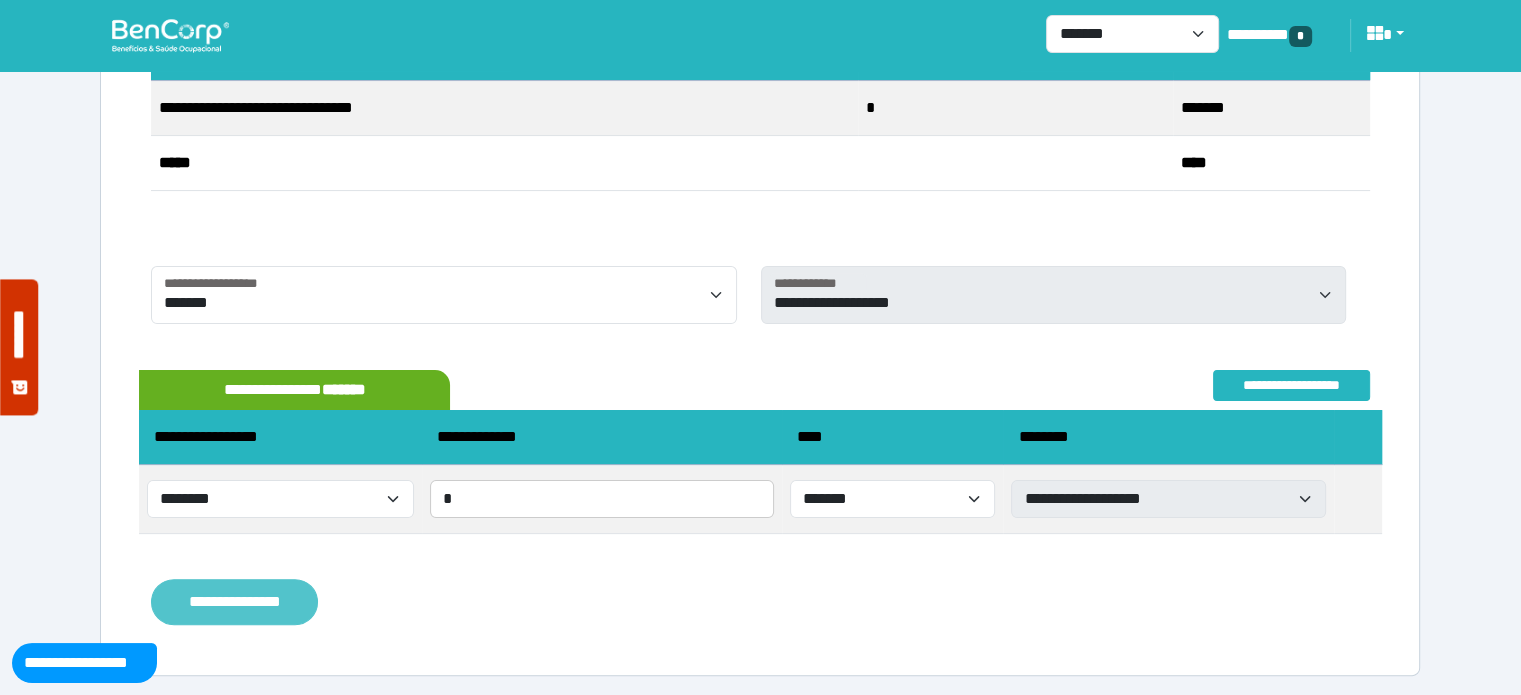 click on "**********" at bounding box center (234, 602) 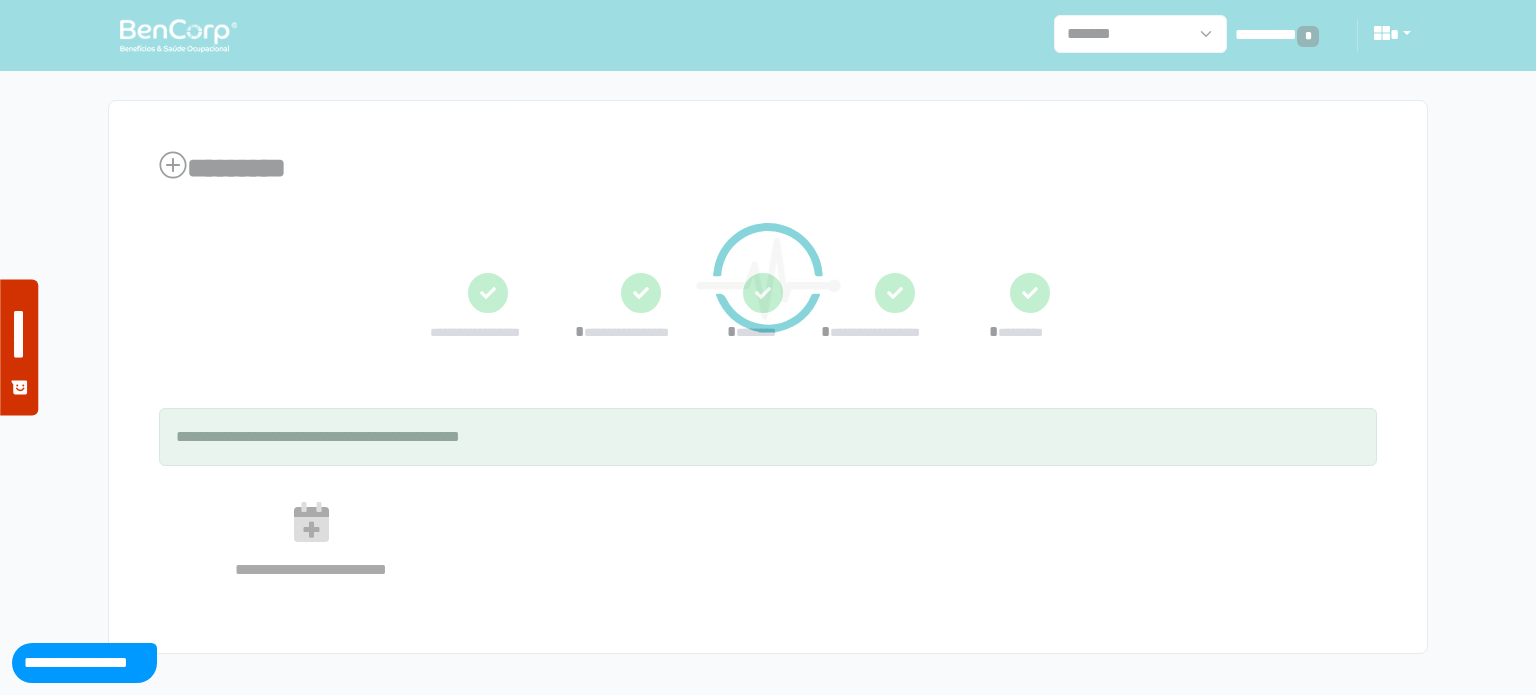 scroll, scrollTop: 0, scrollLeft: 0, axis: both 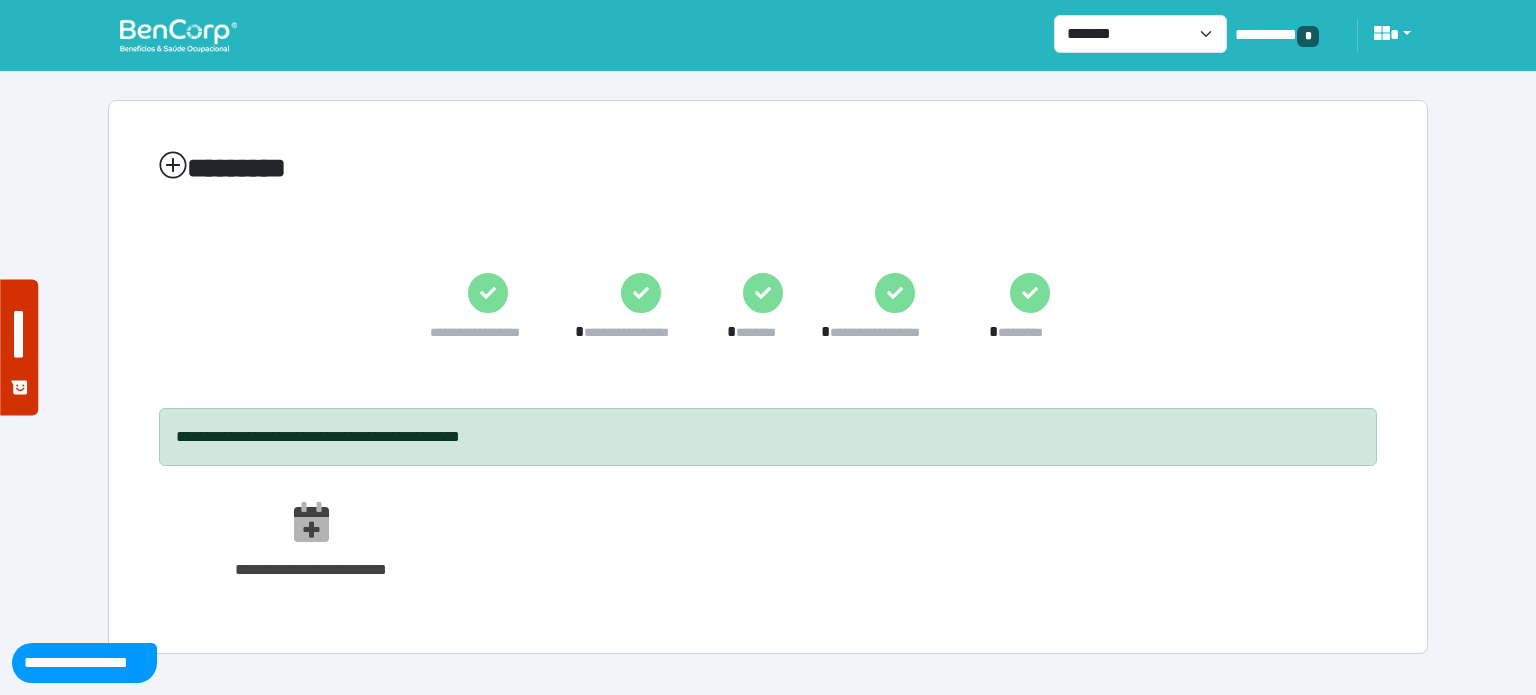 click on "**********" at bounding box center [768, 35] 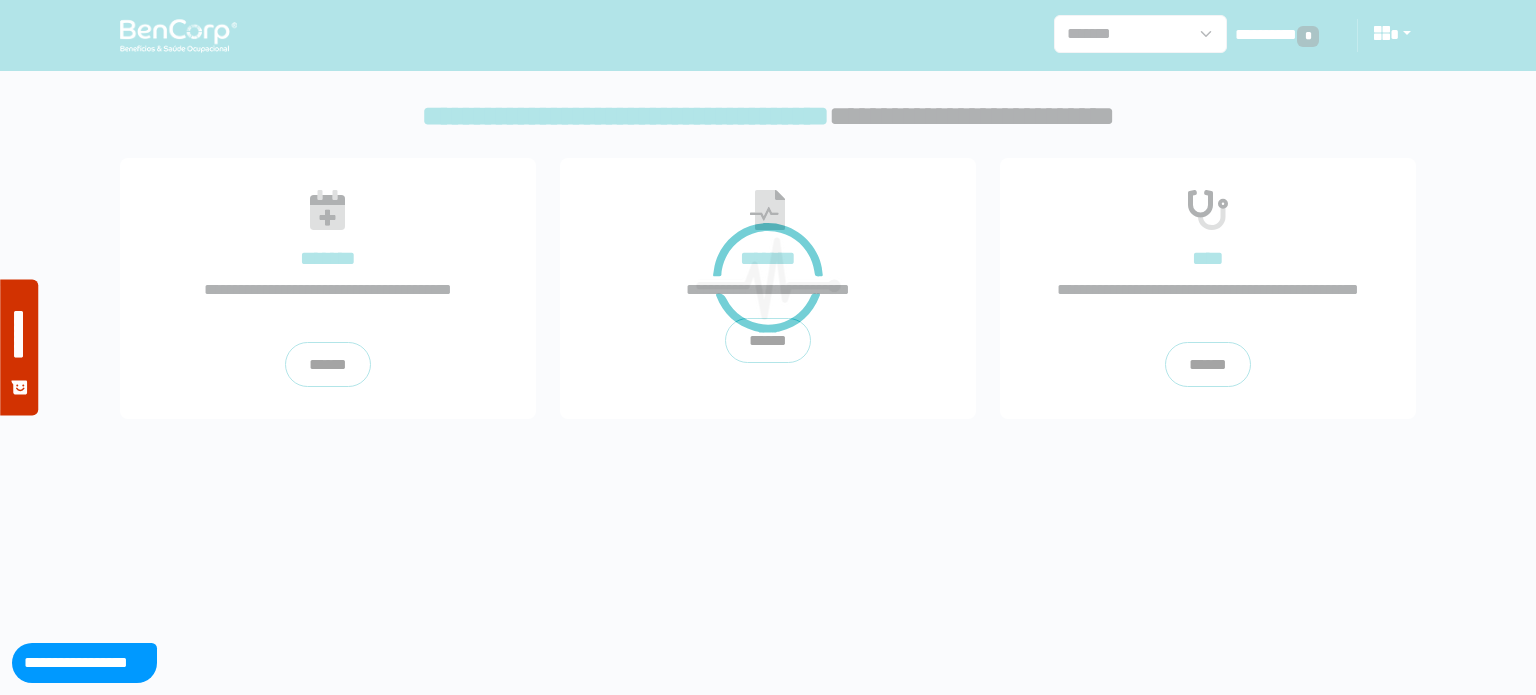 scroll, scrollTop: 0, scrollLeft: 0, axis: both 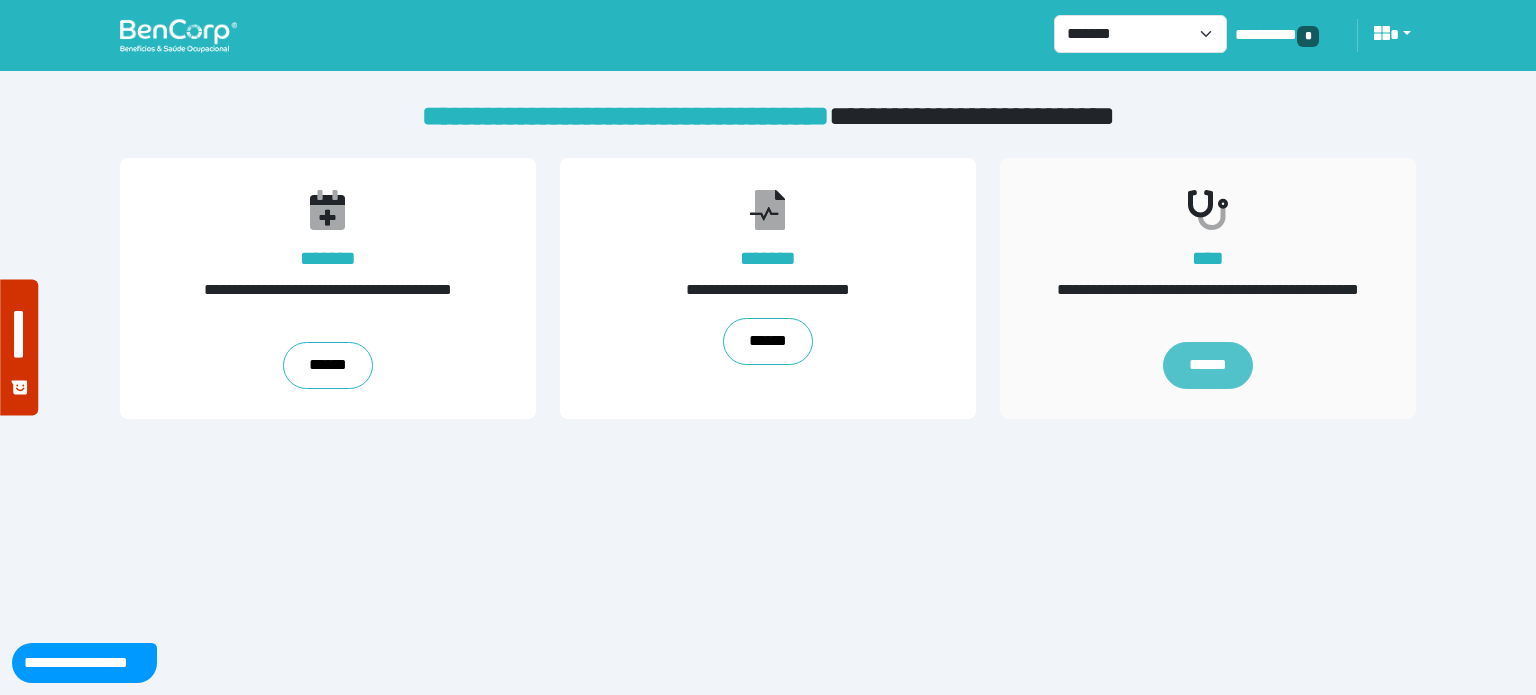 click on "******" at bounding box center [1208, 366] 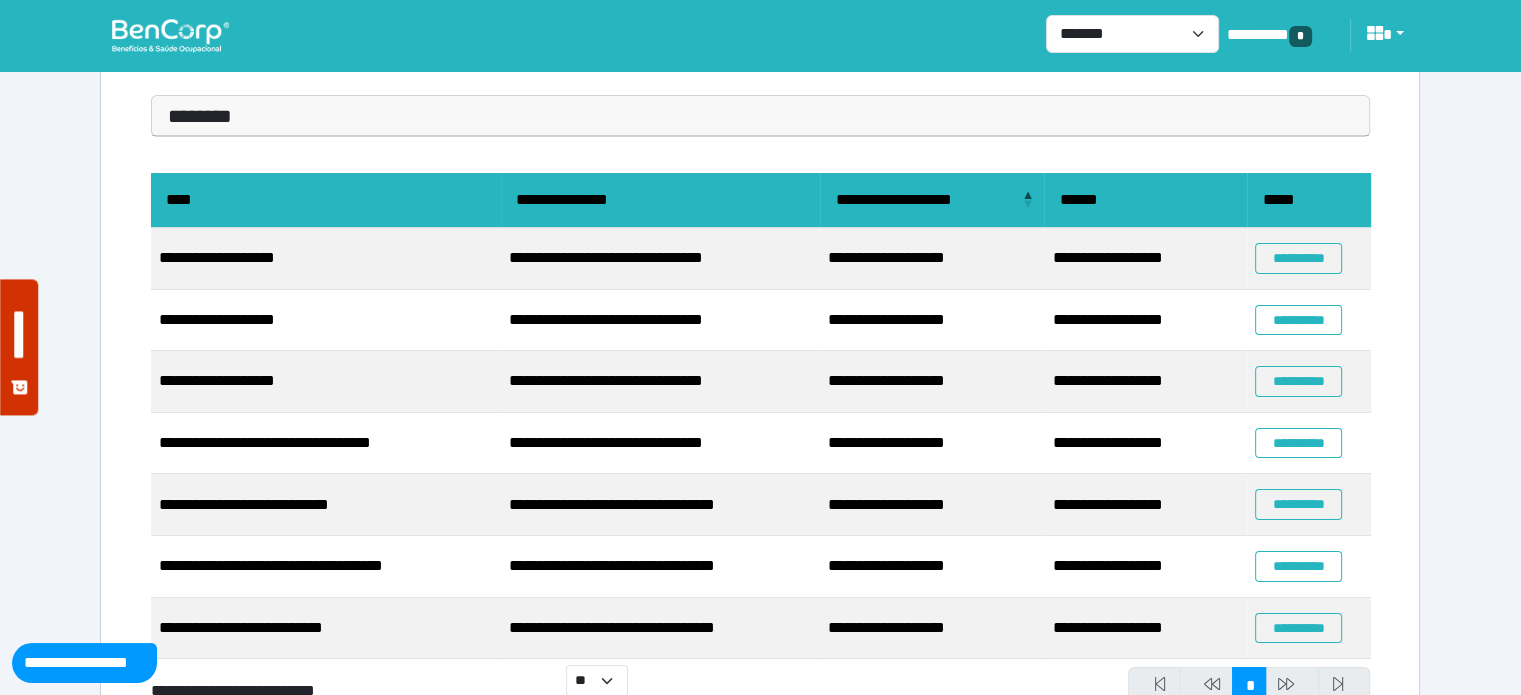scroll, scrollTop: 198, scrollLeft: 0, axis: vertical 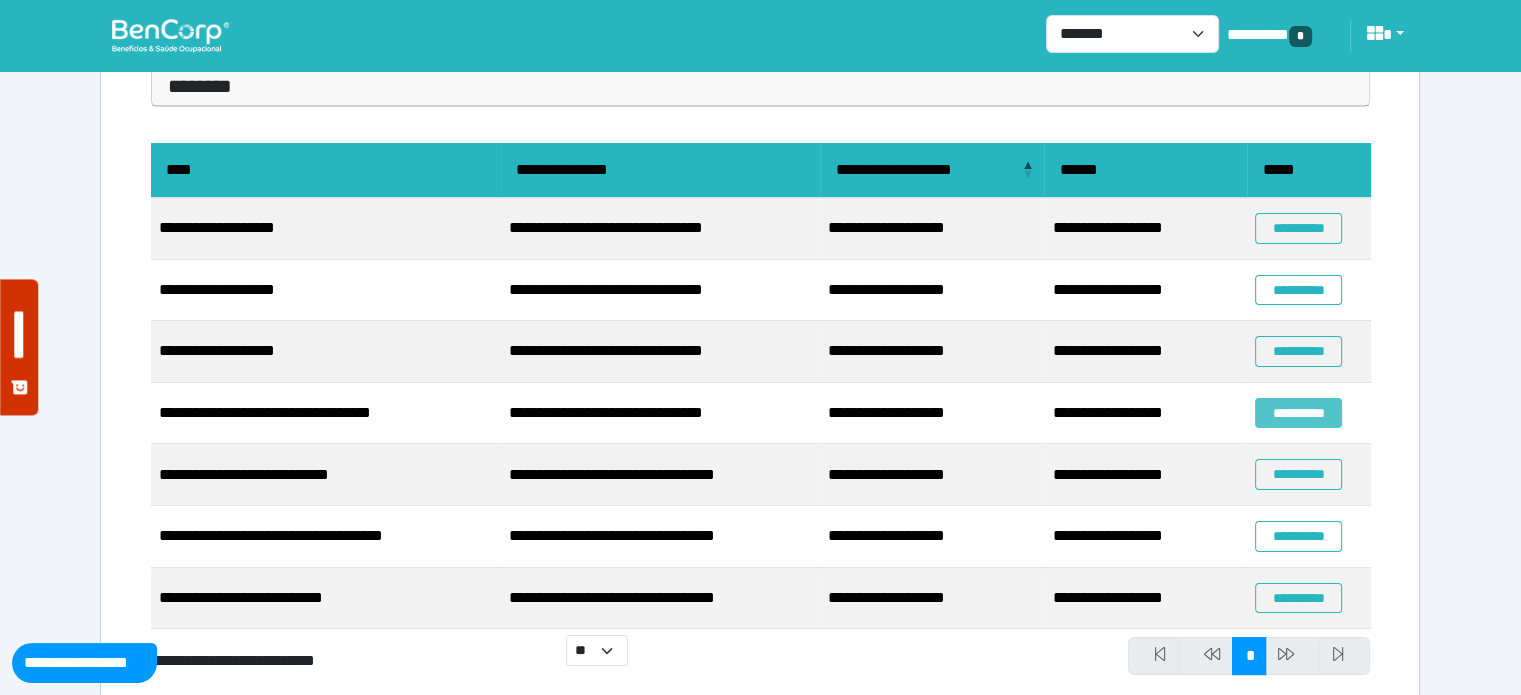 click on "**********" at bounding box center (1298, 413) 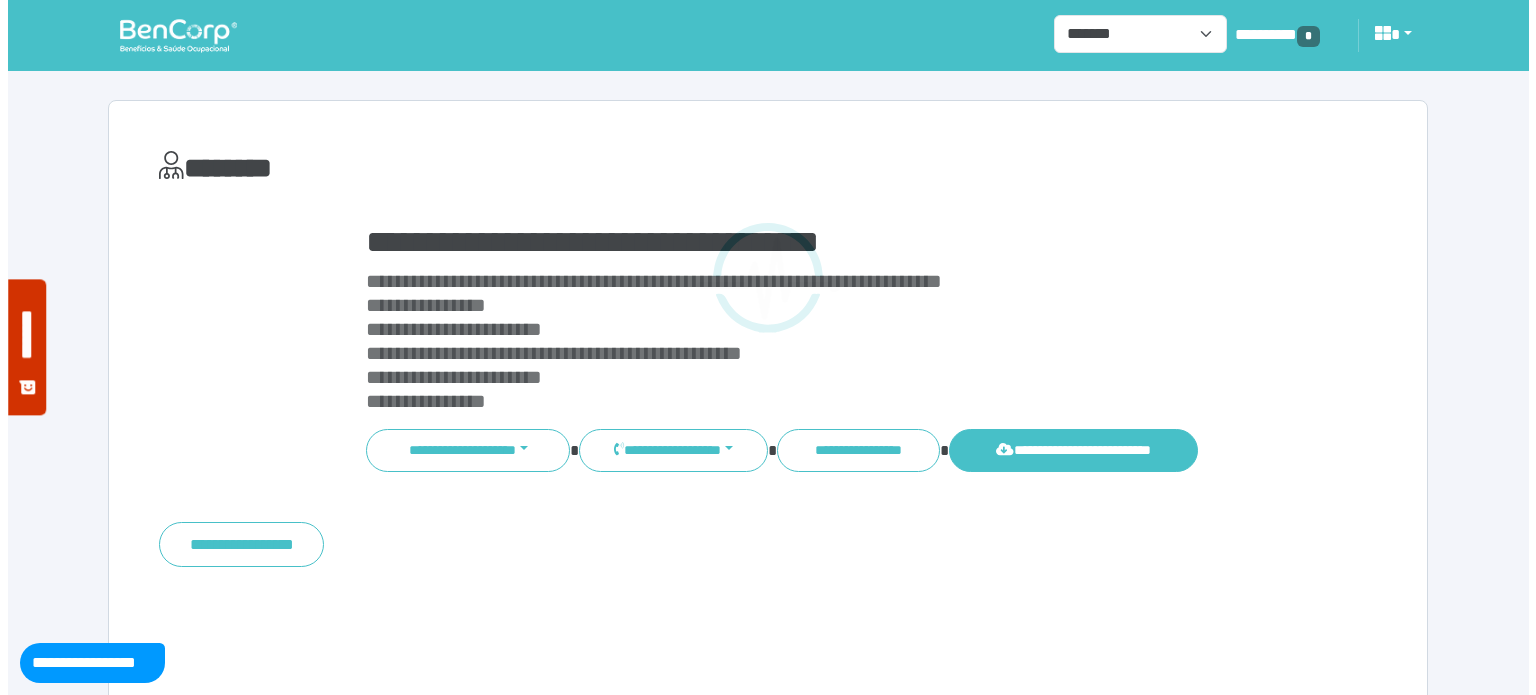 scroll, scrollTop: 0, scrollLeft: 0, axis: both 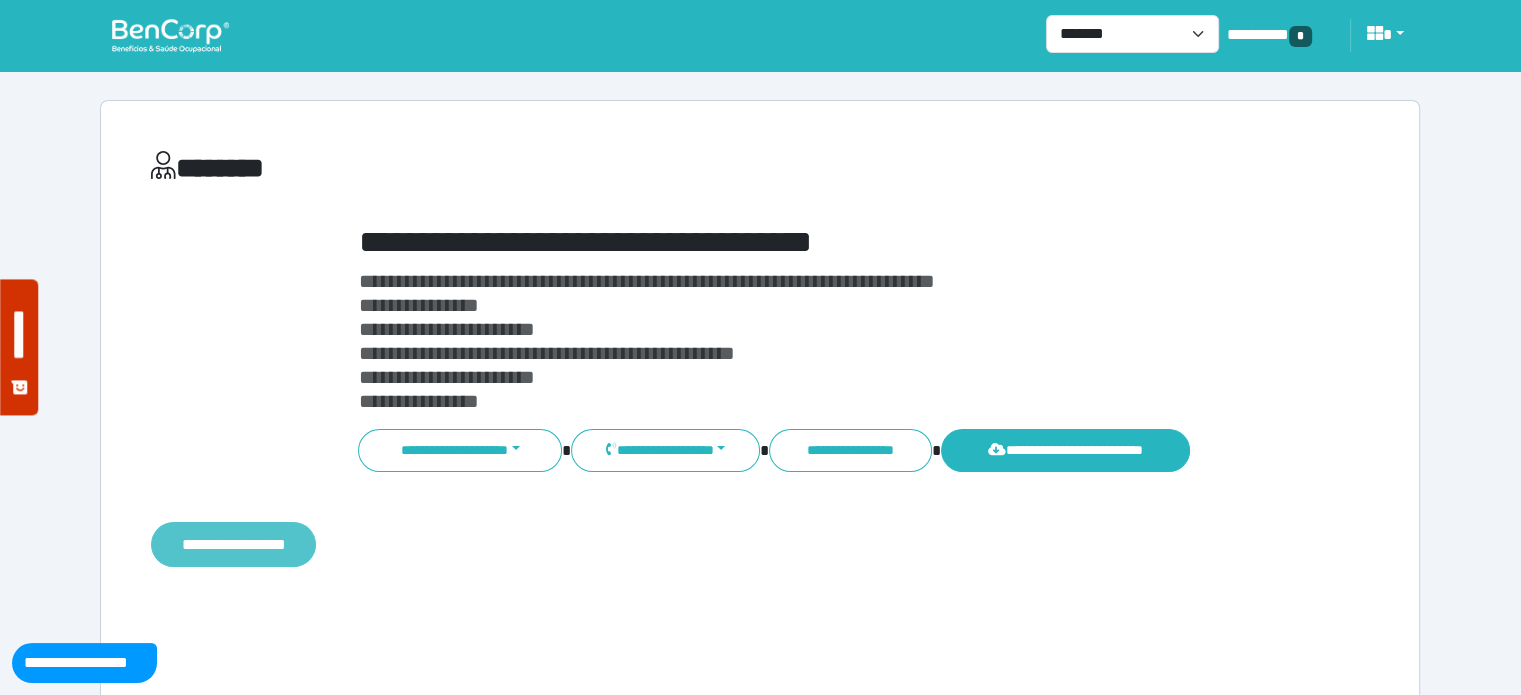 click on "**********" at bounding box center (233, 545) 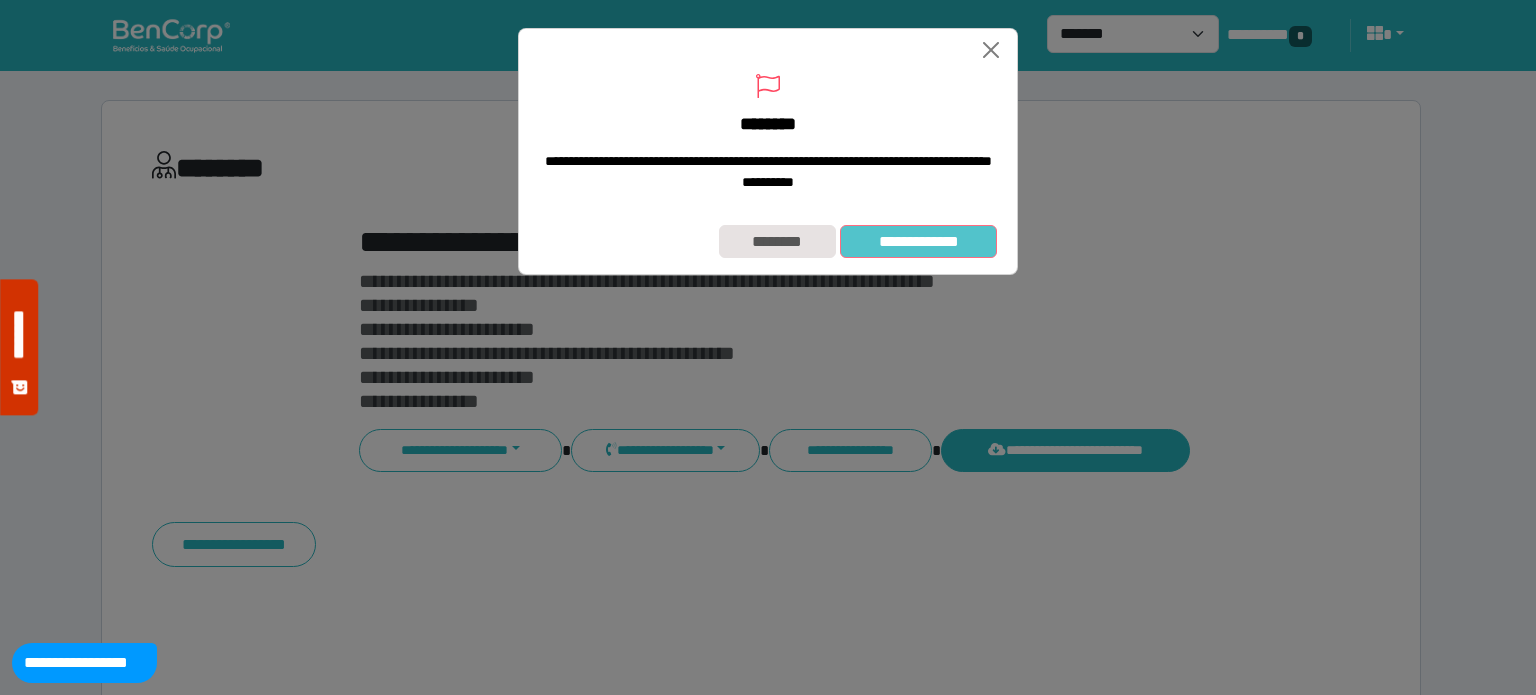 click on "**********" at bounding box center [918, 242] 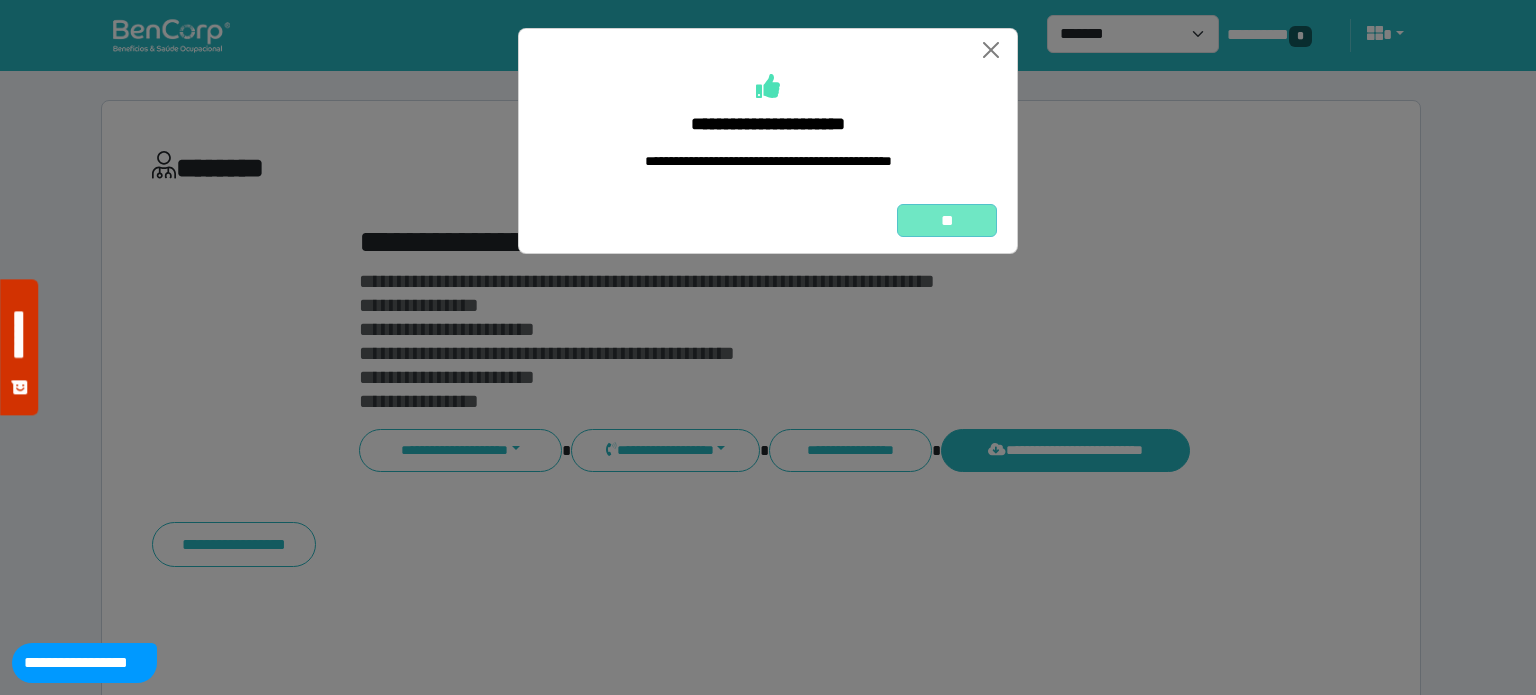 click on "**" at bounding box center (947, 221) 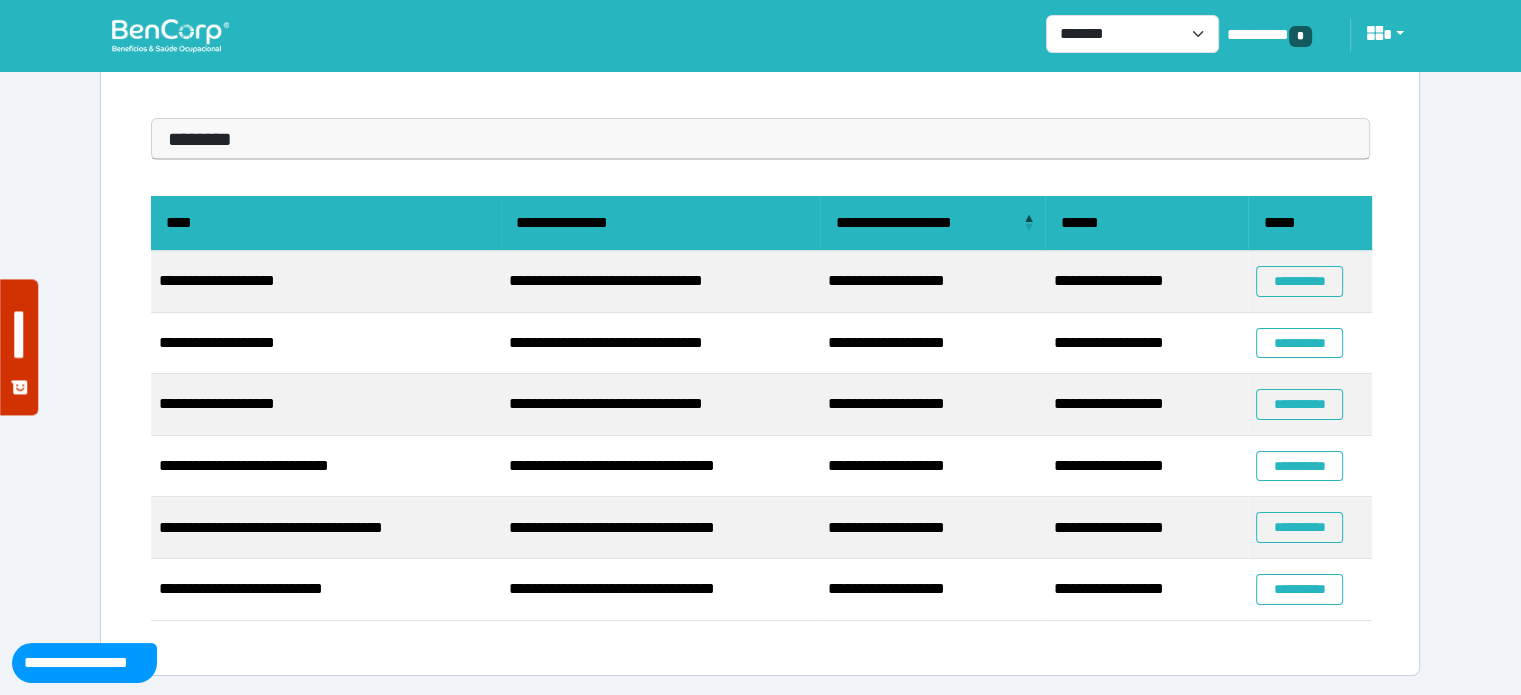 scroll, scrollTop: 0, scrollLeft: 0, axis: both 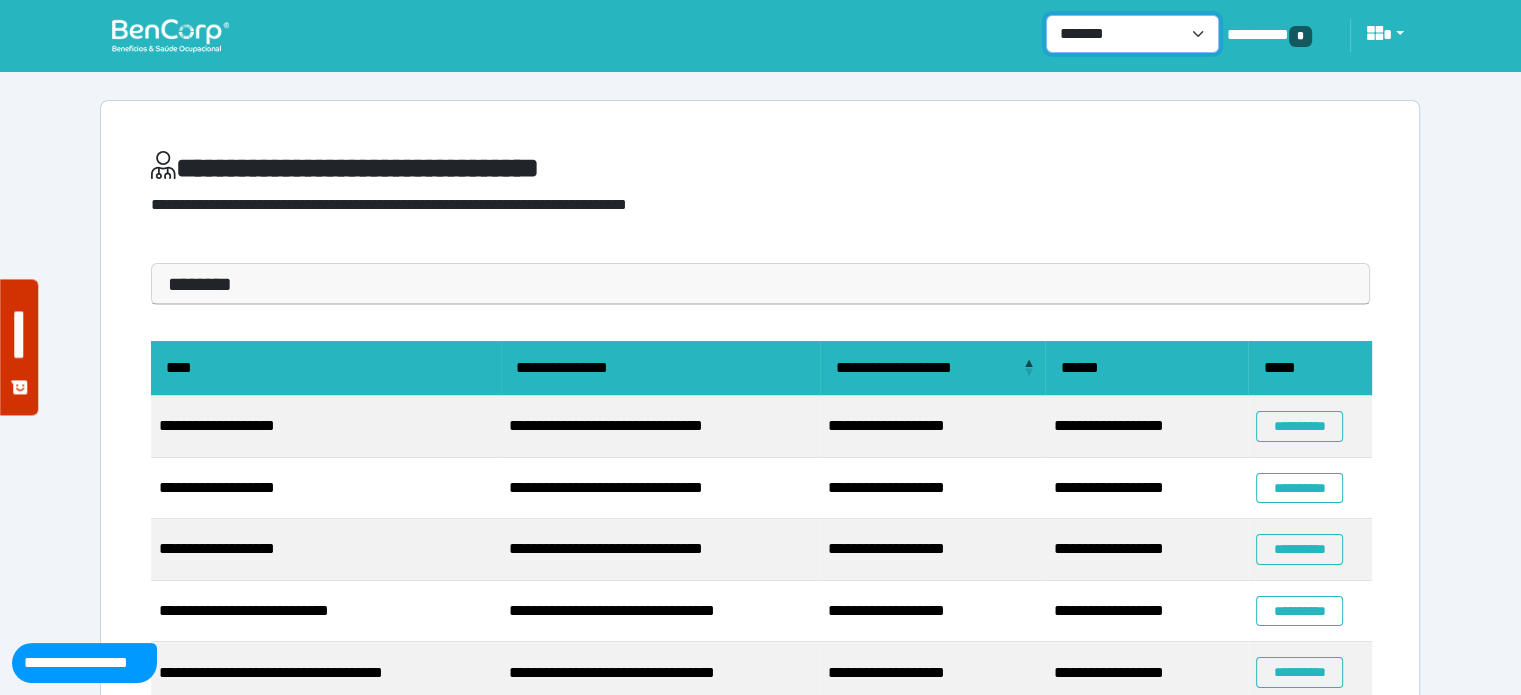 click on "**********" at bounding box center [1132, 34] 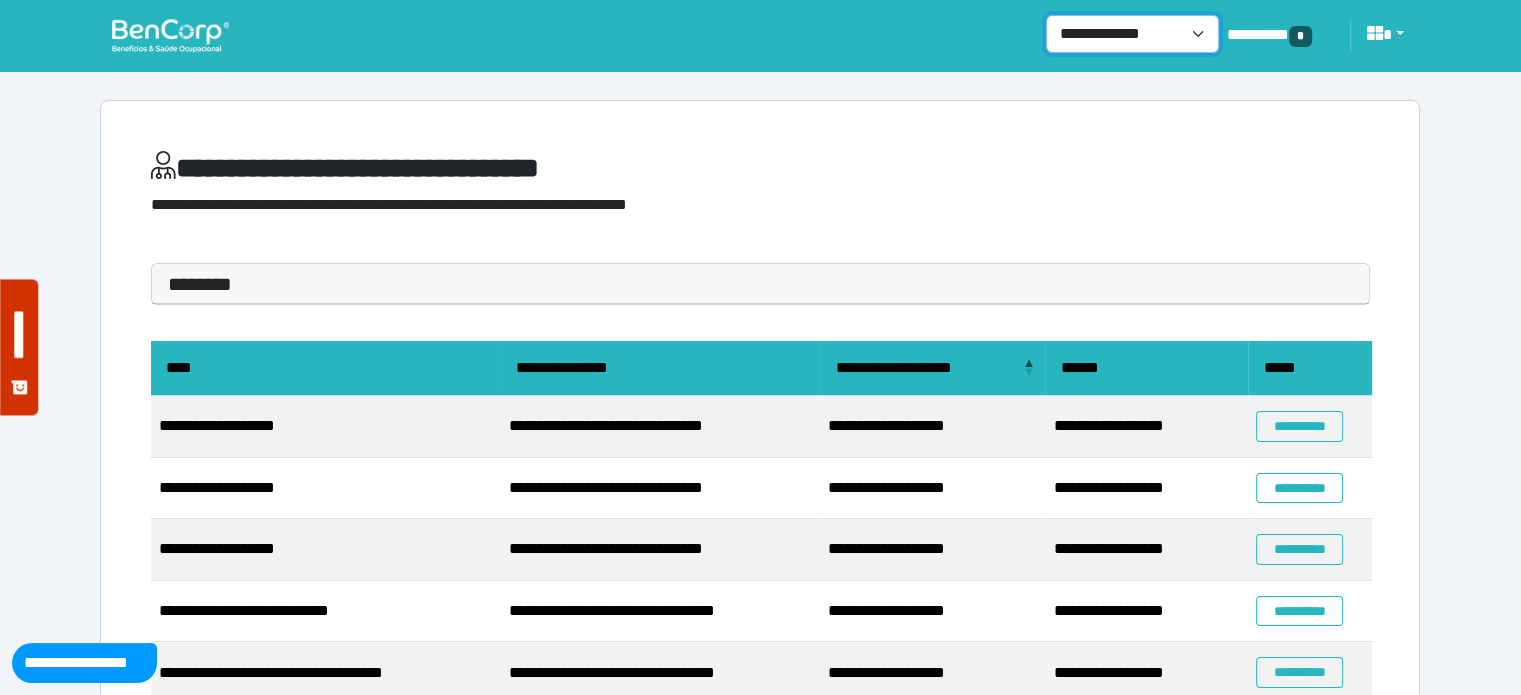 click on "**********" at bounding box center [1132, 34] 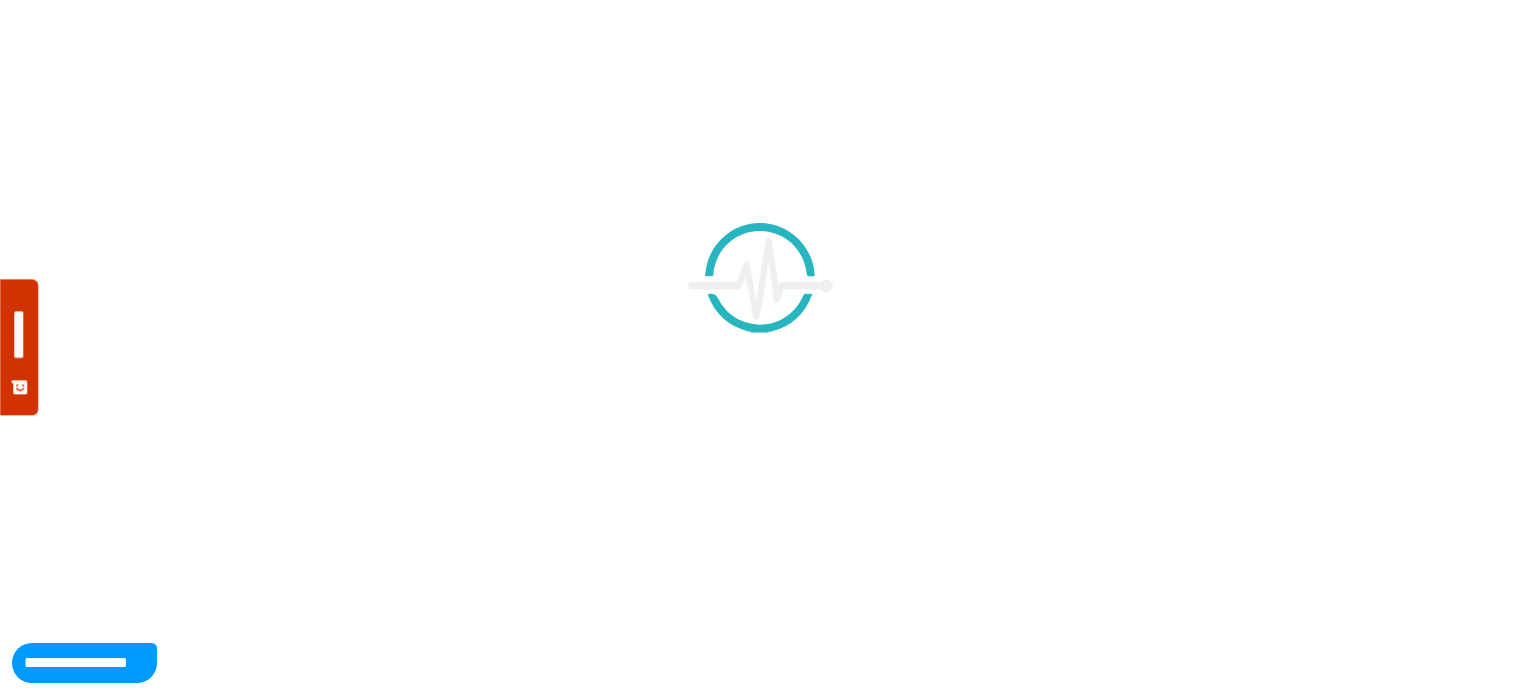 scroll, scrollTop: 0, scrollLeft: 0, axis: both 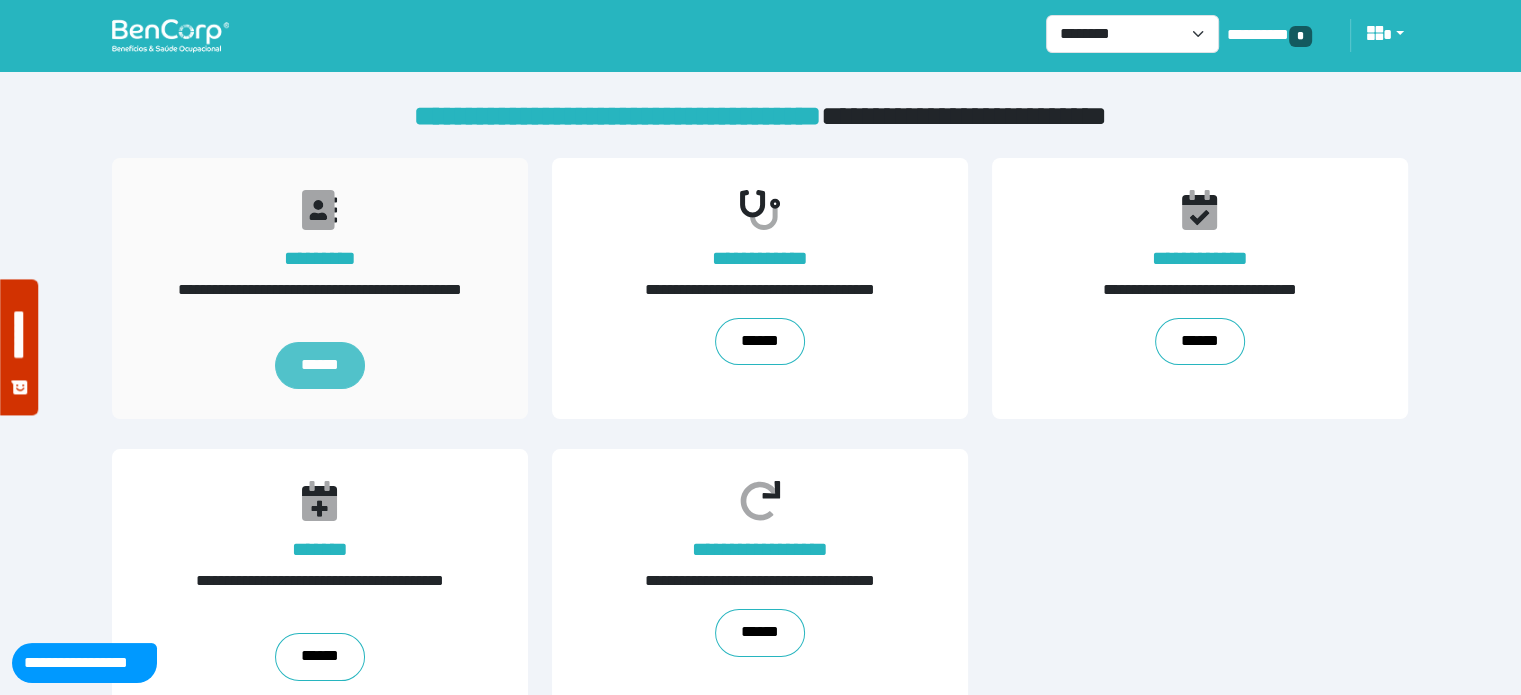 click on "******" at bounding box center [320, 366] 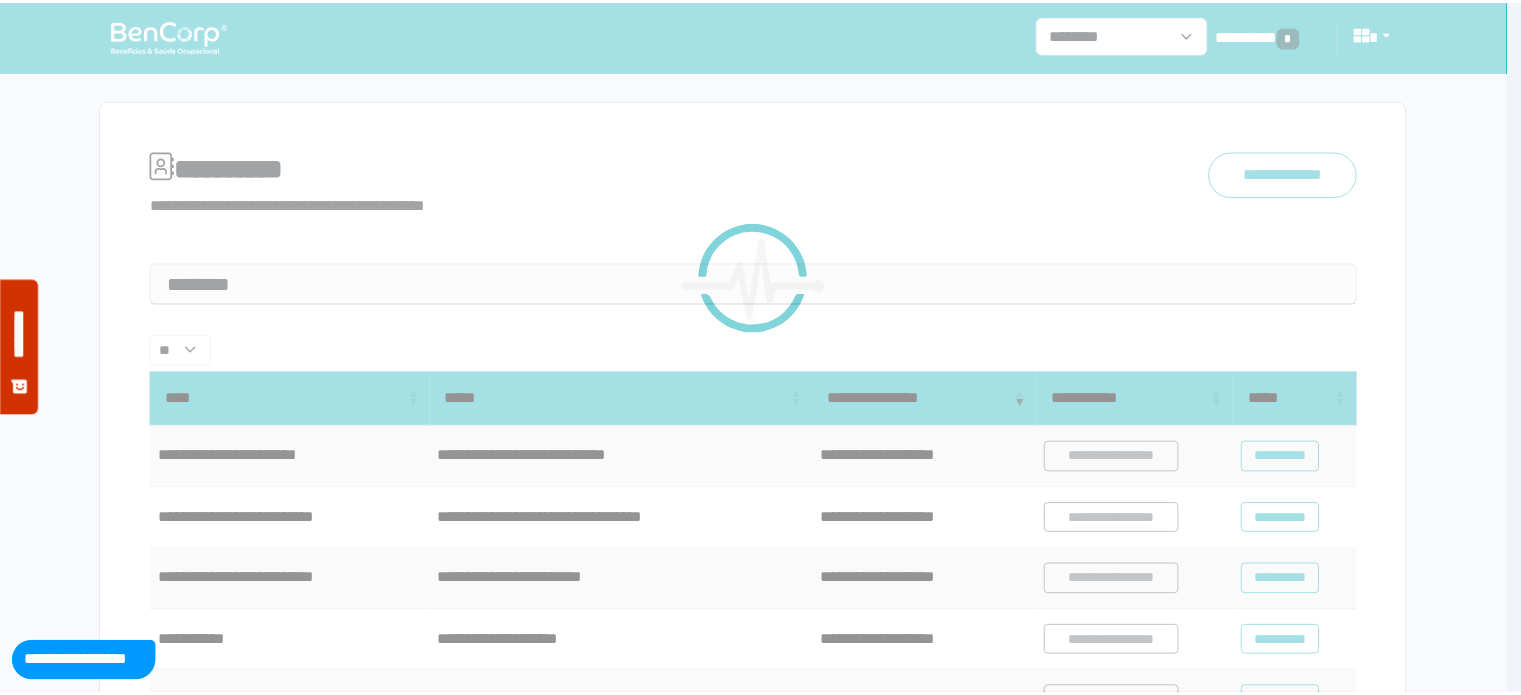 scroll, scrollTop: 0, scrollLeft: 0, axis: both 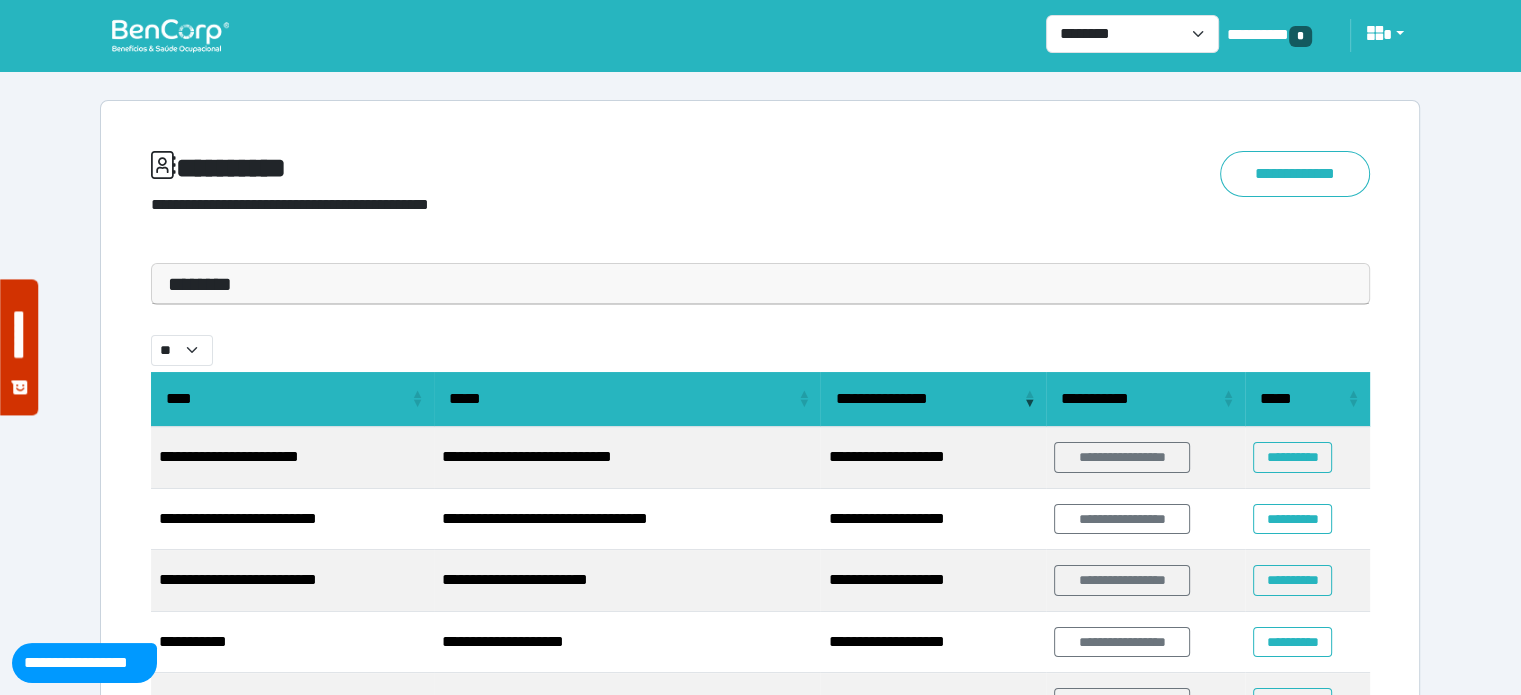 click on "********" at bounding box center [760, 284] 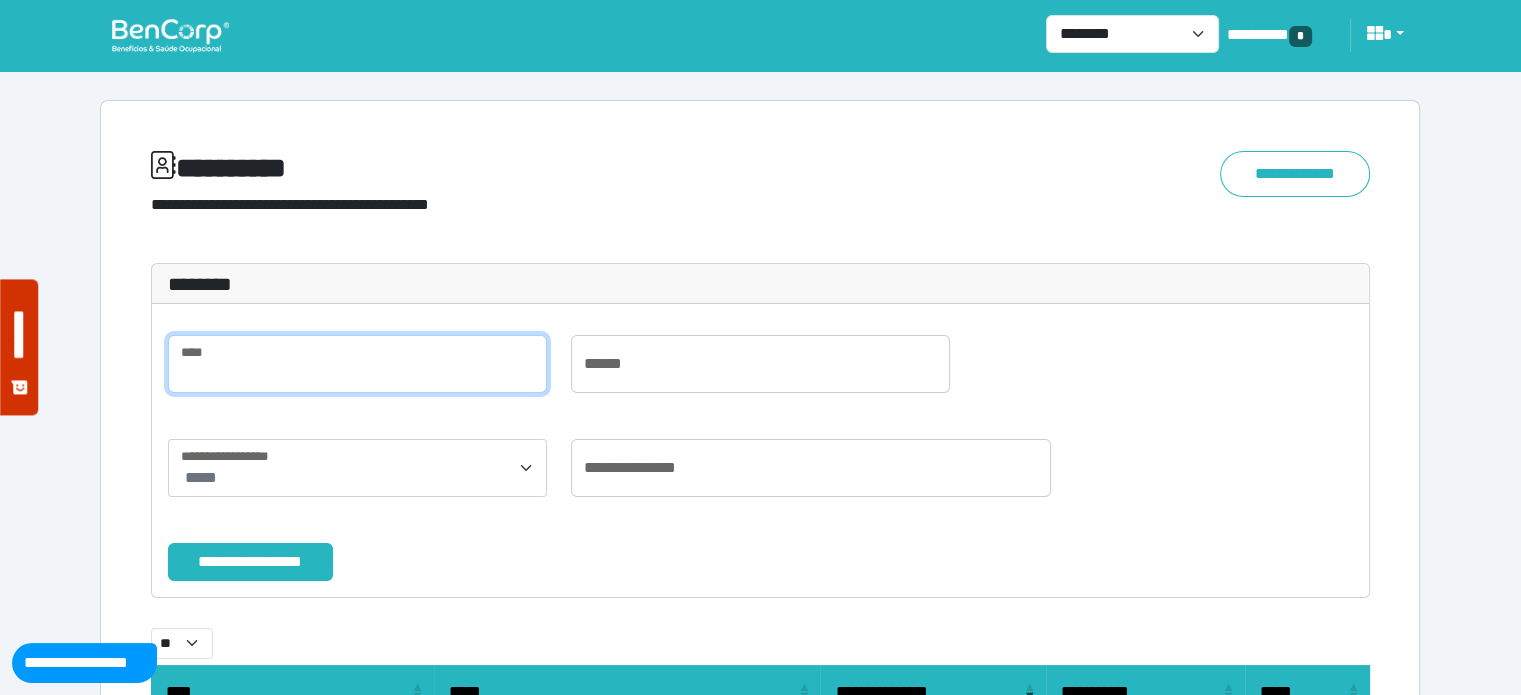 click at bounding box center [357, 364] 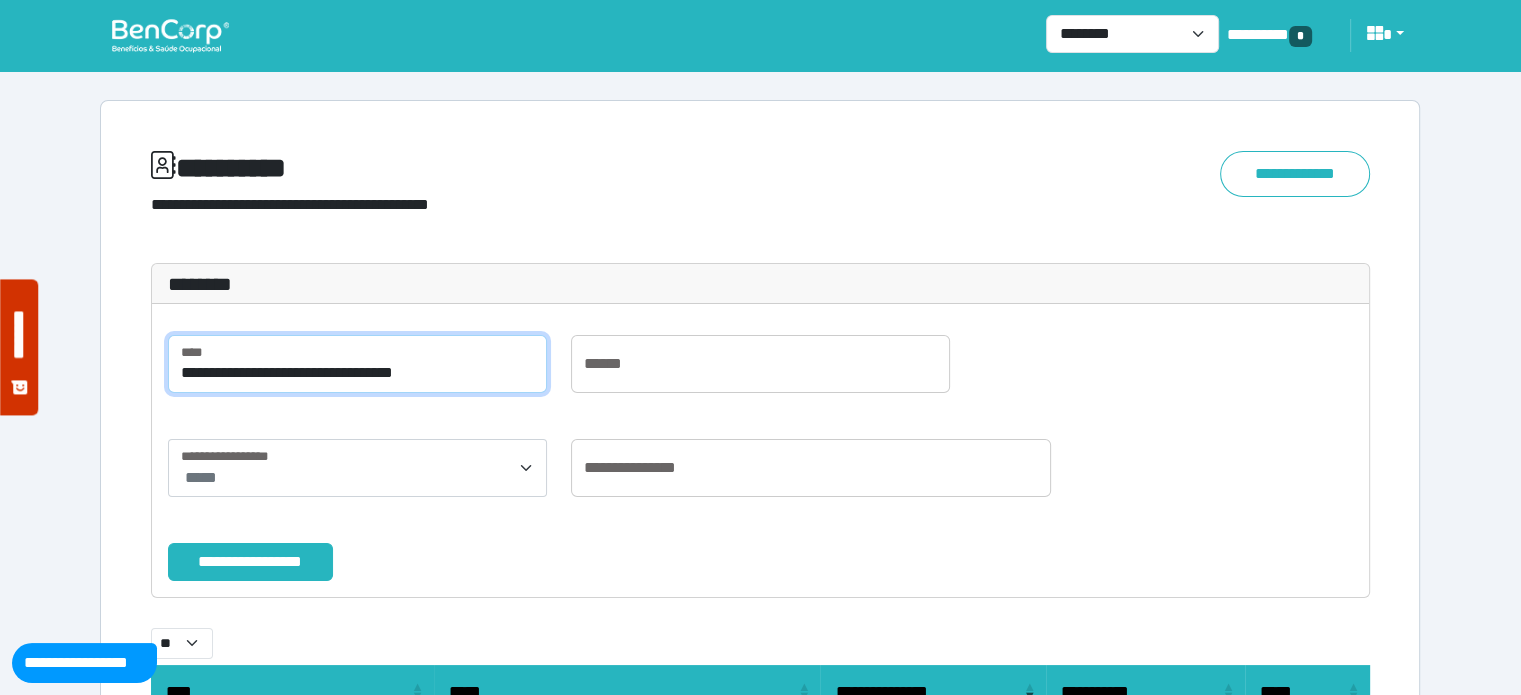 type on "**********" 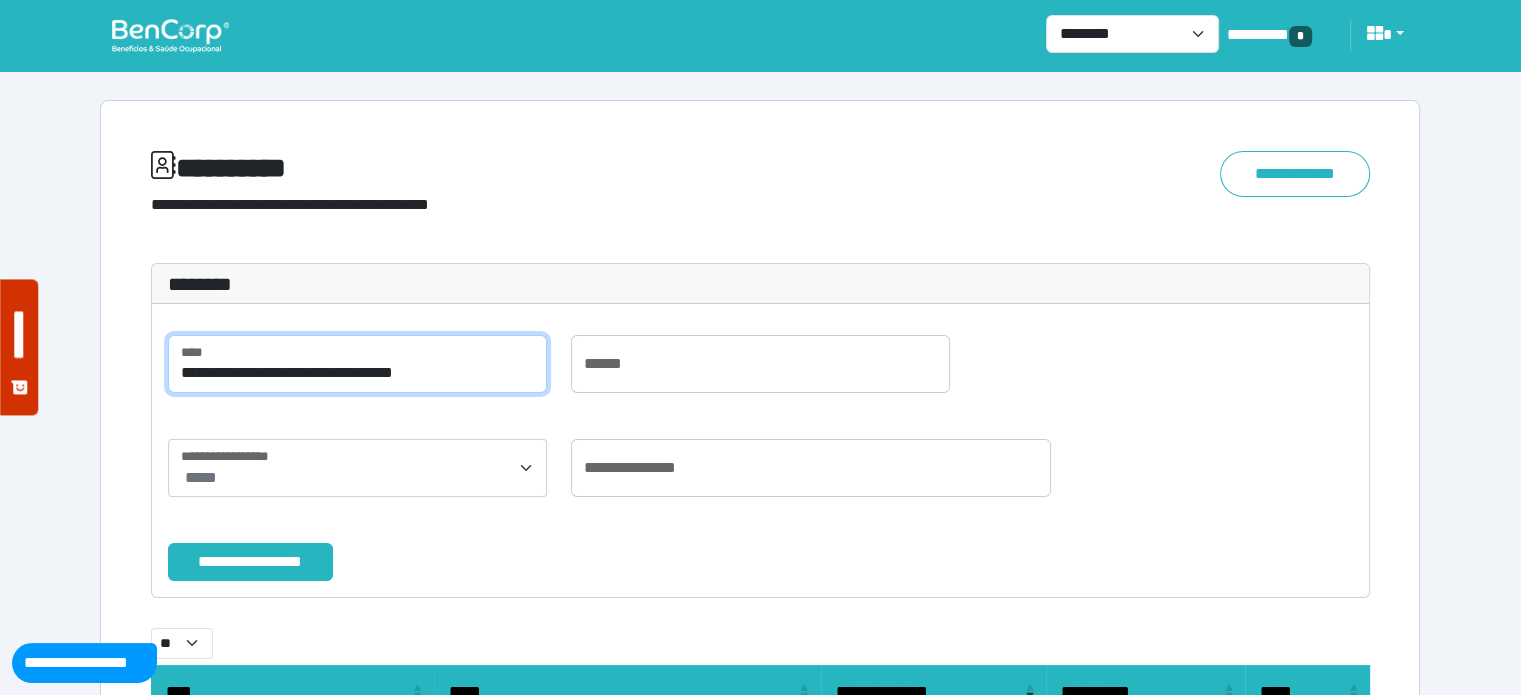 scroll, scrollTop: 220, scrollLeft: 0, axis: vertical 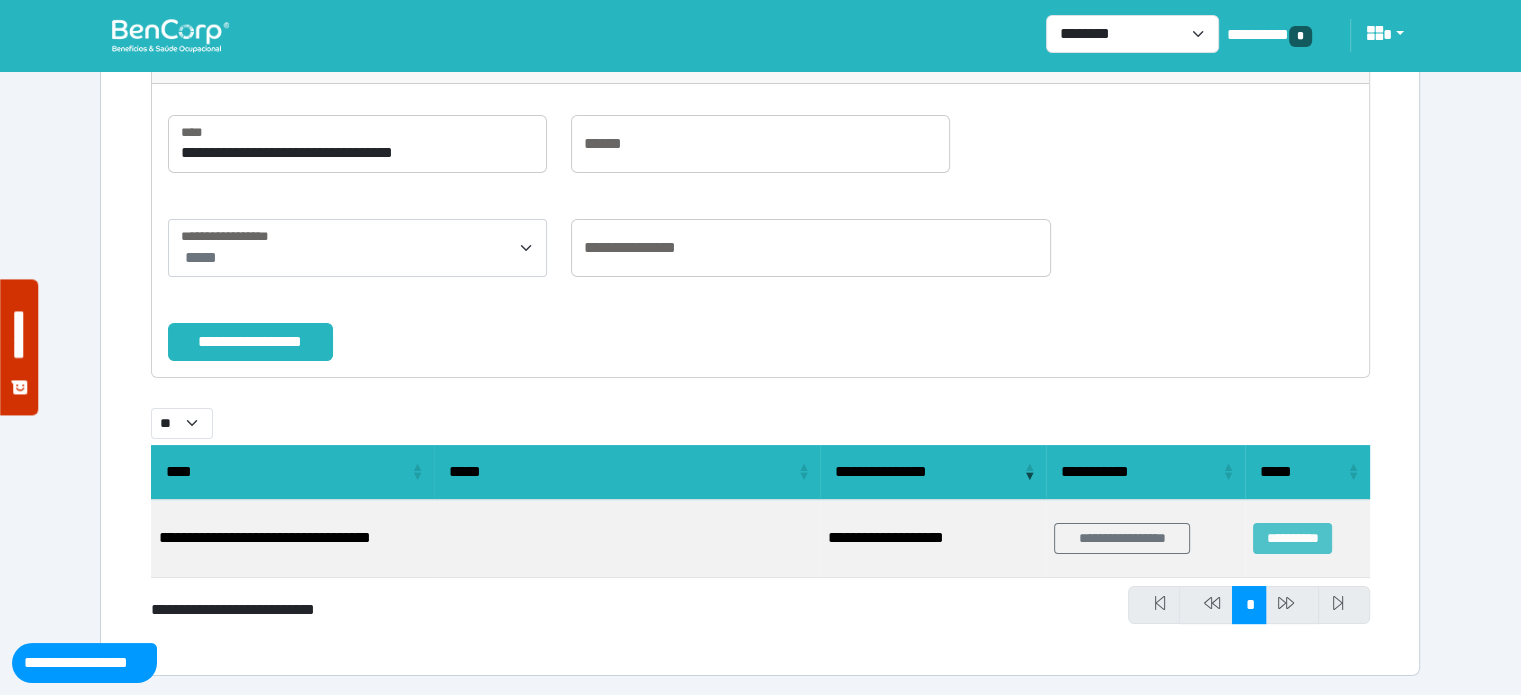 click on "**********" at bounding box center (1292, 538) 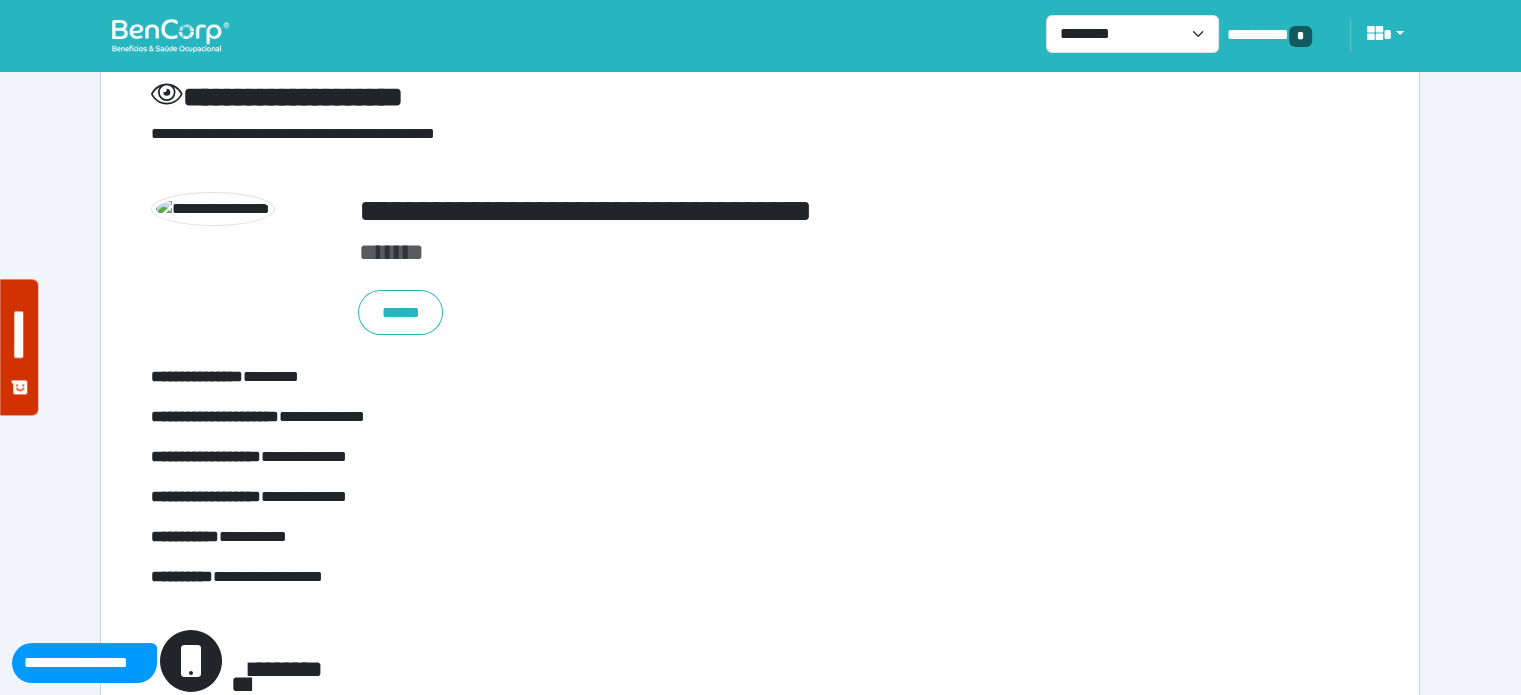 scroll, scrollTop: 0, scrollLeft: 0, axis: both 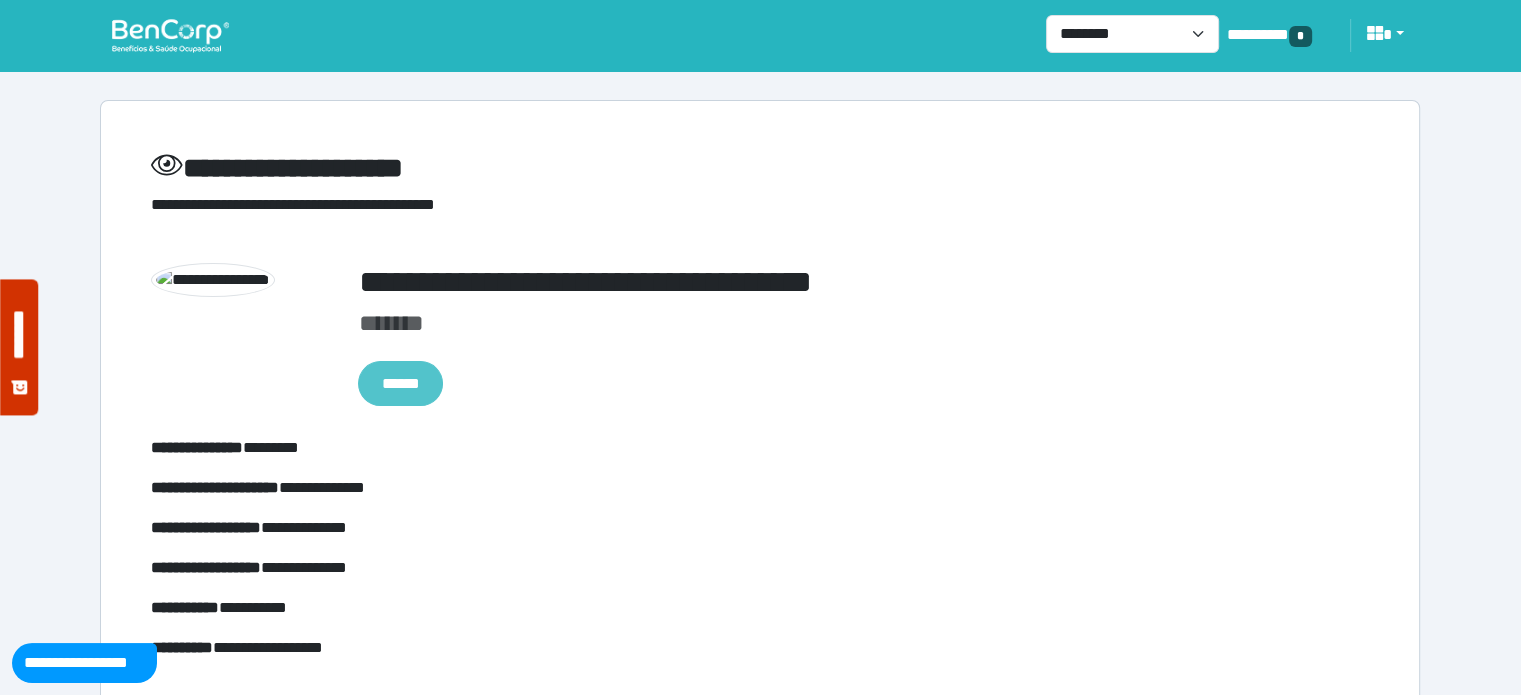 click on "******" at bounding box center [400, 384] 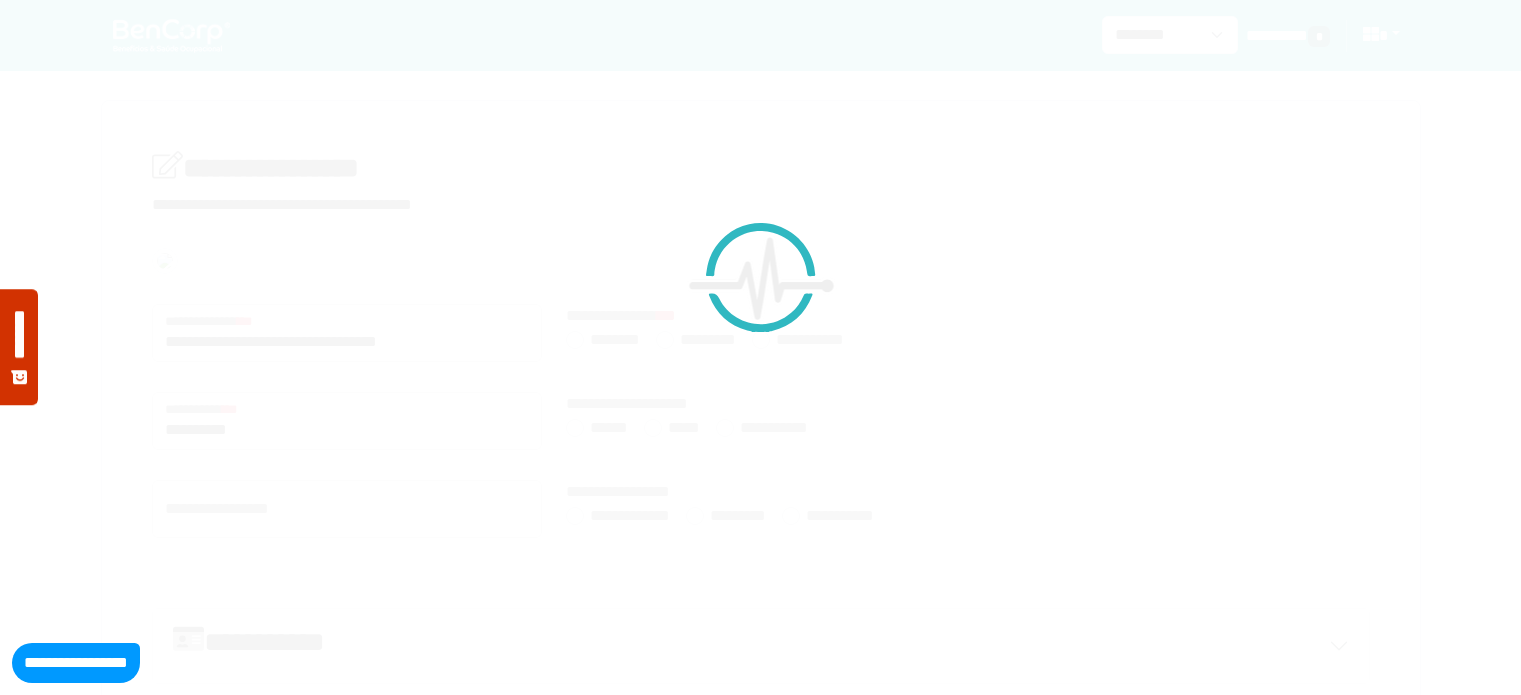 scroll, scrollTop: 0, scrollLeft: 0, axis: both 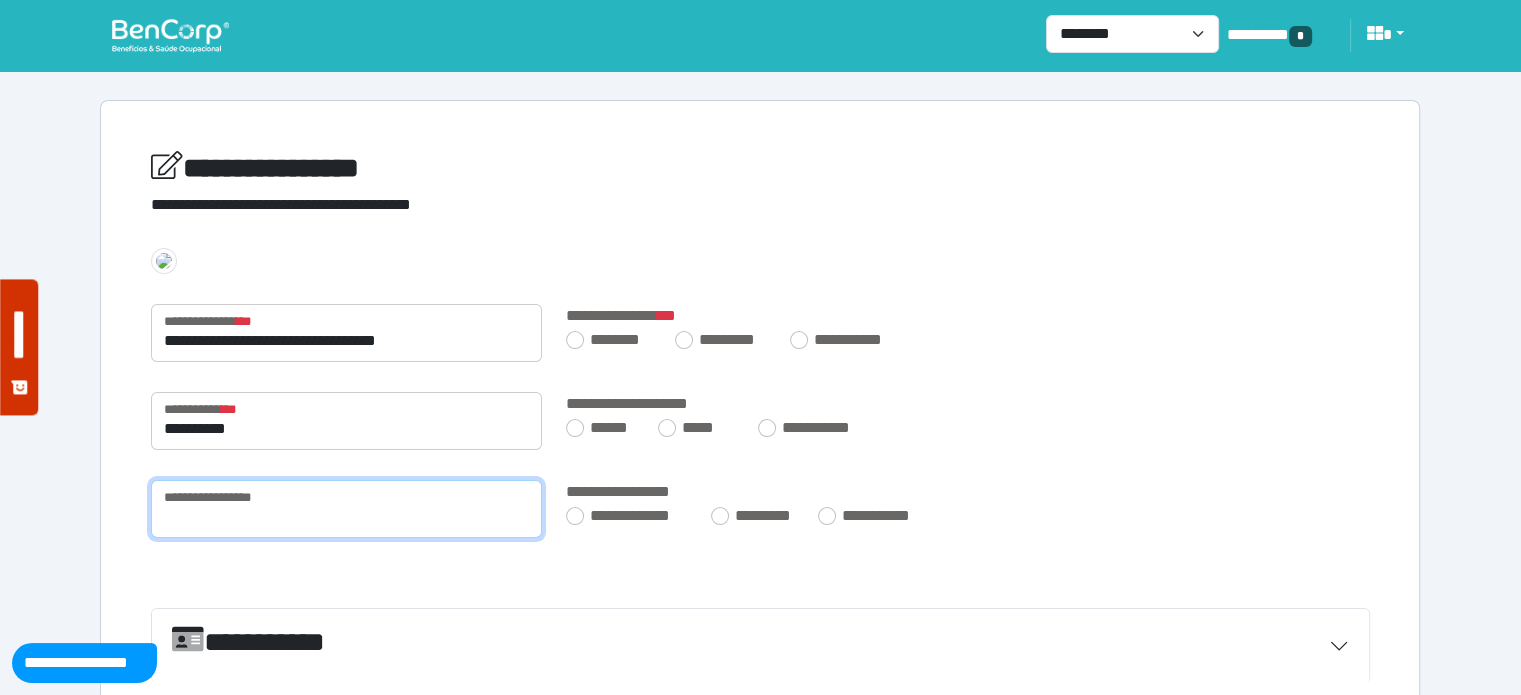 click at bounding box center [346, 509] 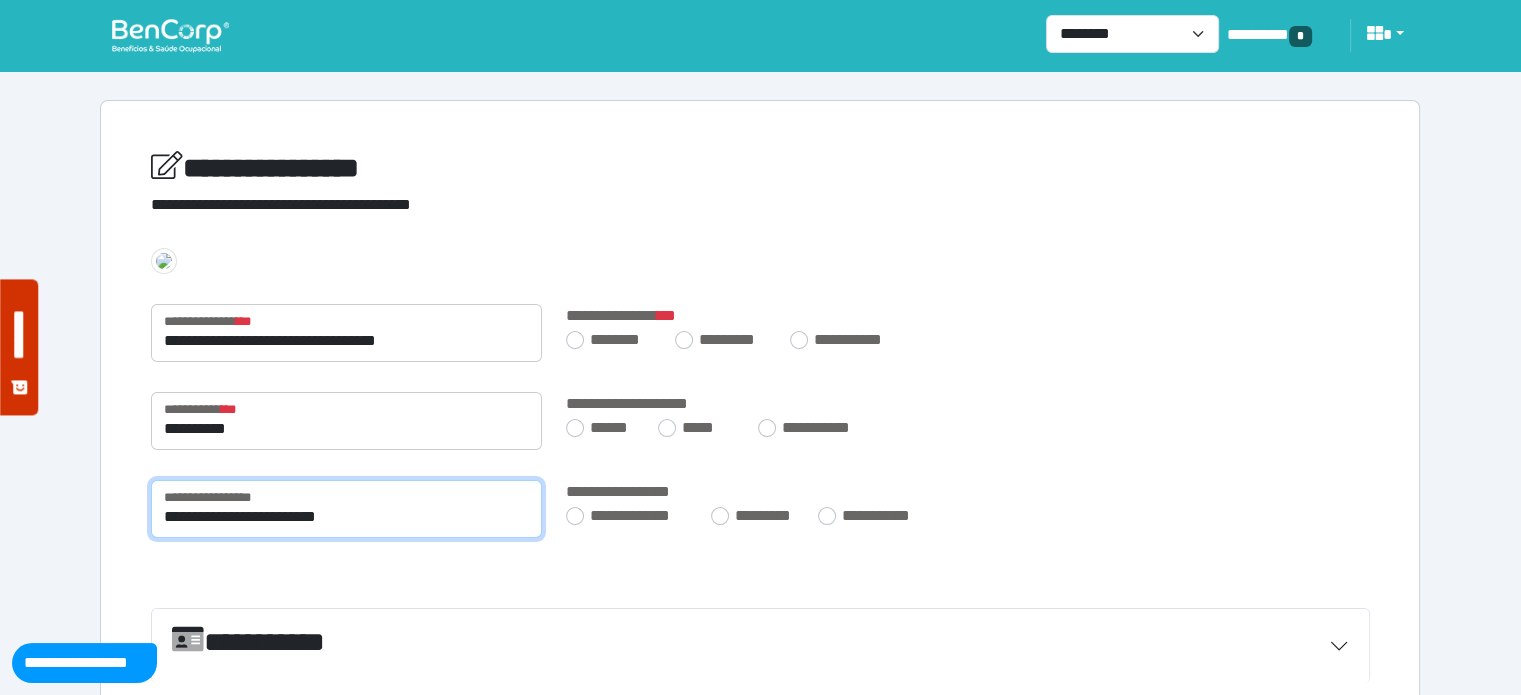 type on "**********" 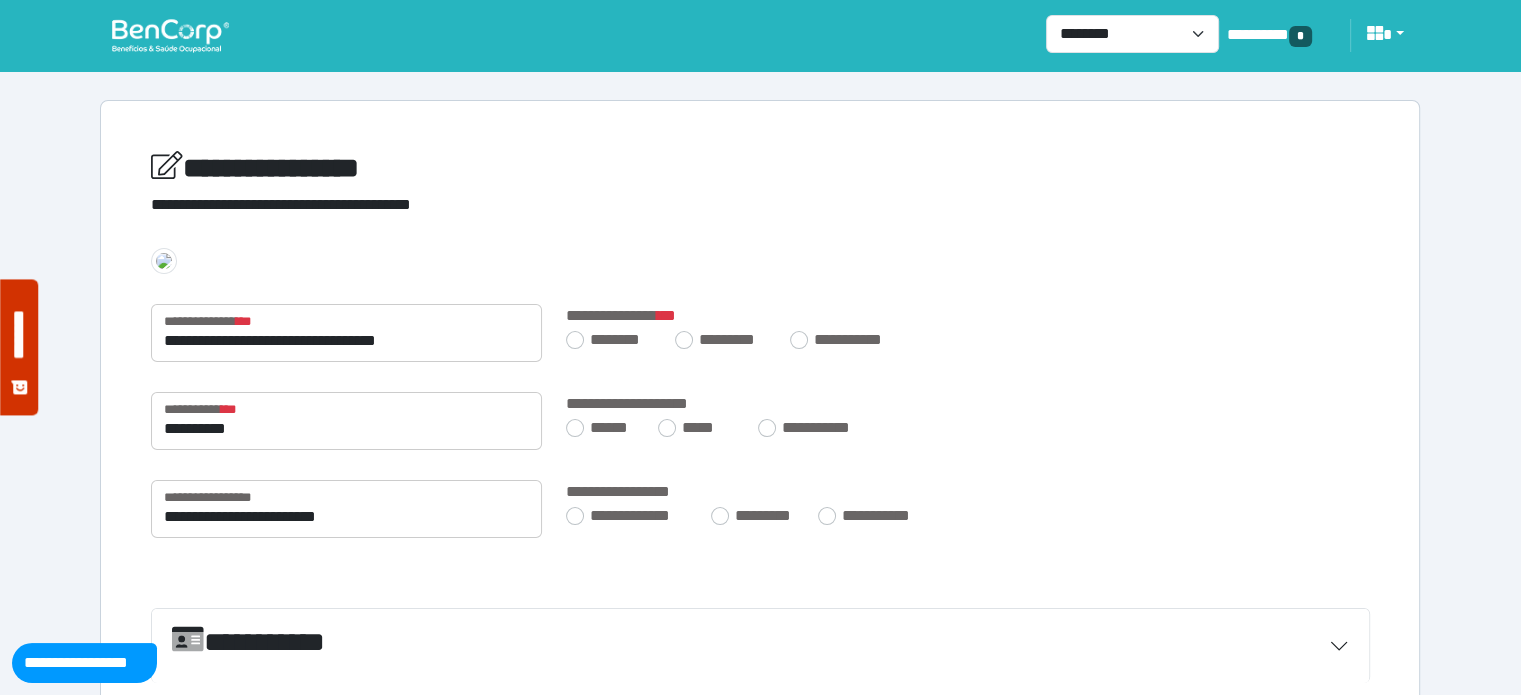 click on "**********" at bounding box center (760, 393) 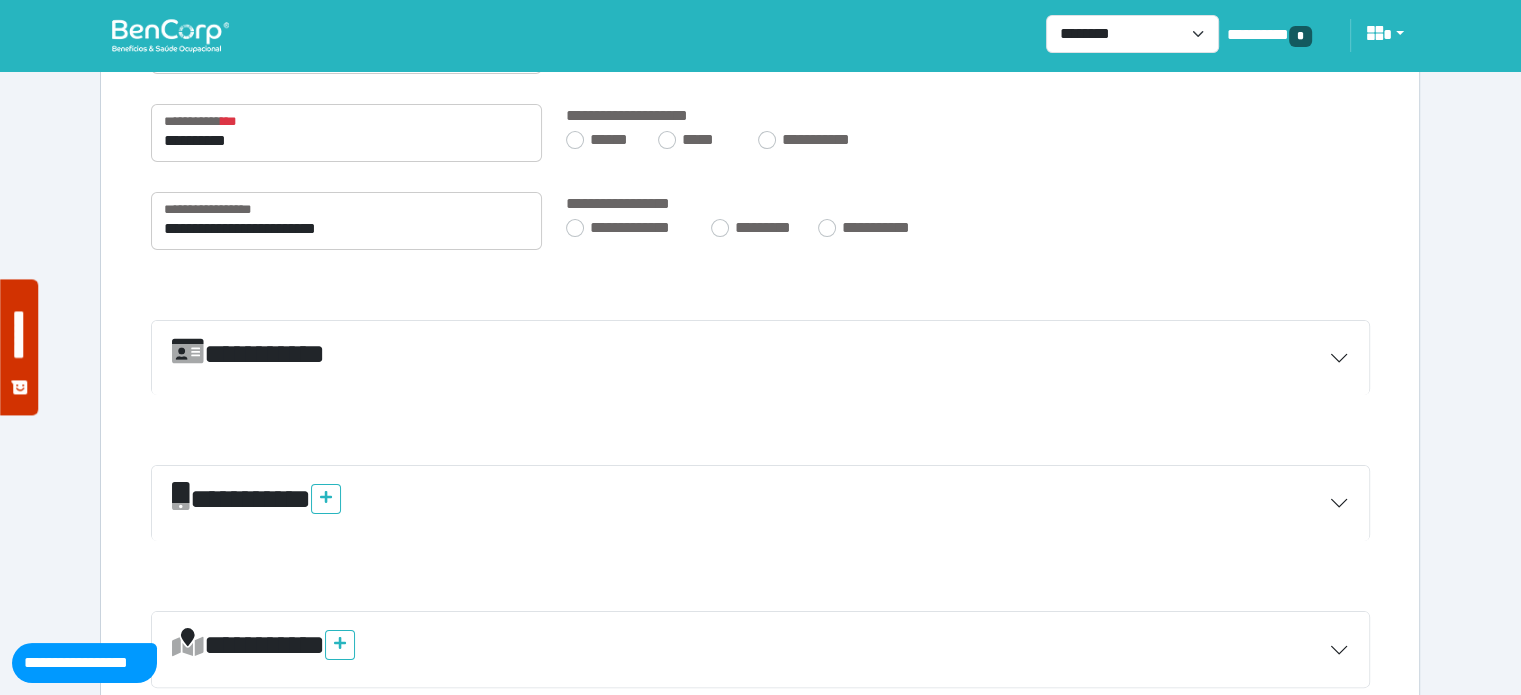 scroll, scrollTop: 290, scrollLeft: 0, axis: vertical 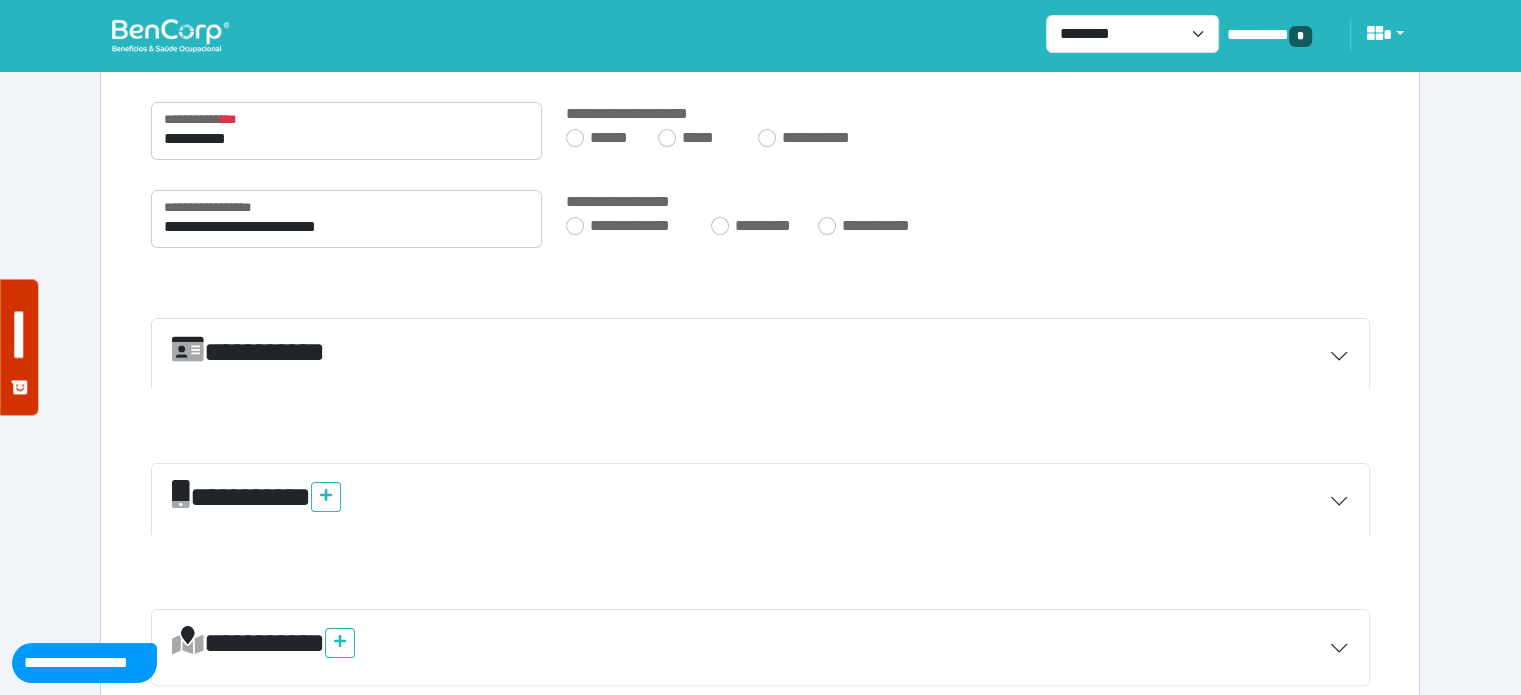 click on "*********" at bounding box center (760, 501) 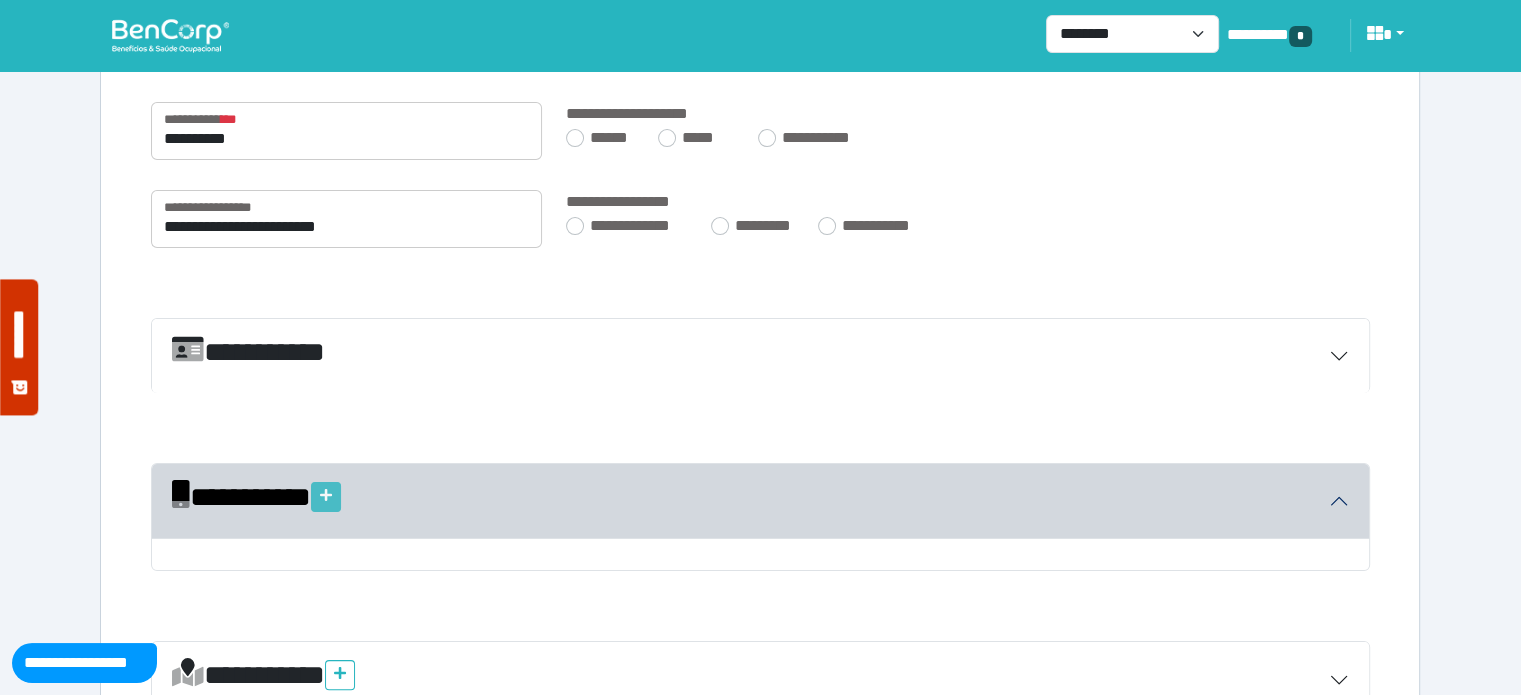 click 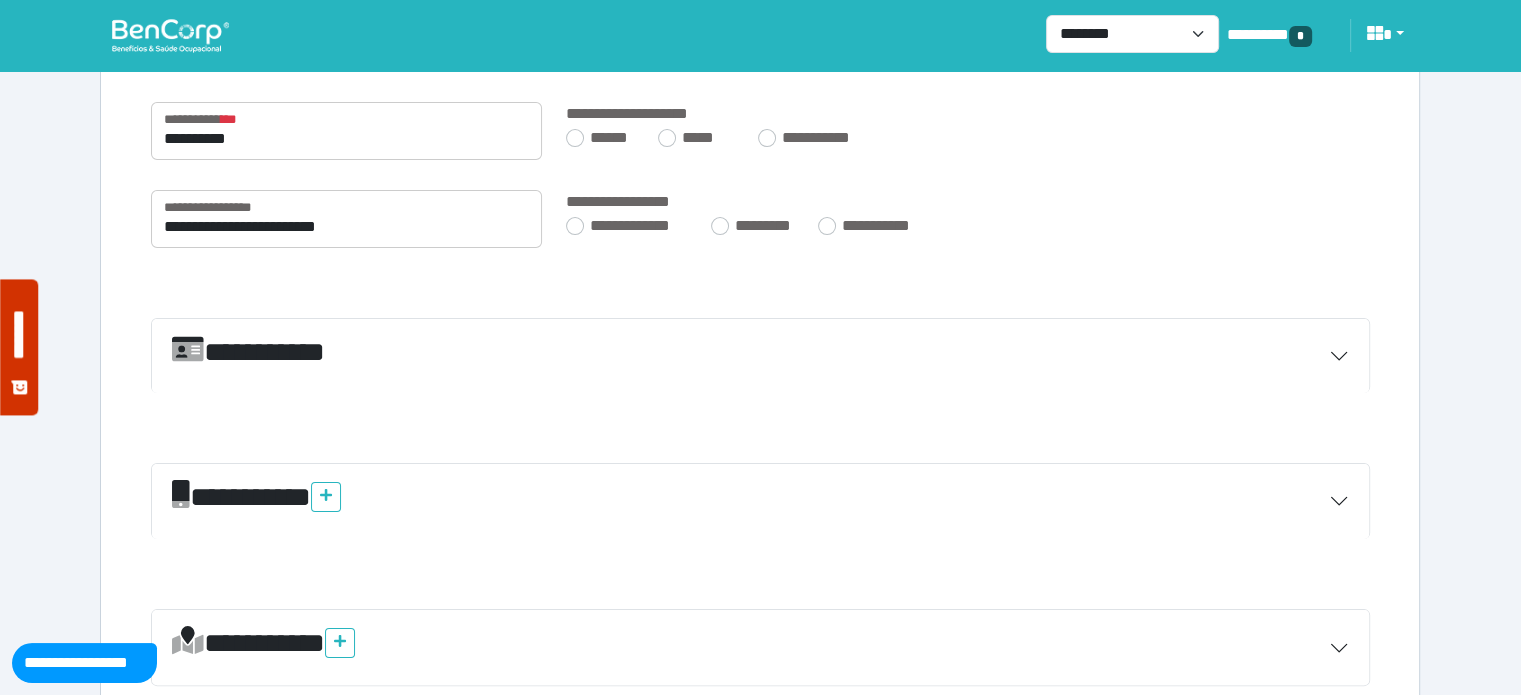 click on "*********" at bounding box center [760, 501] 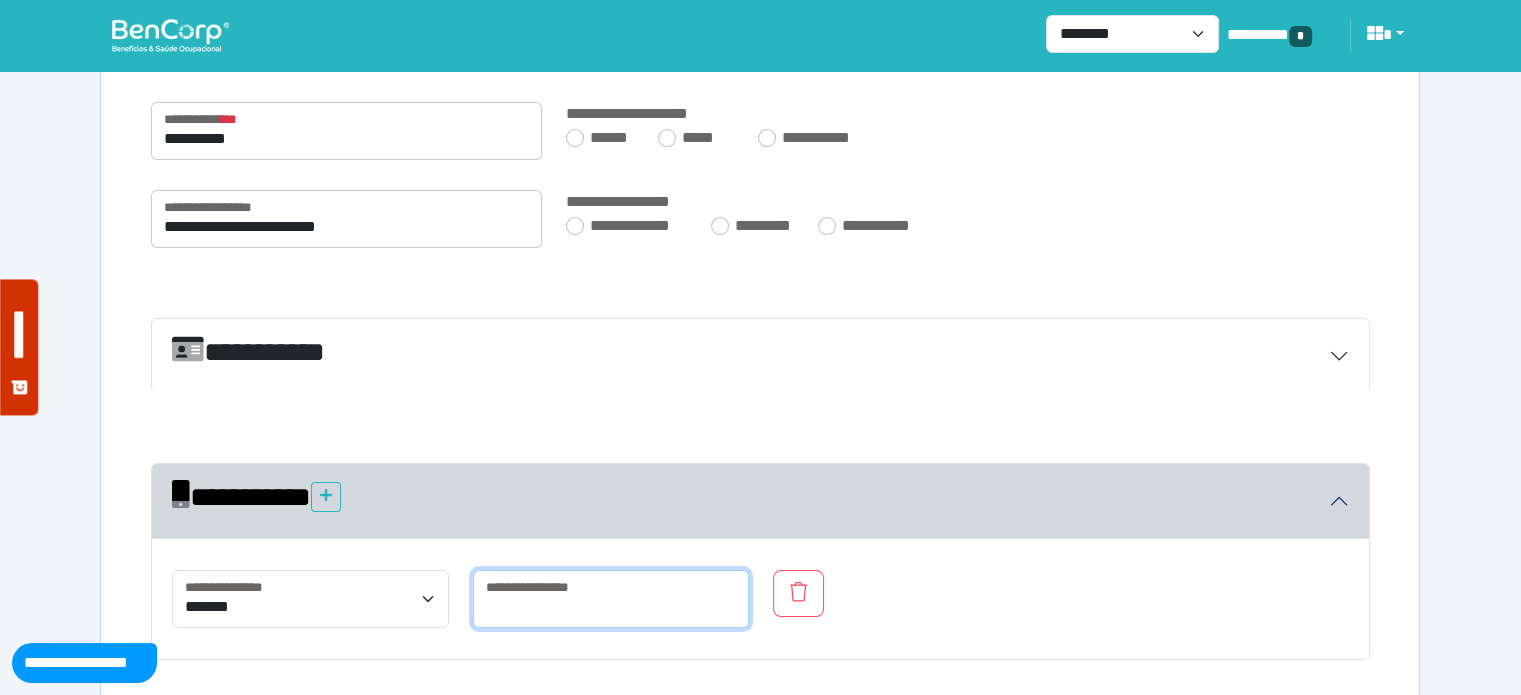 click at bounding box center (611, 599) 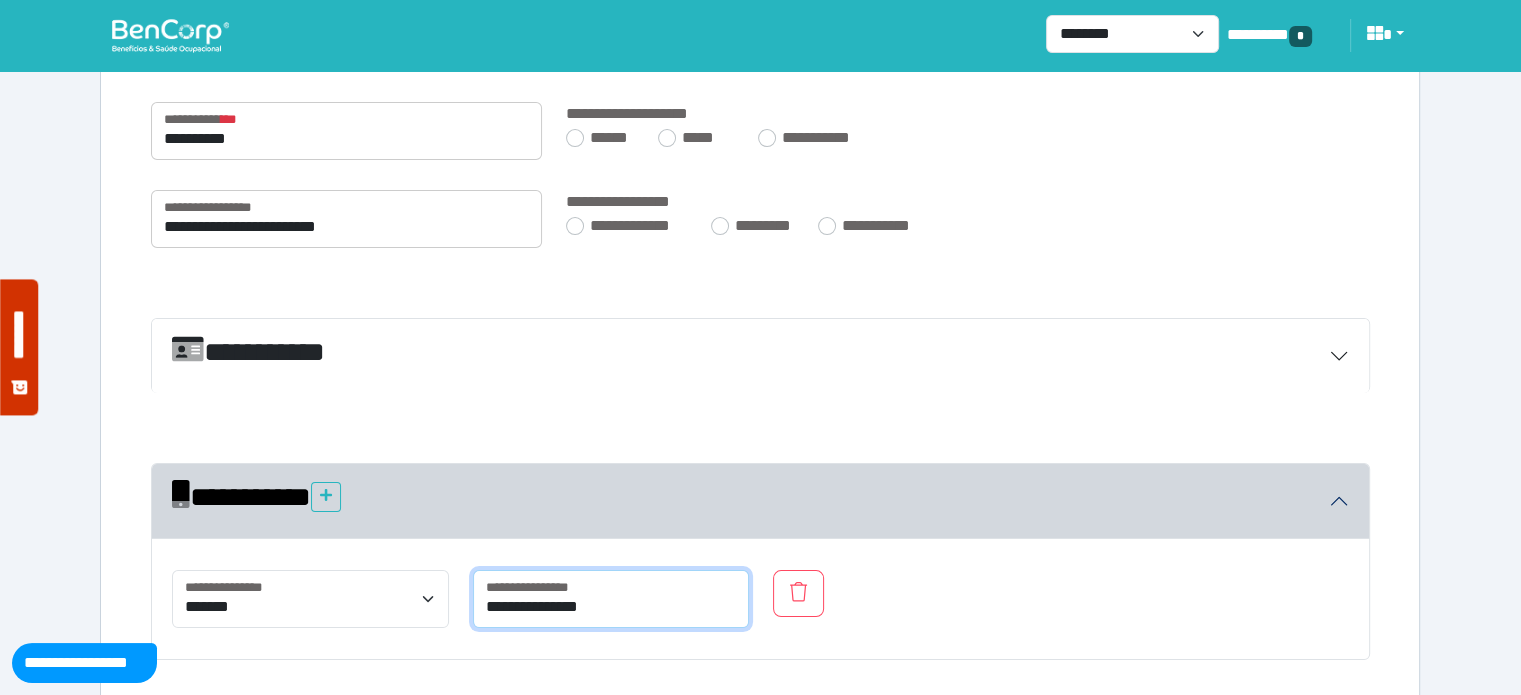 type on "**********" 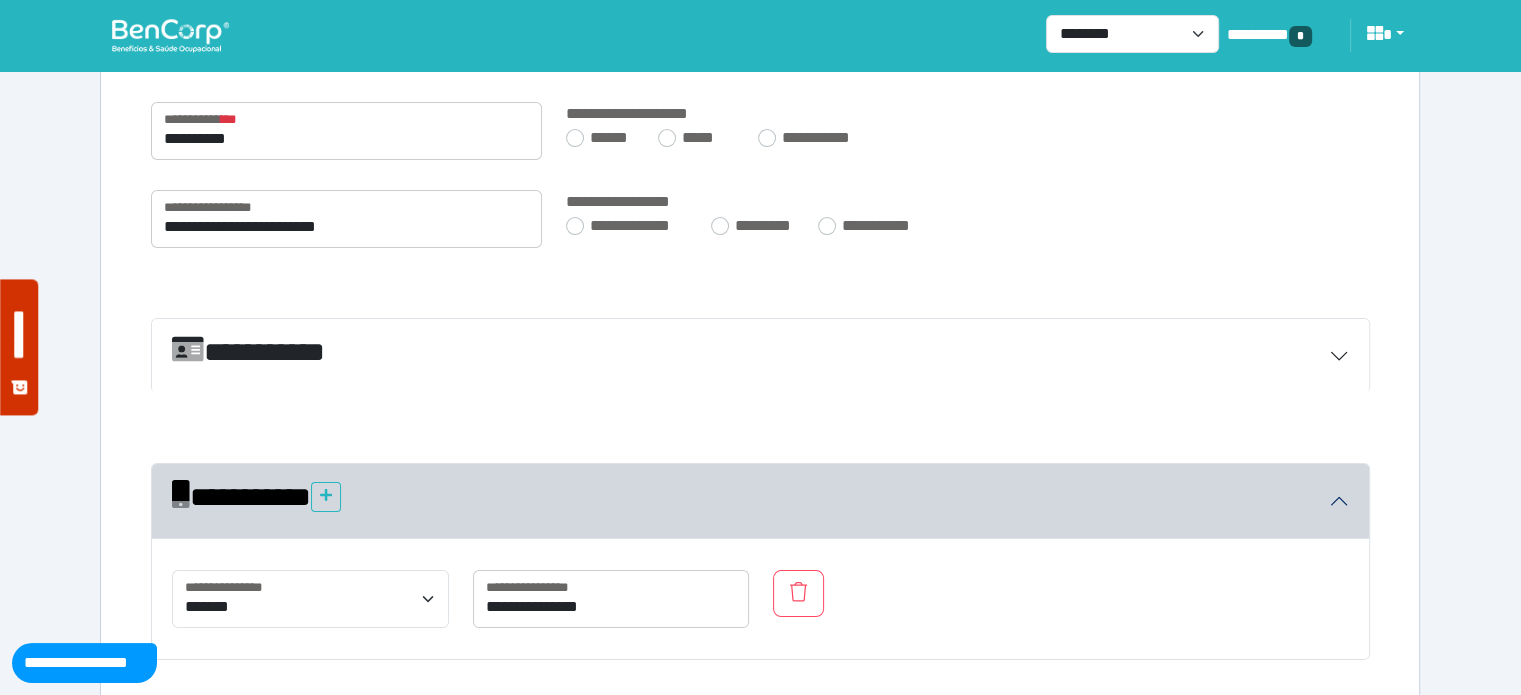 click at bounding box center (911, 607) 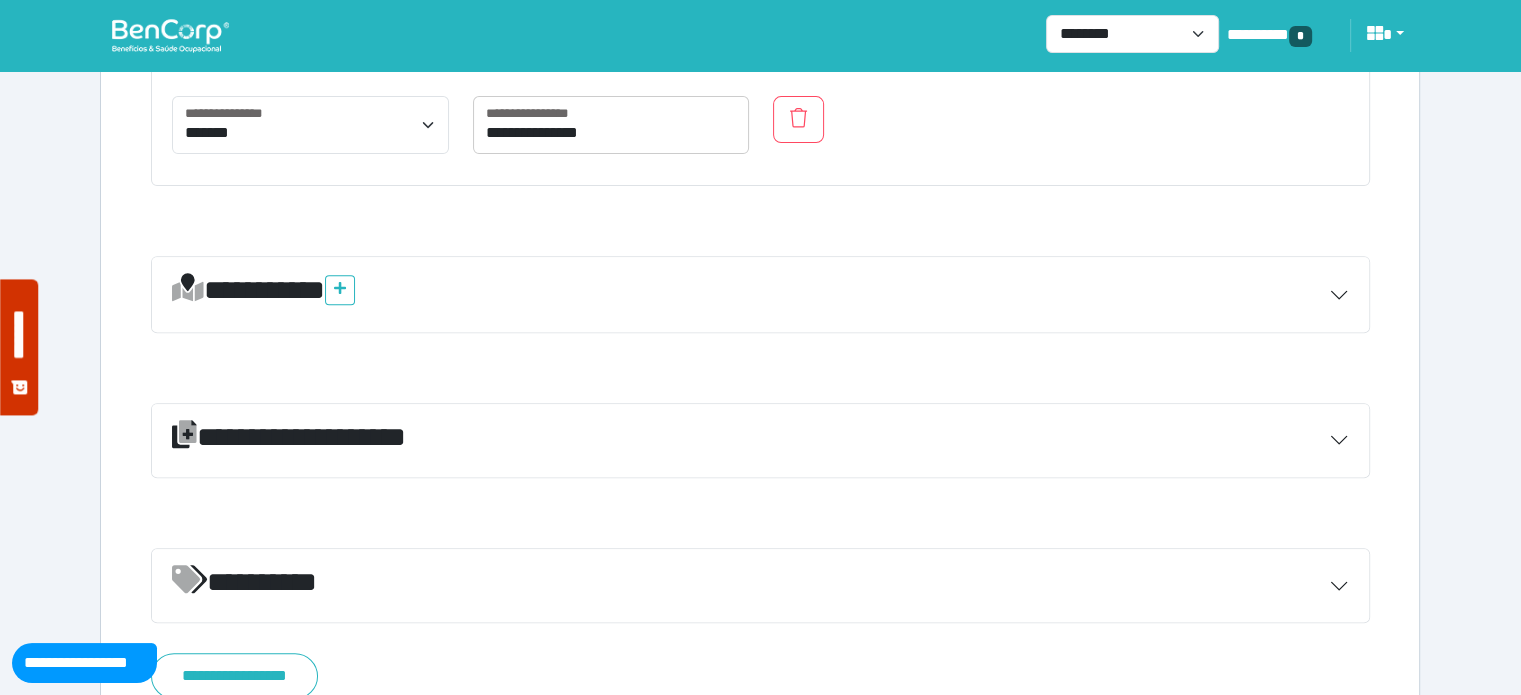 scroll, scrollTop: 766, scrollLeft: 0, axis: vertical 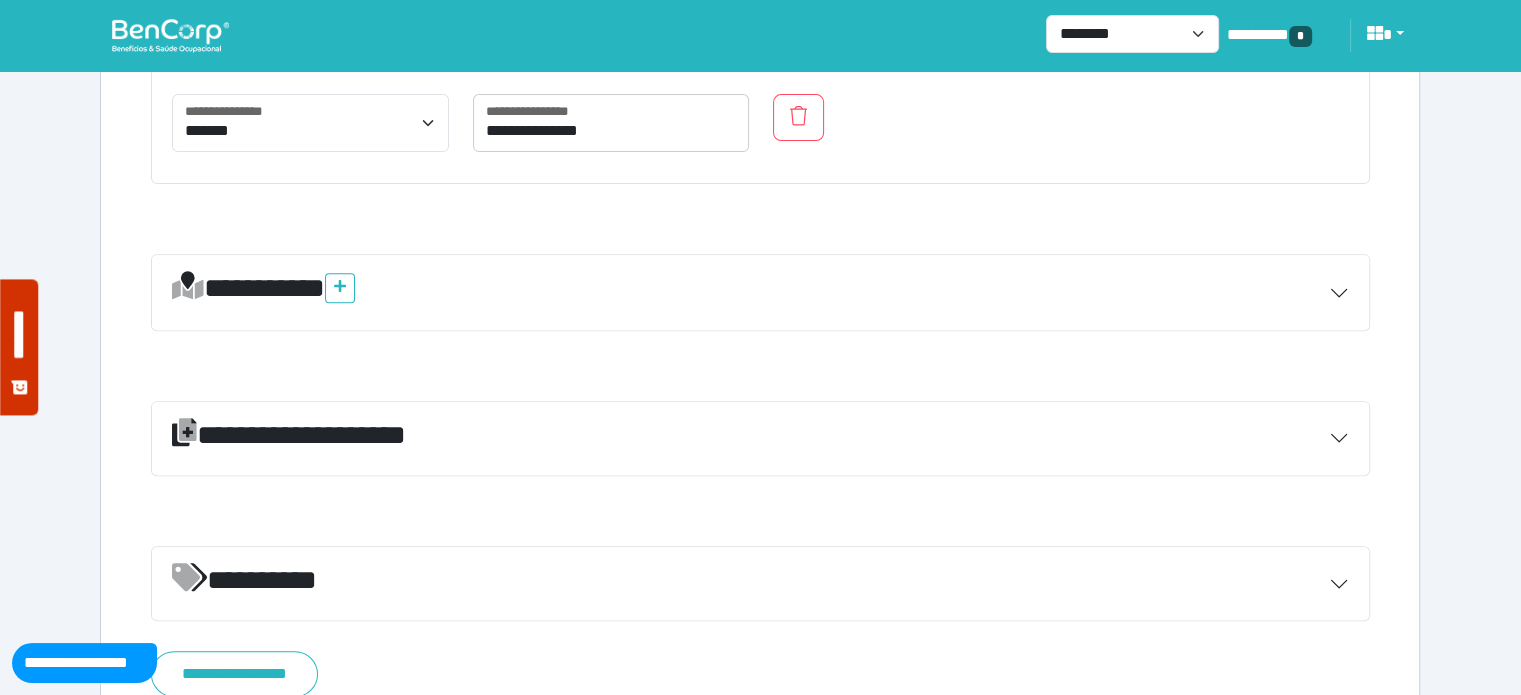 click on "*********" at bounding box center (760, 584) 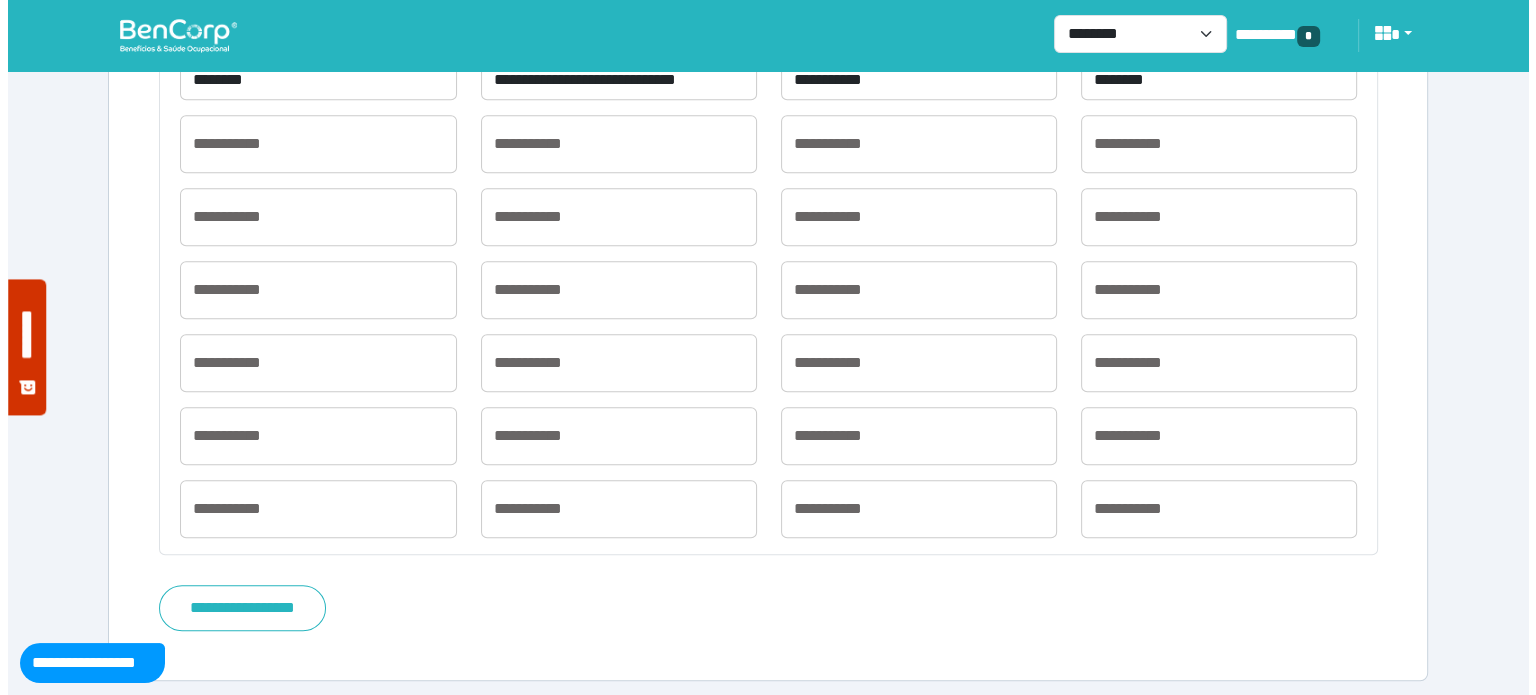 scroll, scrollTop: 1600, scrollLeft: 0, axis: vertical 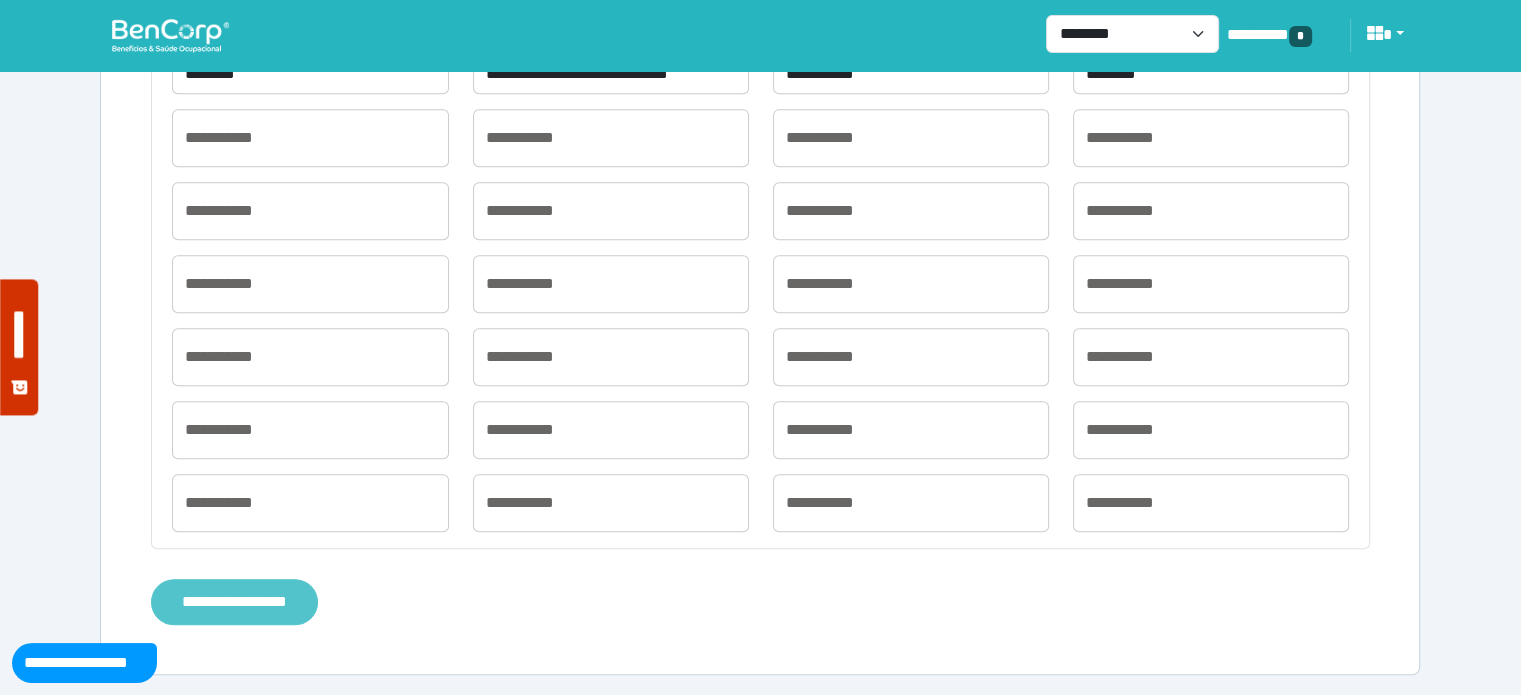 click on "**********" at bounding box center (234, 602) 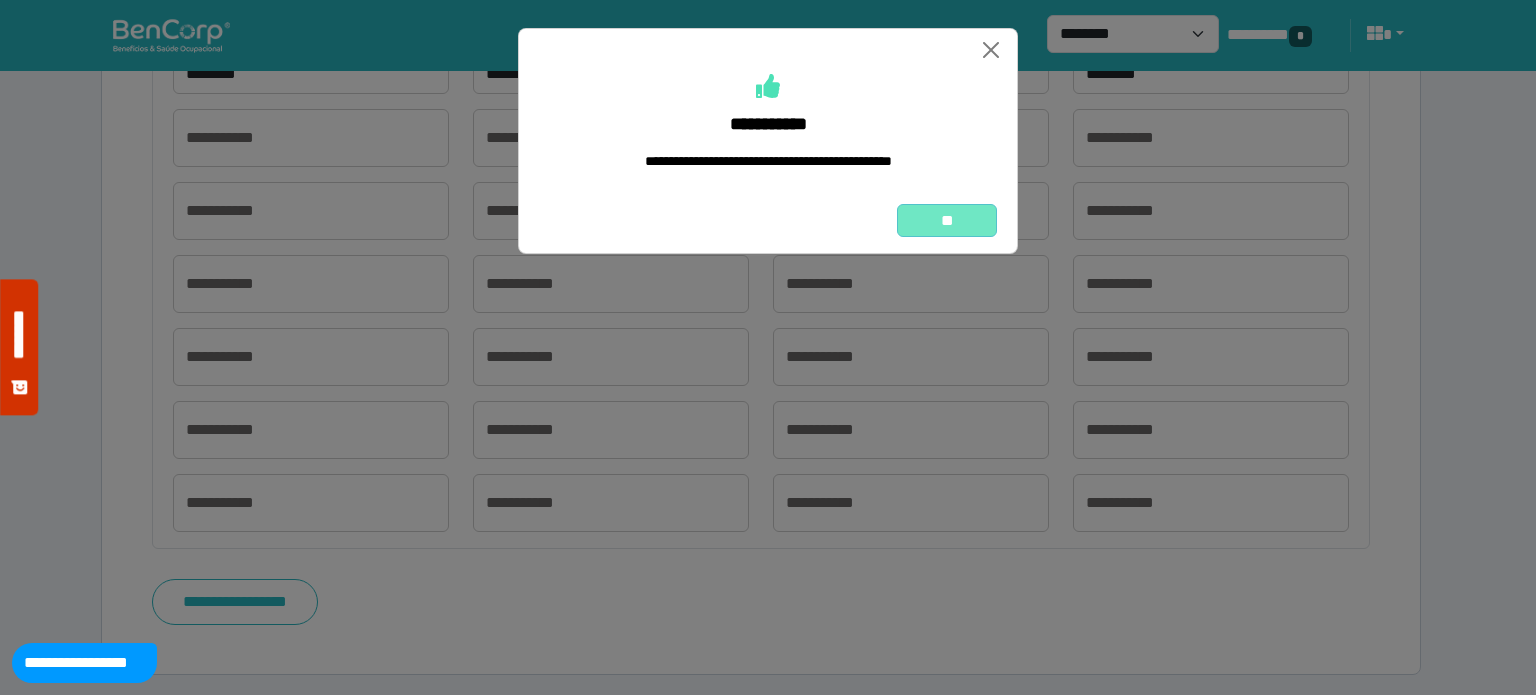click on "**" at bounding box center [947, 221] 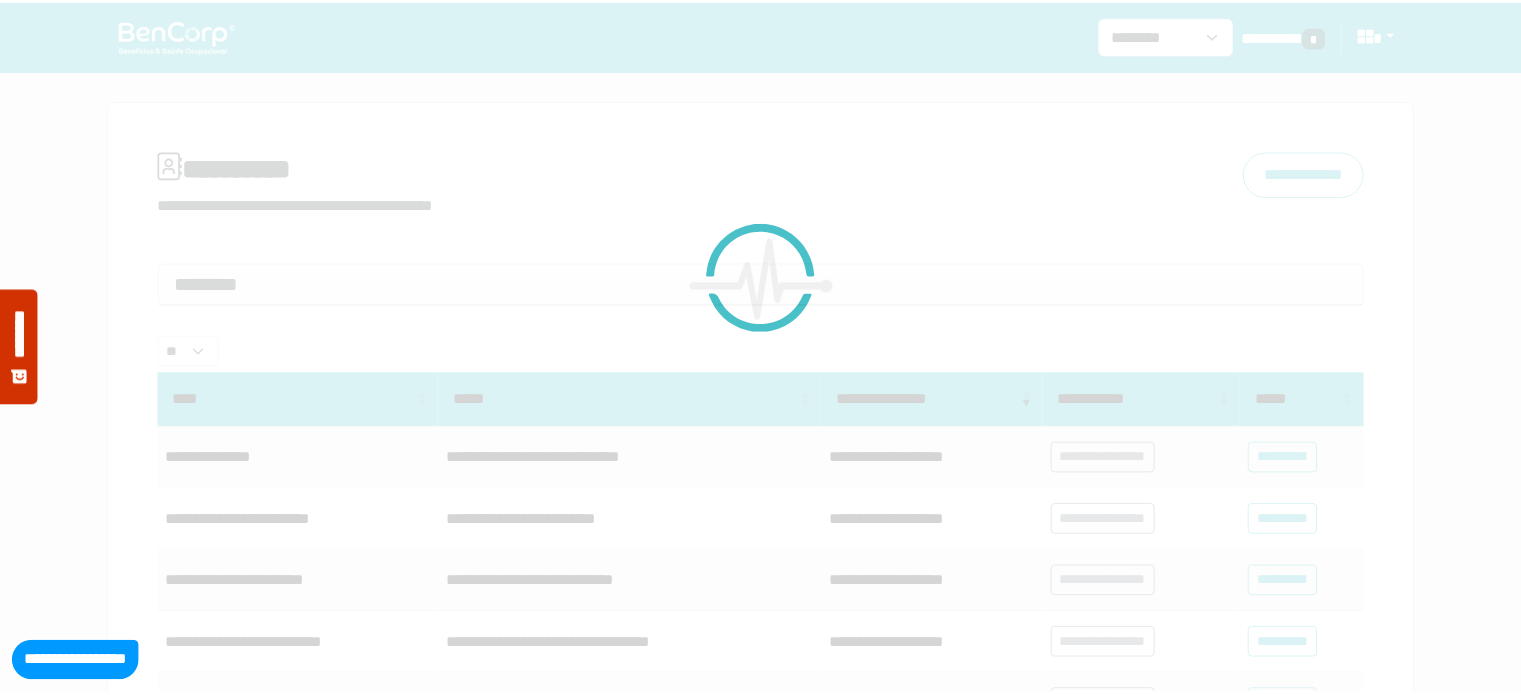scroll, scrollTop: 0, scrollLeft: 0, axis: both 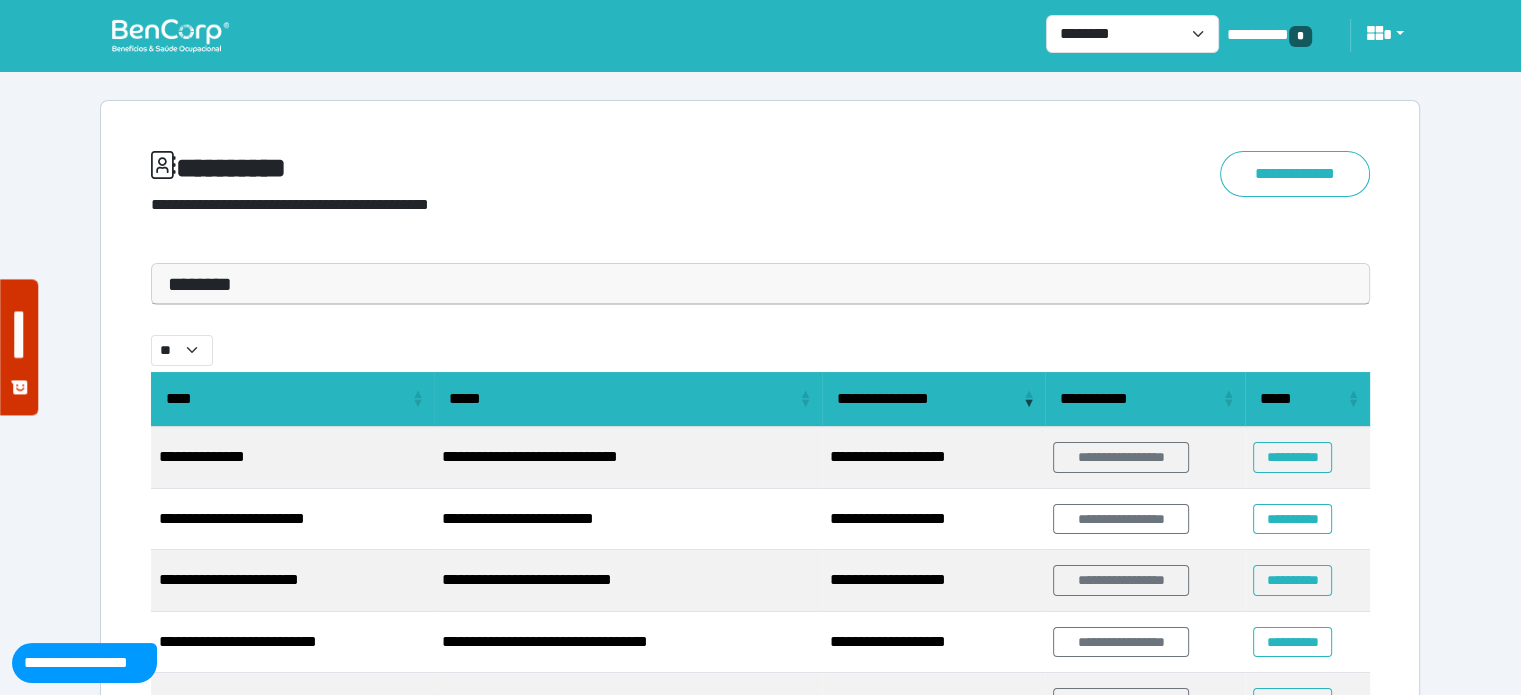 click on "********" at bounding box center [760, 284] 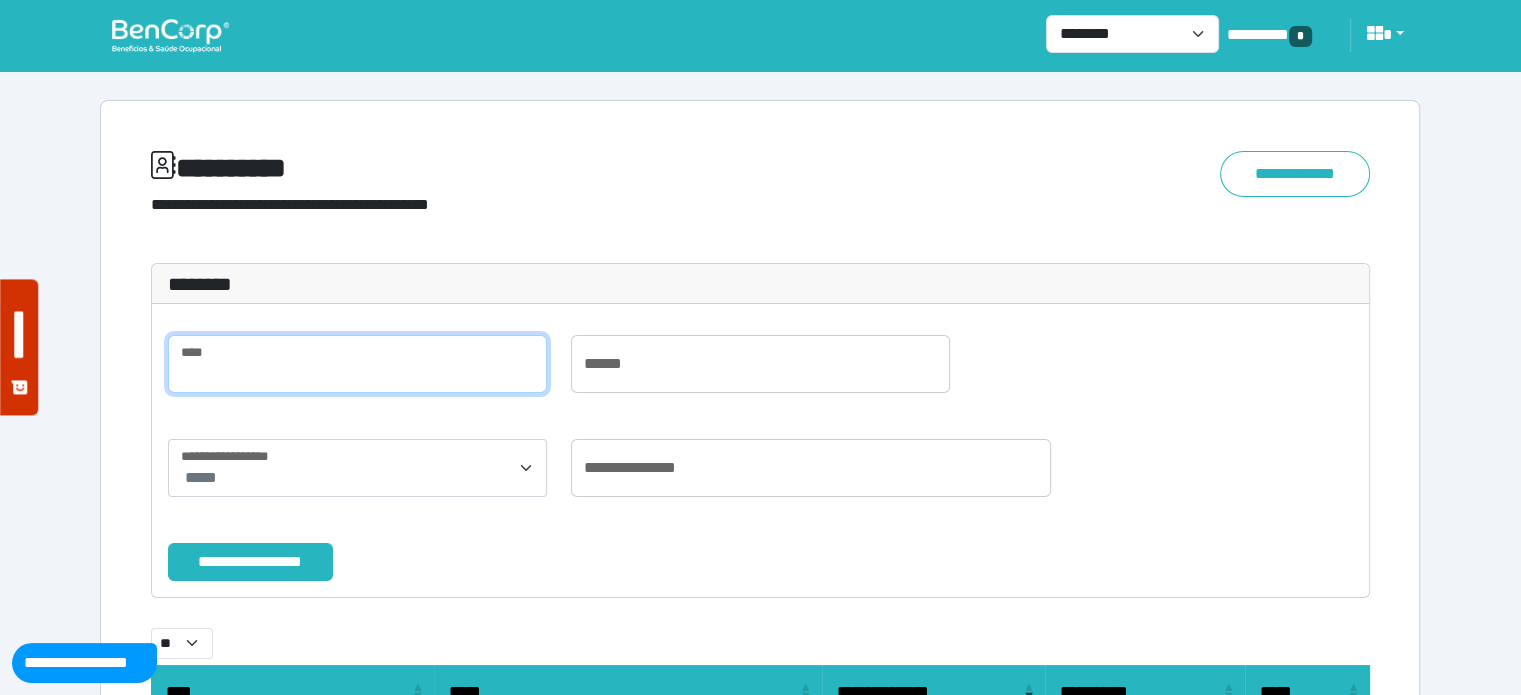 click at bounding box center (357, 364) 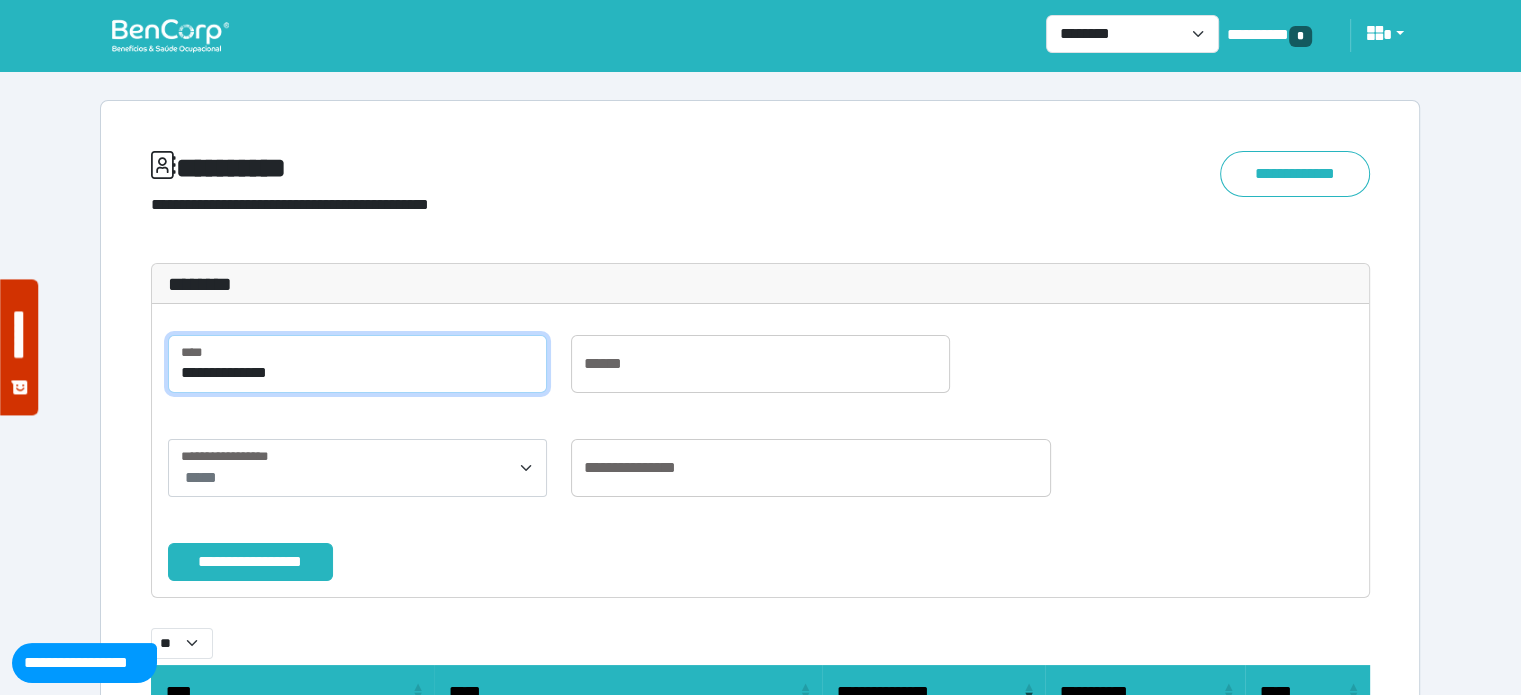 click on "**********" at bounding box center (250, 562) 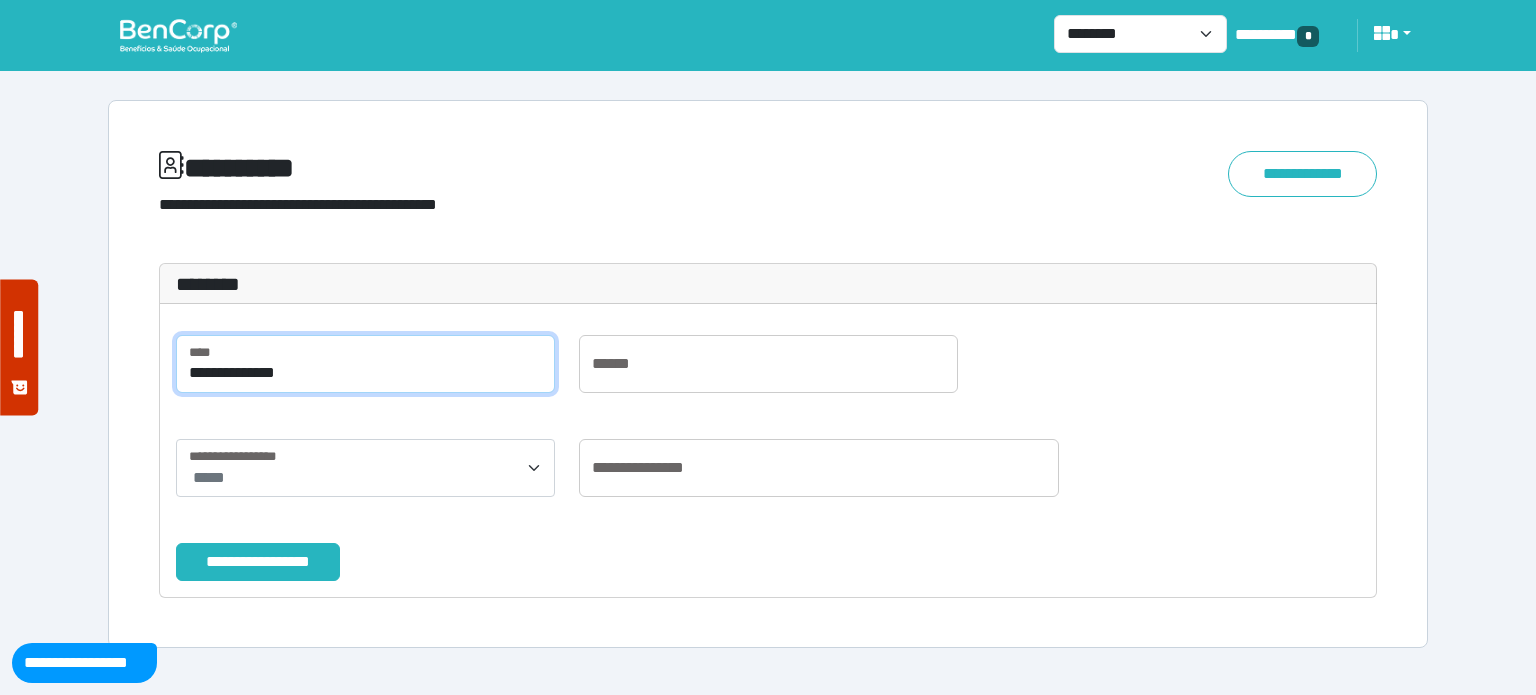 click on "**********" at bounding box center (258, 562) 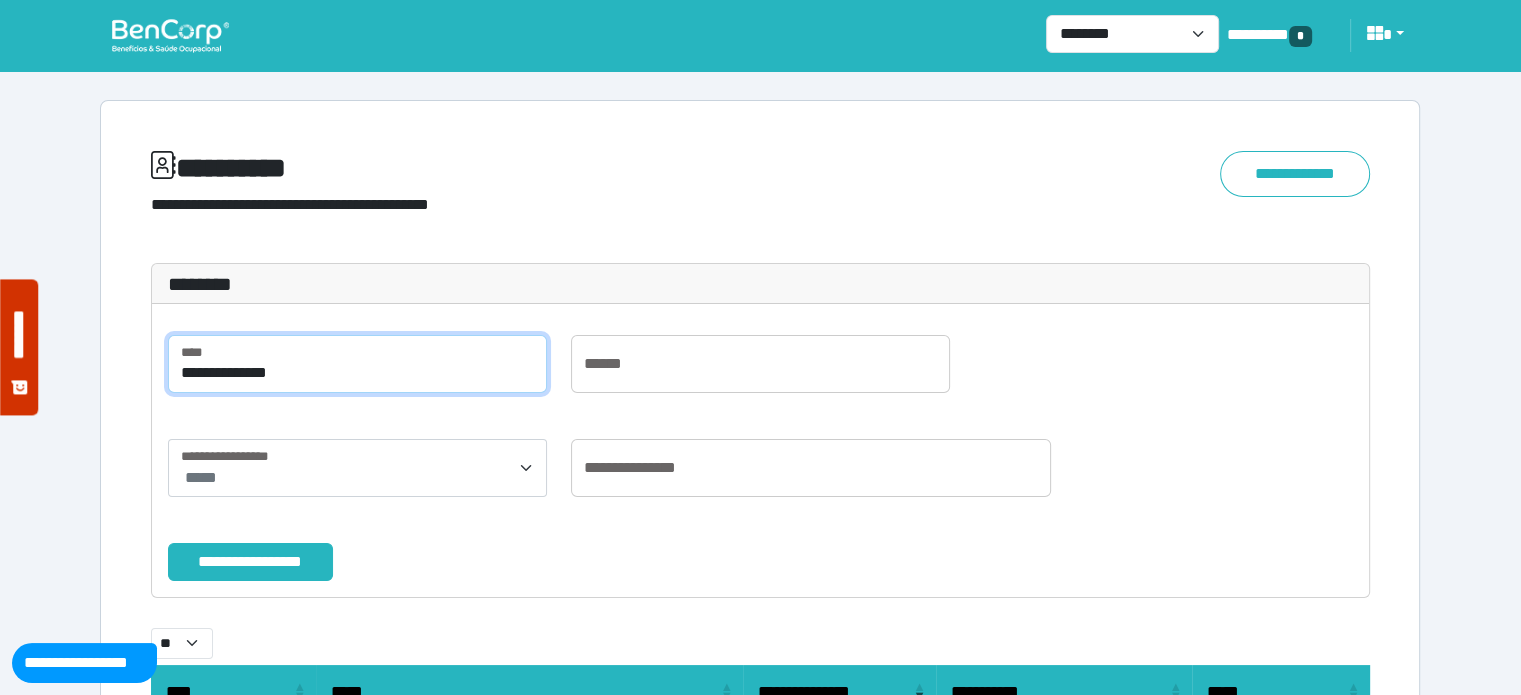 scroll, scrollTop: 244, scrollLeft: 0, axis: vertical 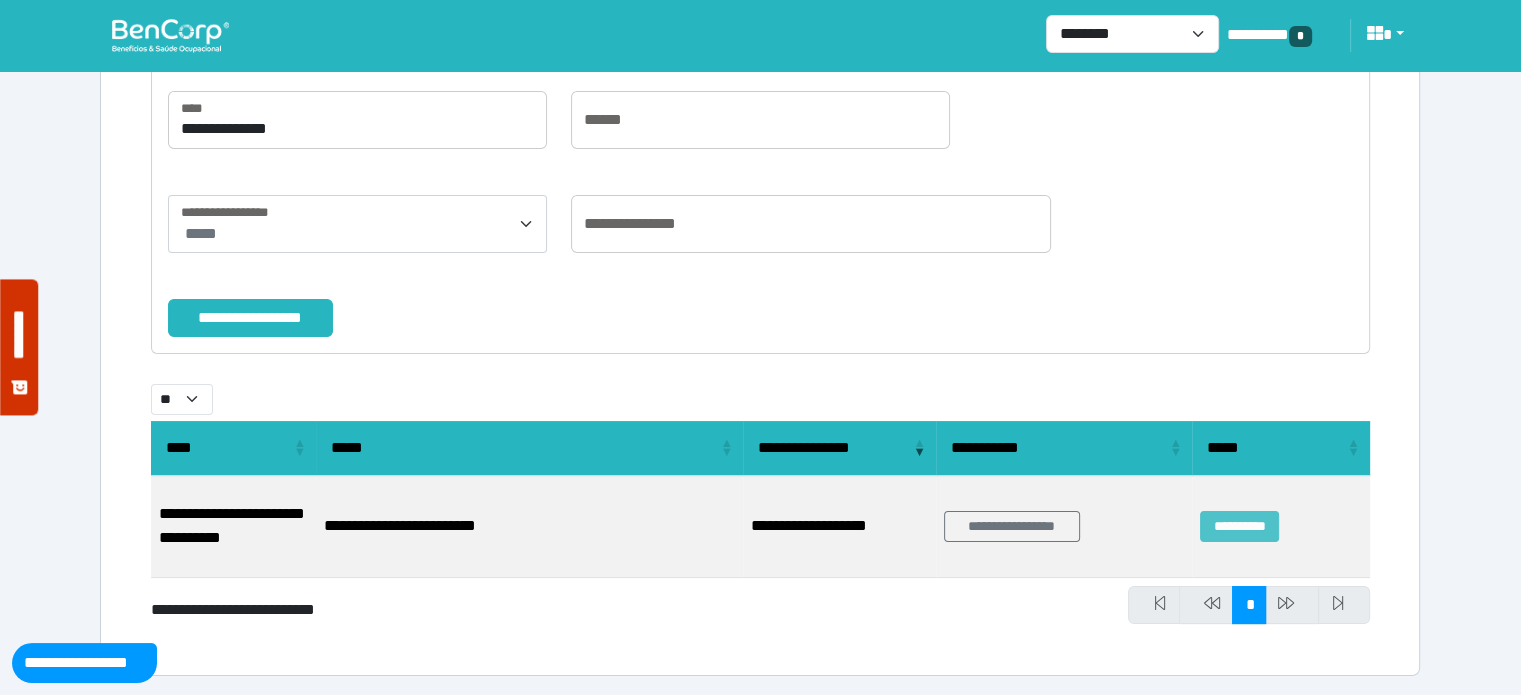 click on "**********" at bounding box center [1239, 526] 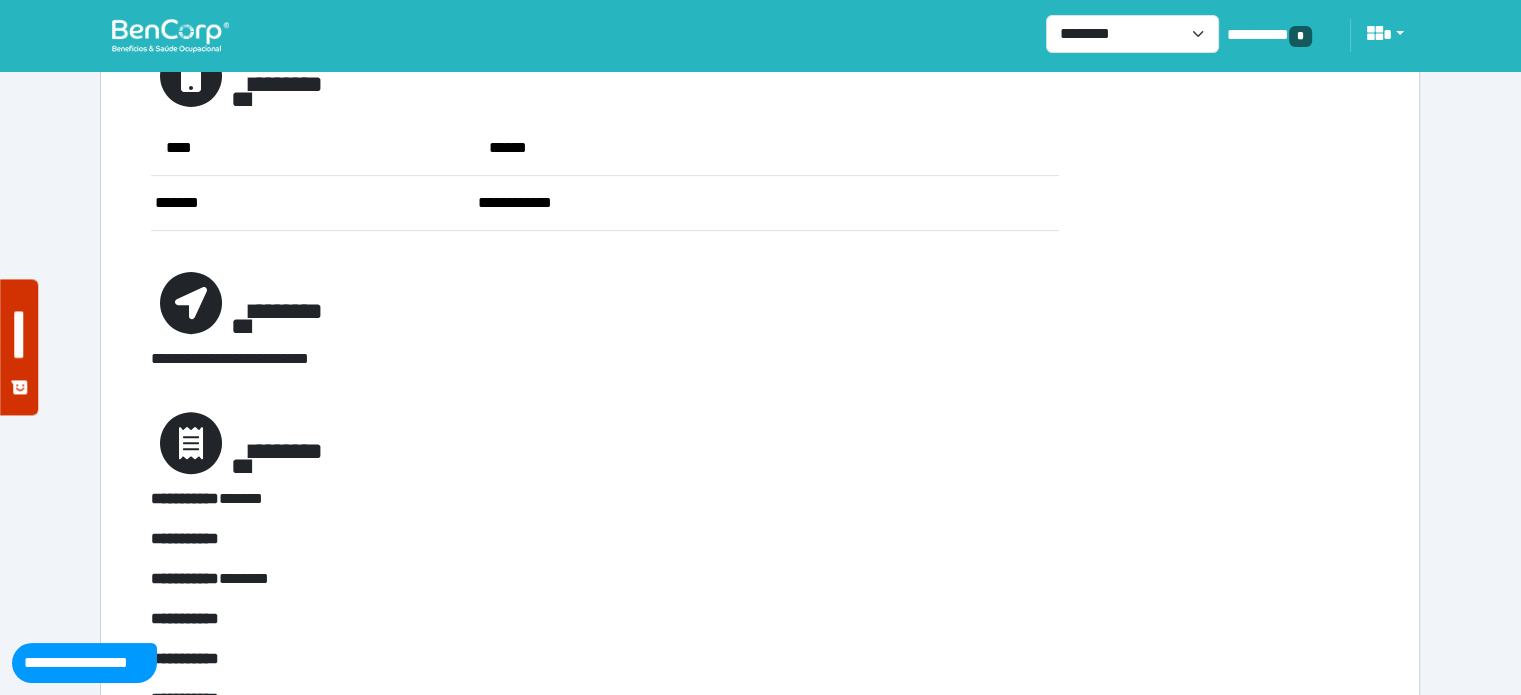scroll, scrollTop: 0, scrollLeft: 0, axis: both 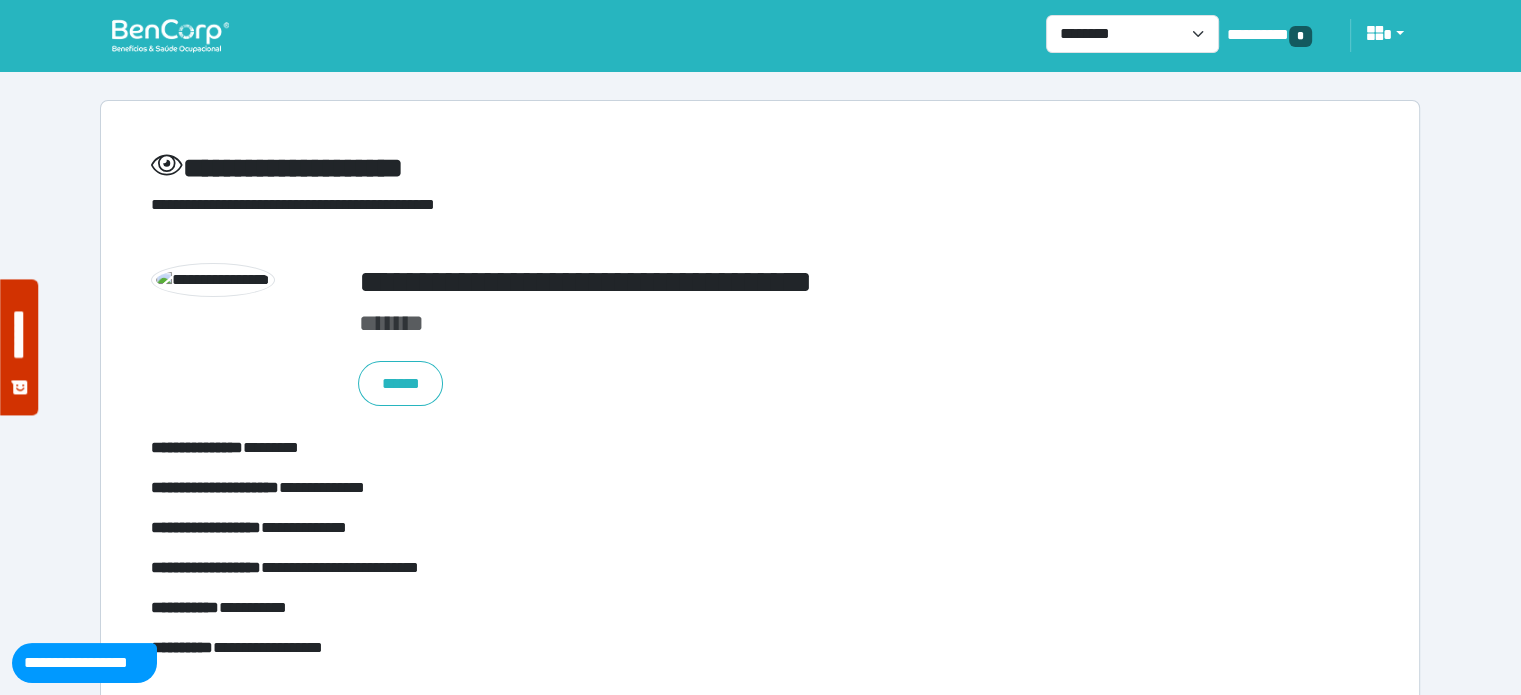 click at bounding box center (170, 35) 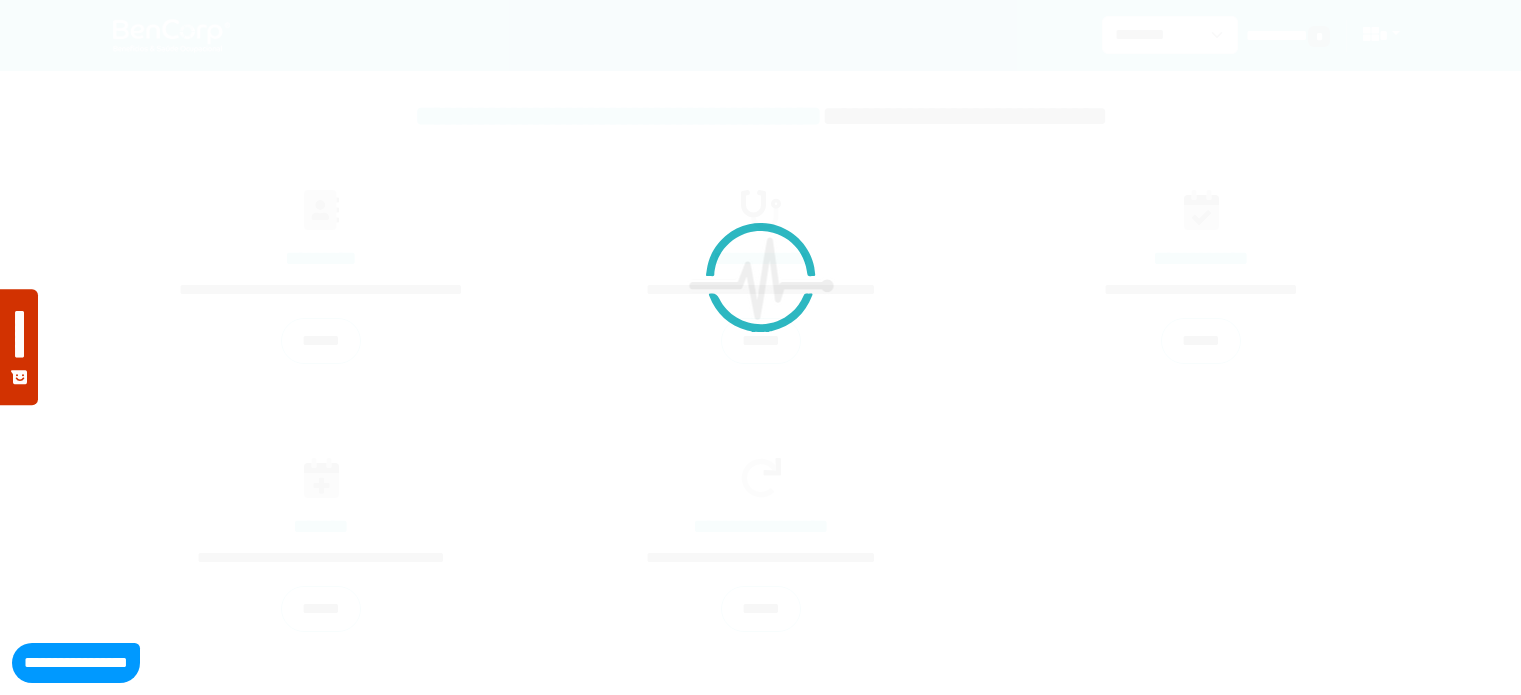 scroll, scrollTop: 0, scrollLeft: 0, axis: both 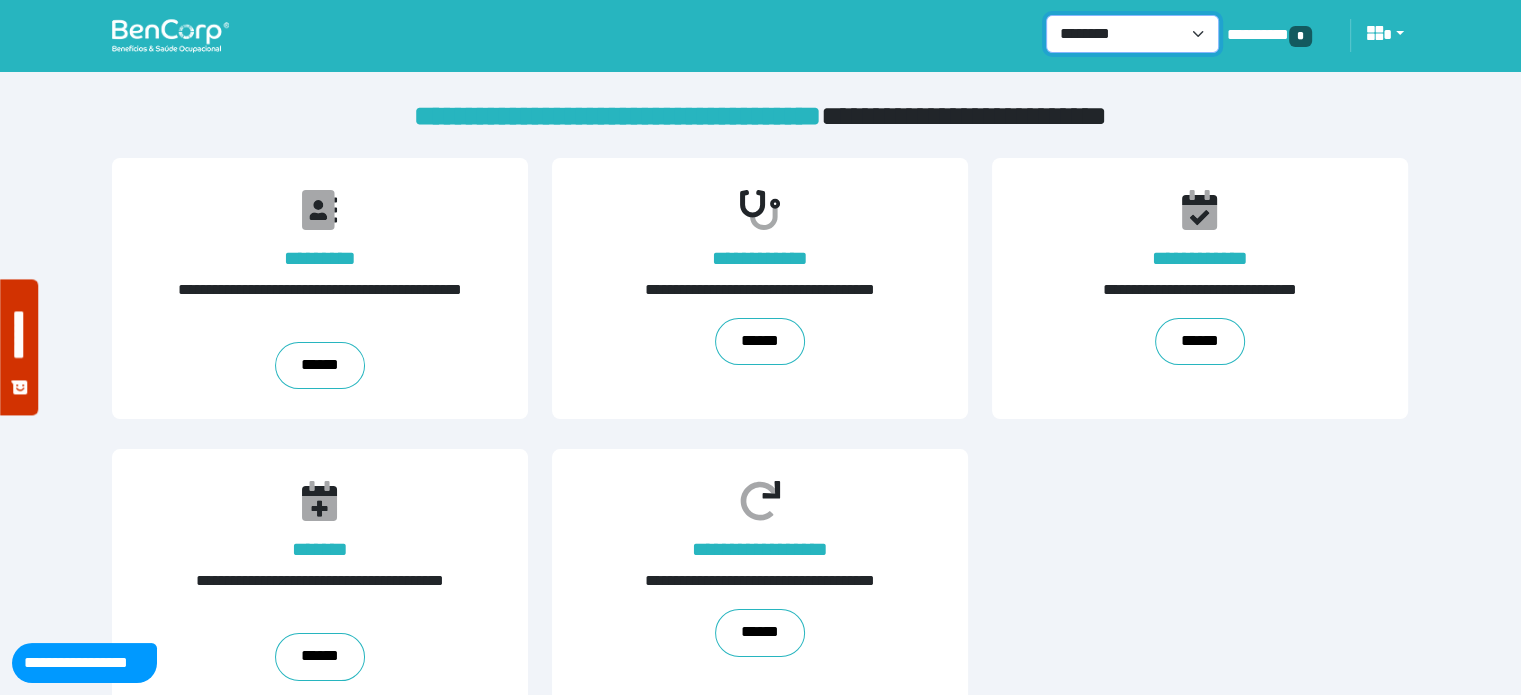 click on "**********" at bounding box center [1132, 34] 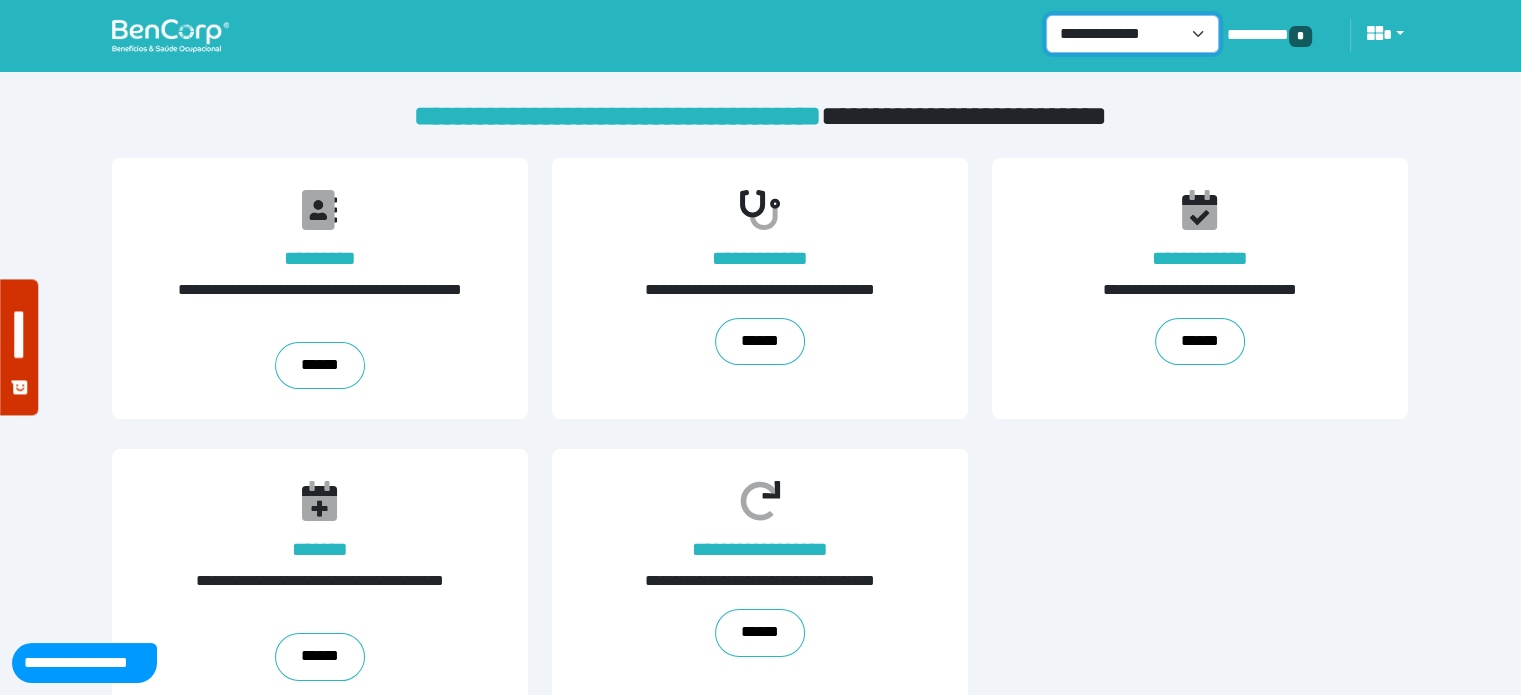 click on "**********" at bounding box center [1132, 34] 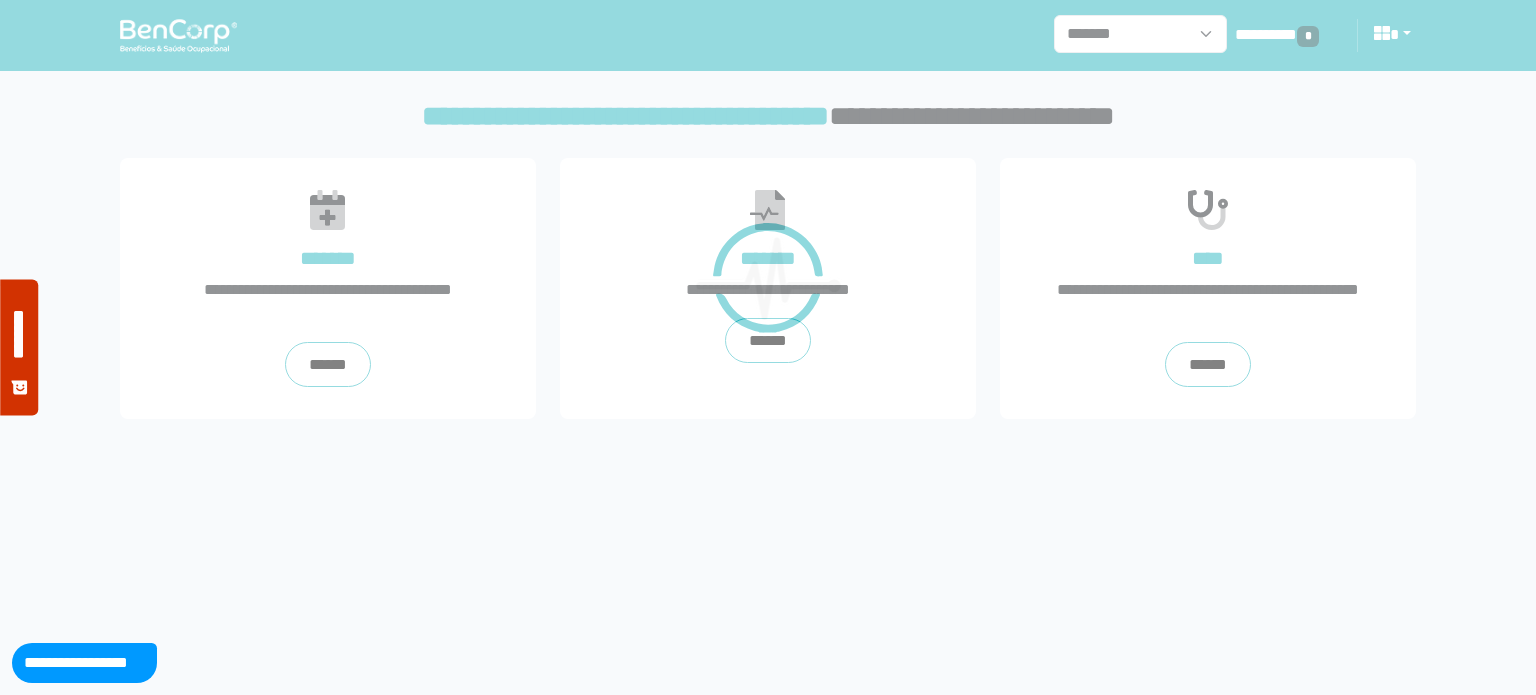 scroll, scrollTop: 0, scrollLeft: 0, axis: both 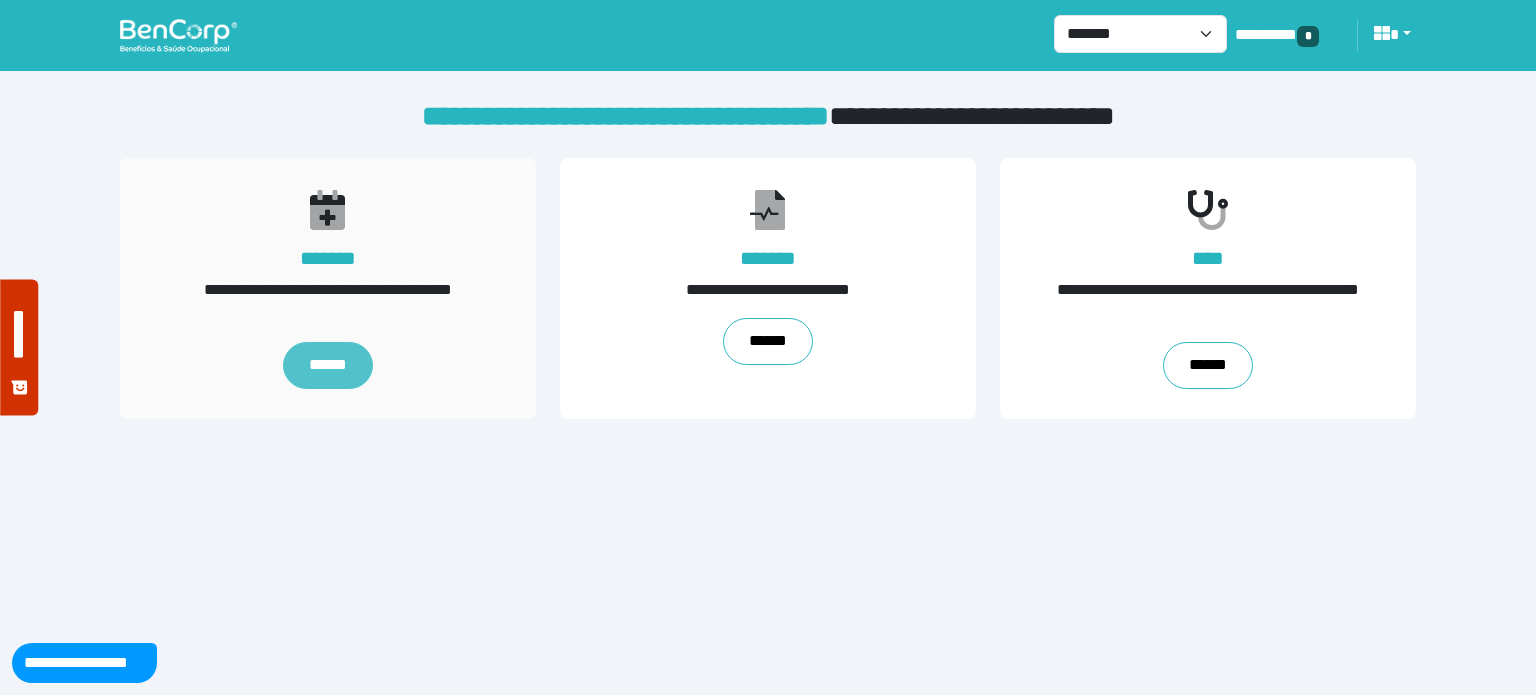 click on "******" at bounding box center [328, 366] 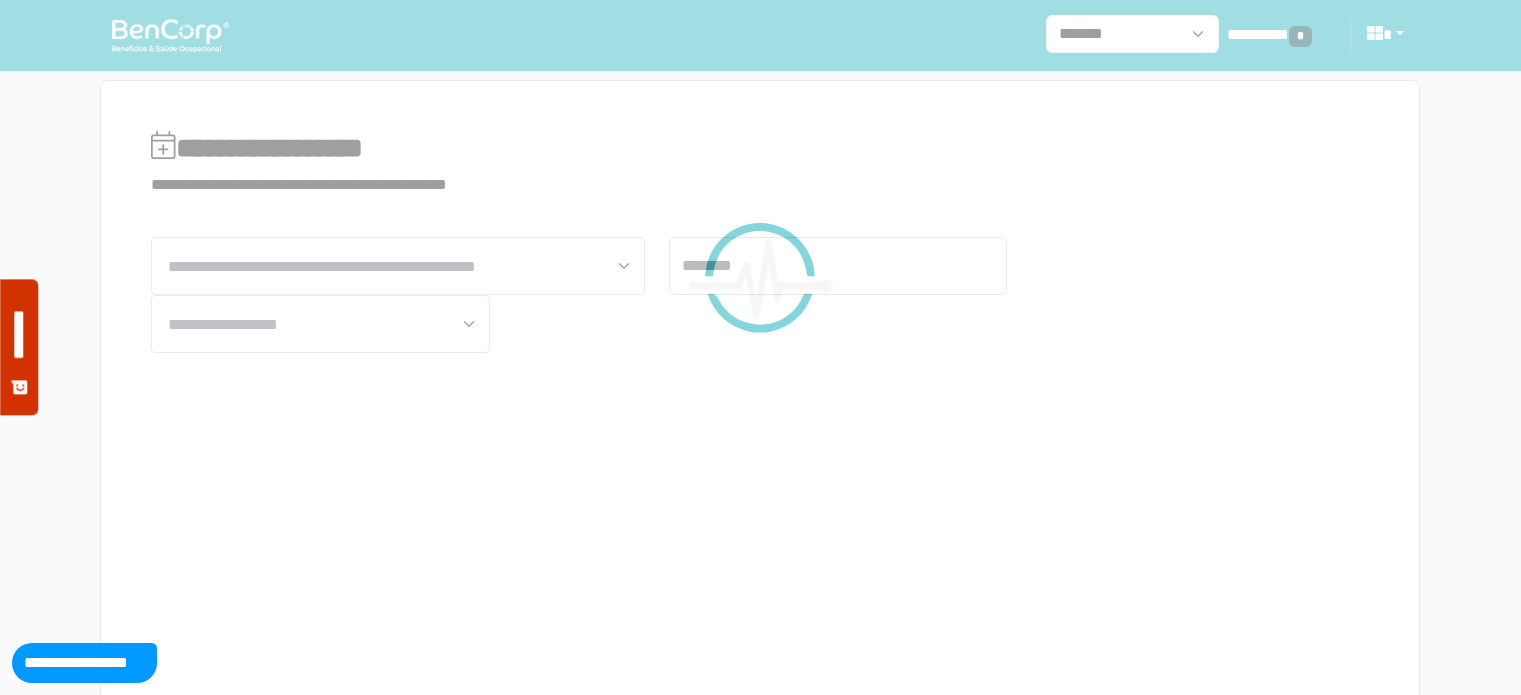 scroll, scrollTop: 0, scrollLeft: 0, axis: both 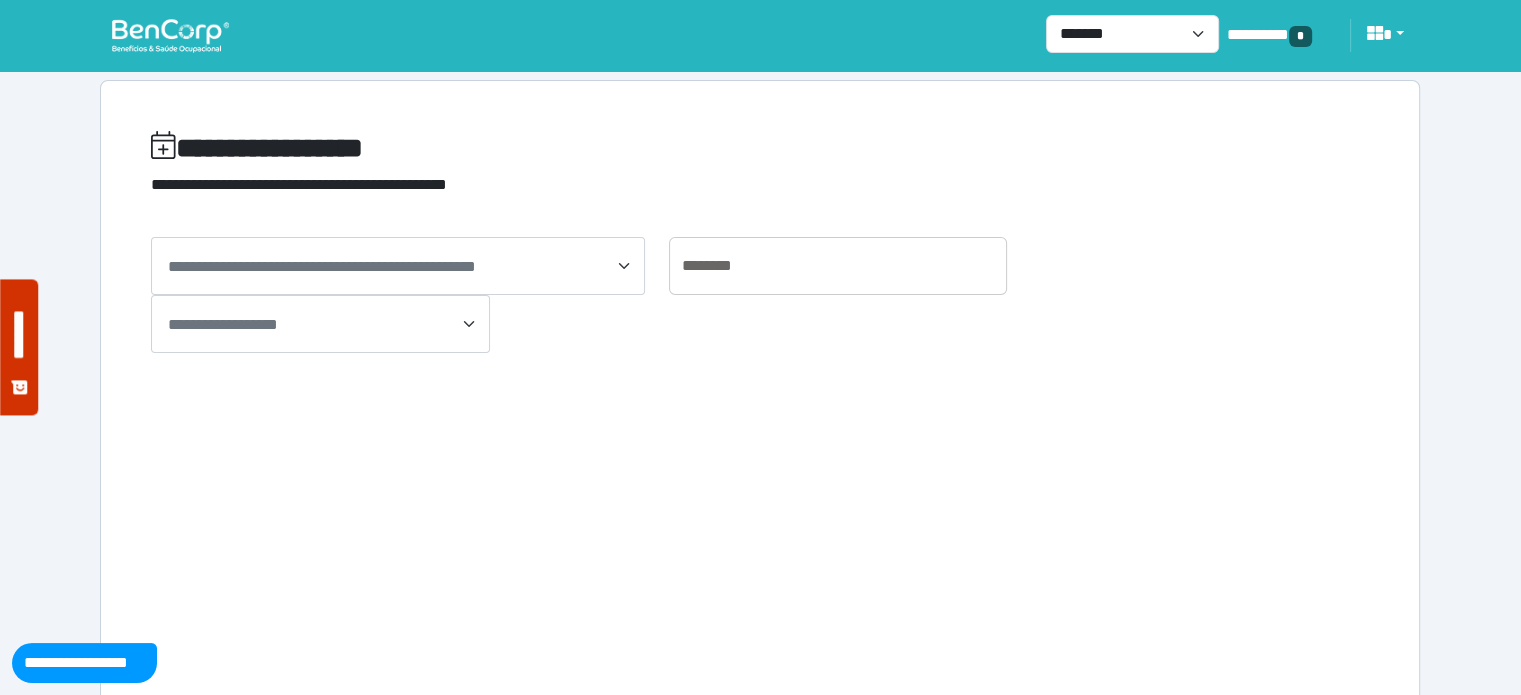 click on "**********" at bounding box center [223, 324] 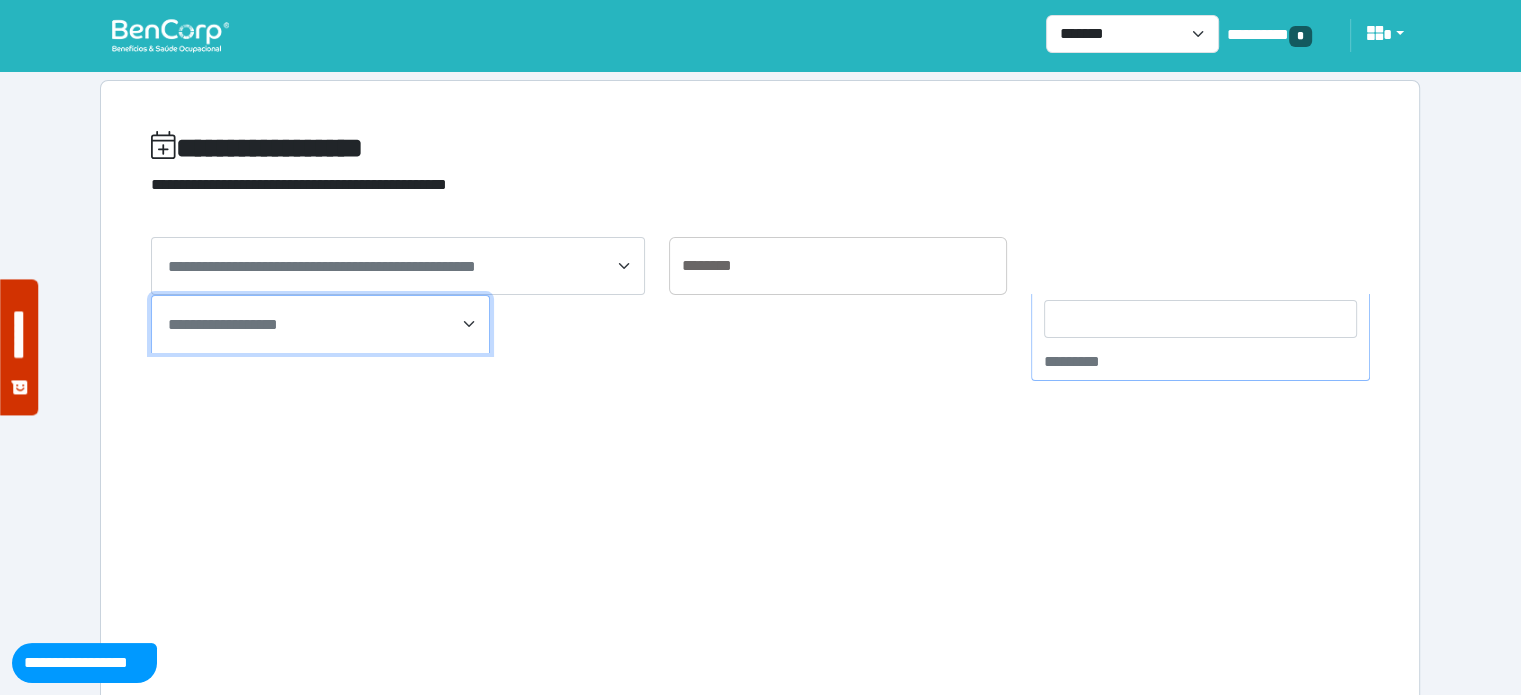 type on "*" 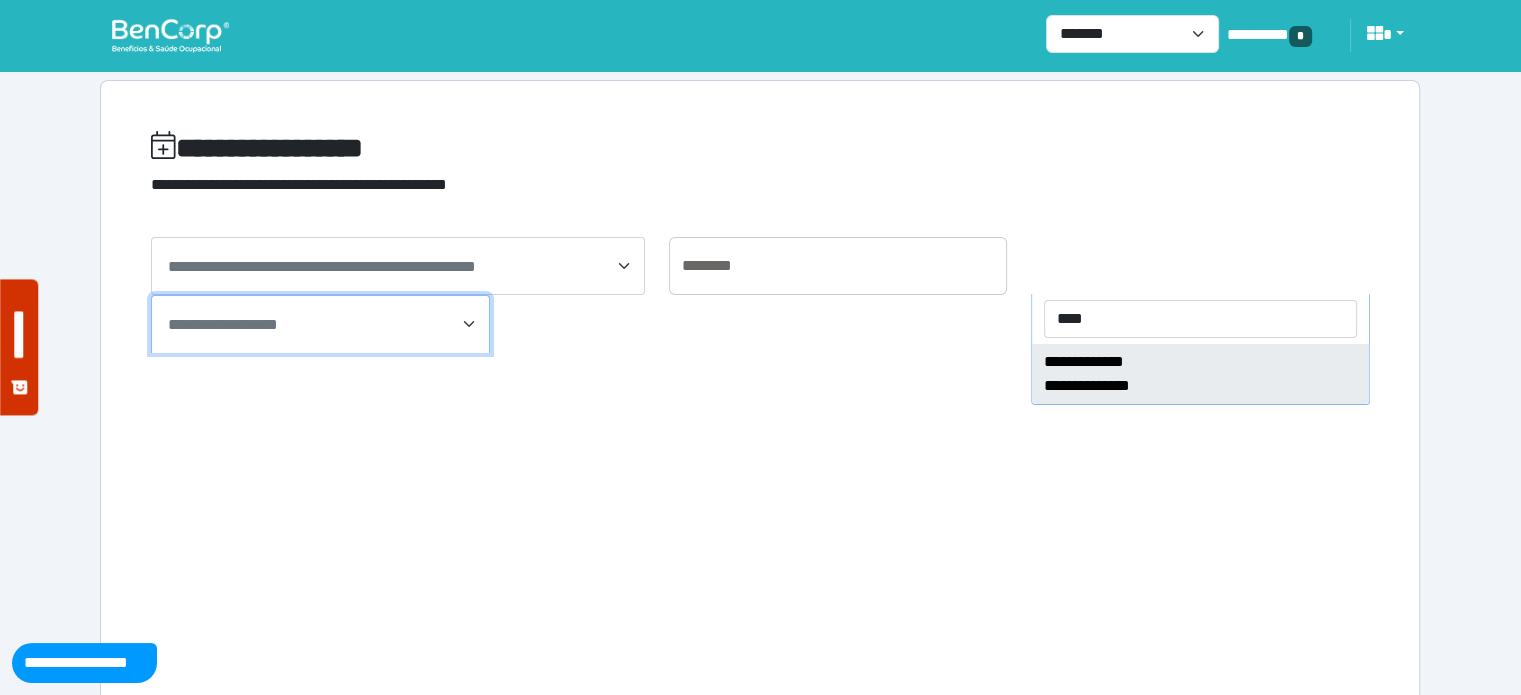 type on "****" 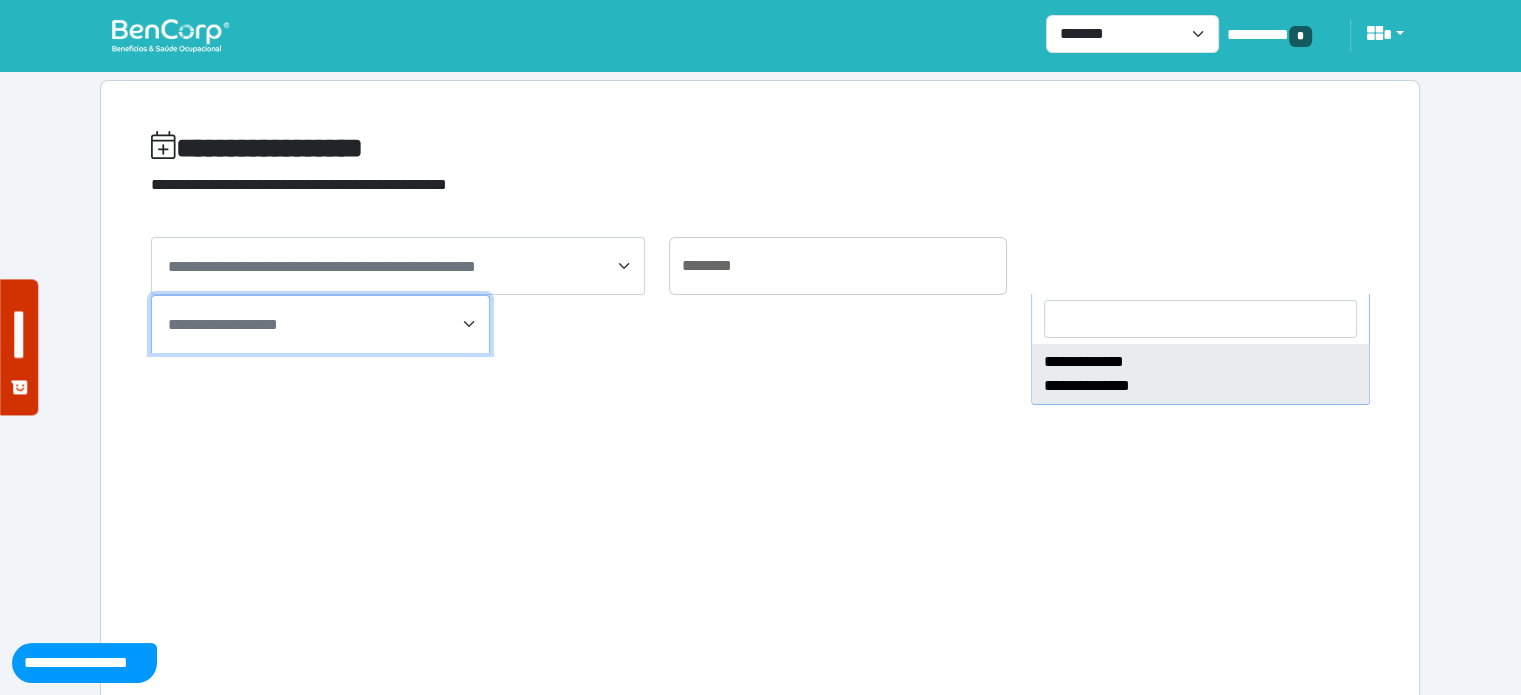 select on "****" 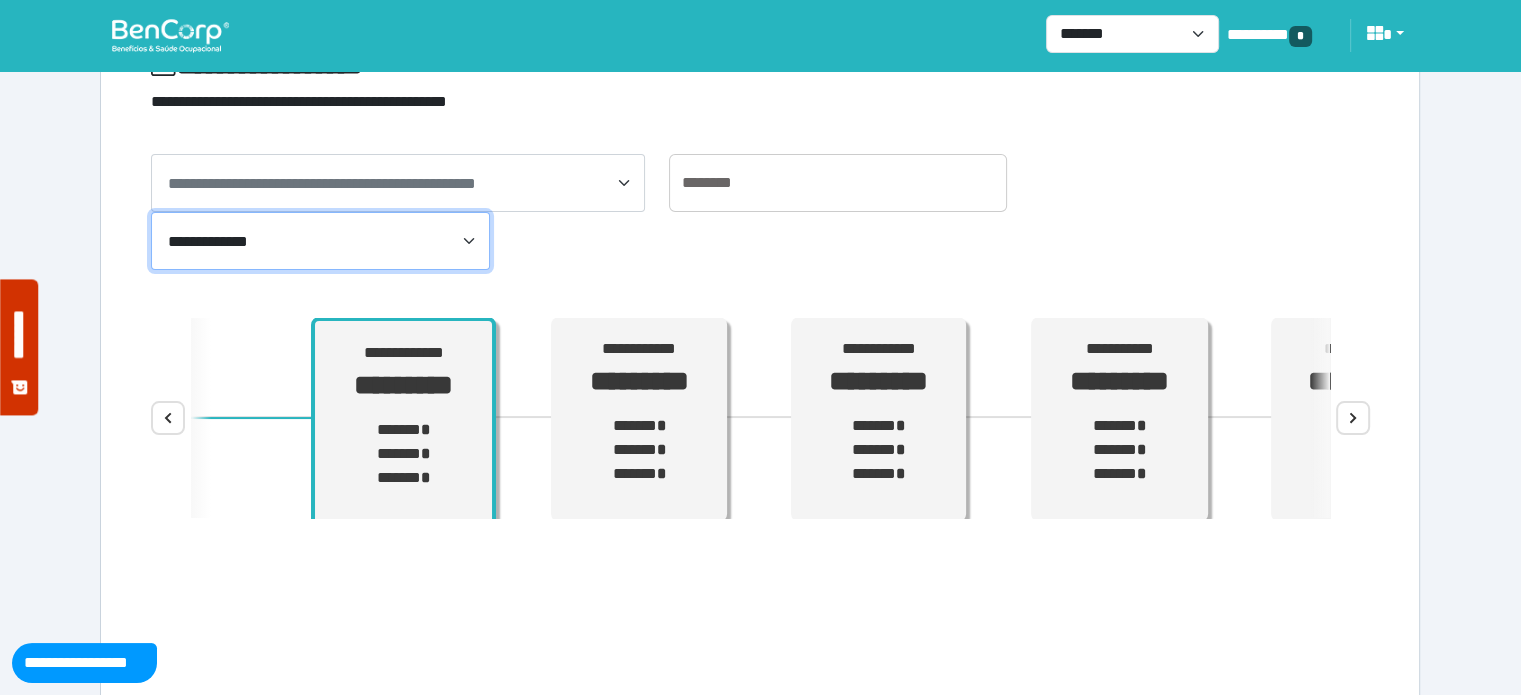 scroll, scrollTop: 114, scrollLeft: 0, axis: vertical 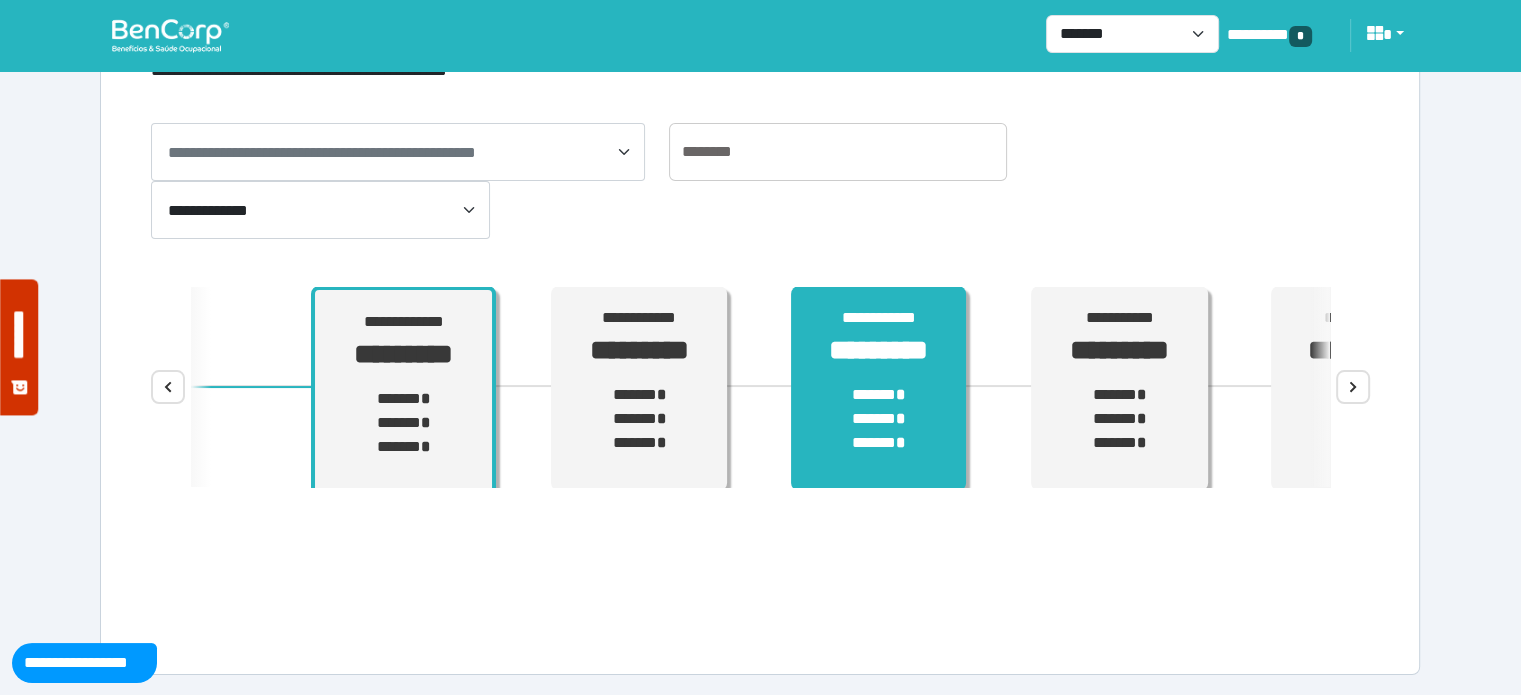 click on "****** * ****** * ****** *" at bounding box center [878, 419] 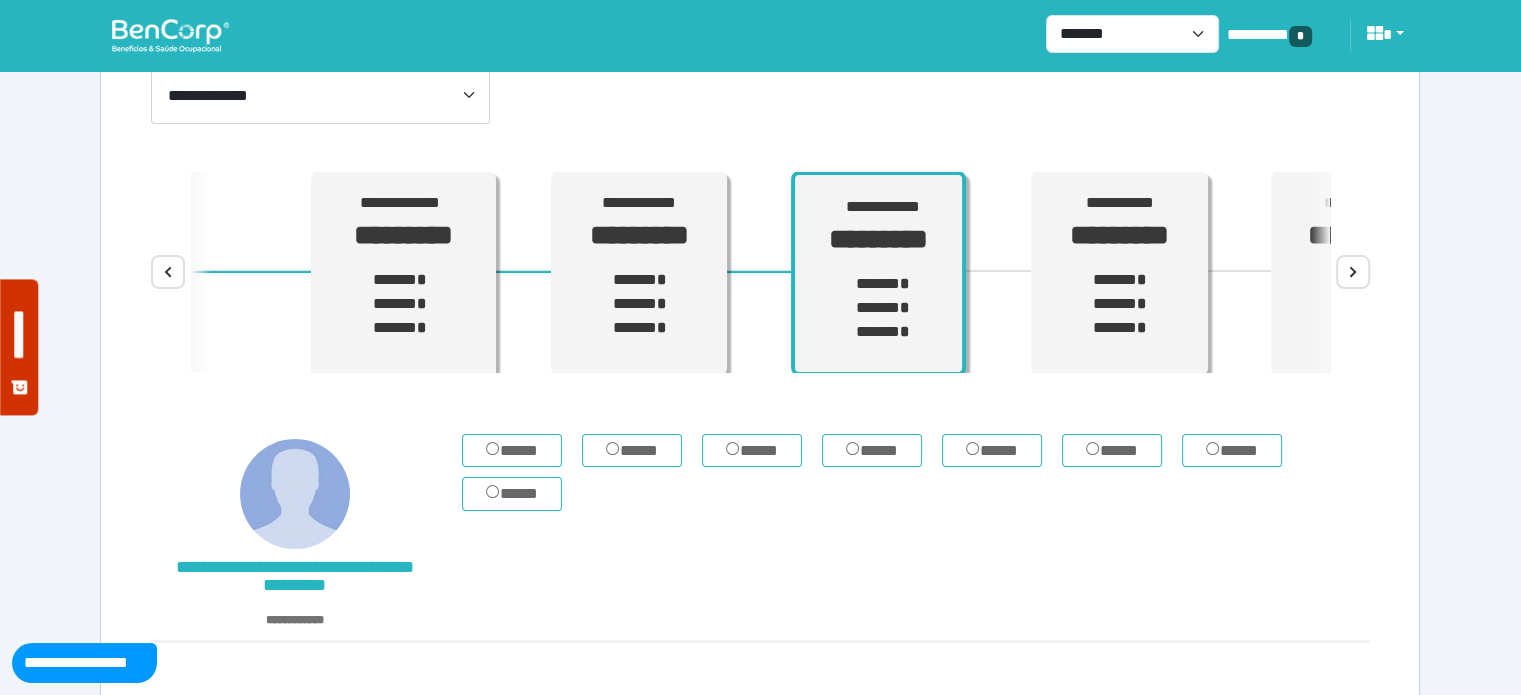 scroll, scrollTop: 230, scrollLeft: 0, axis: vertical 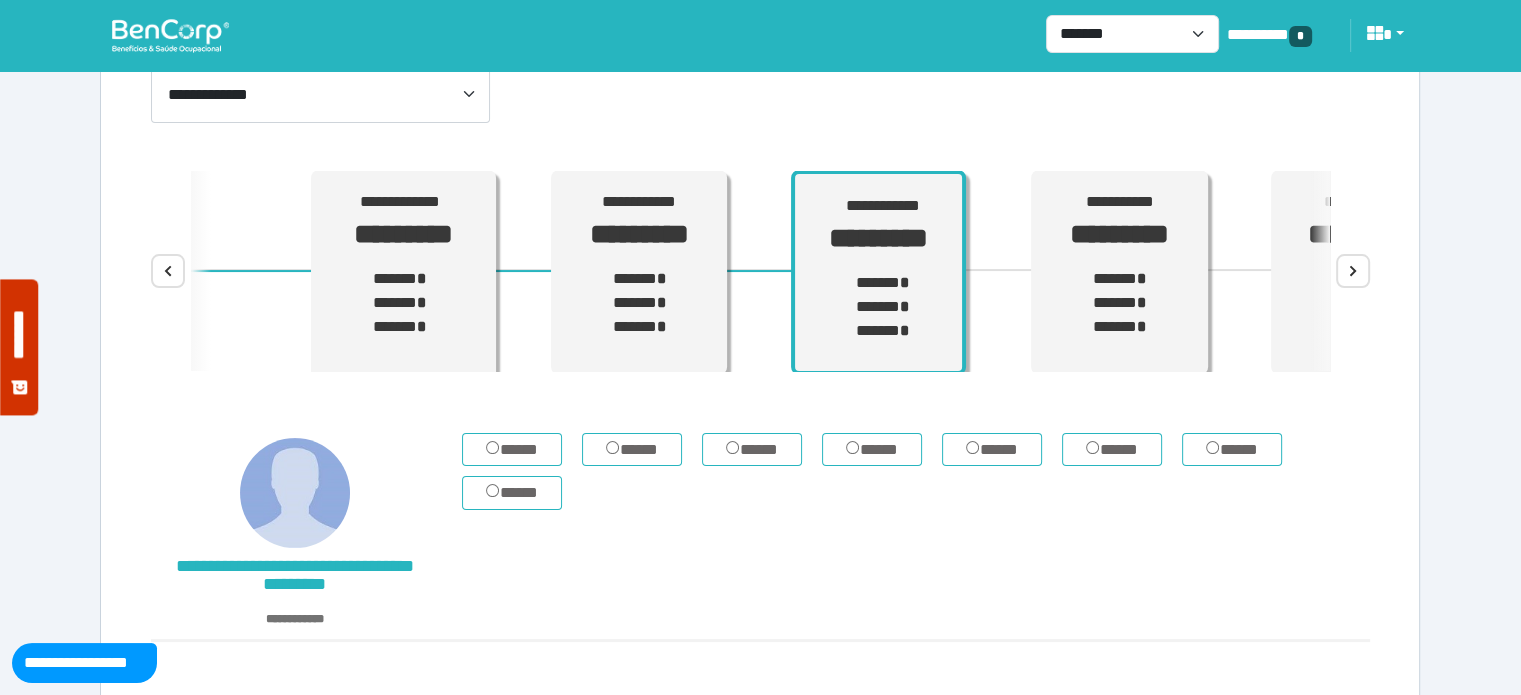 click on "**********" at bounding box center (760, 332) 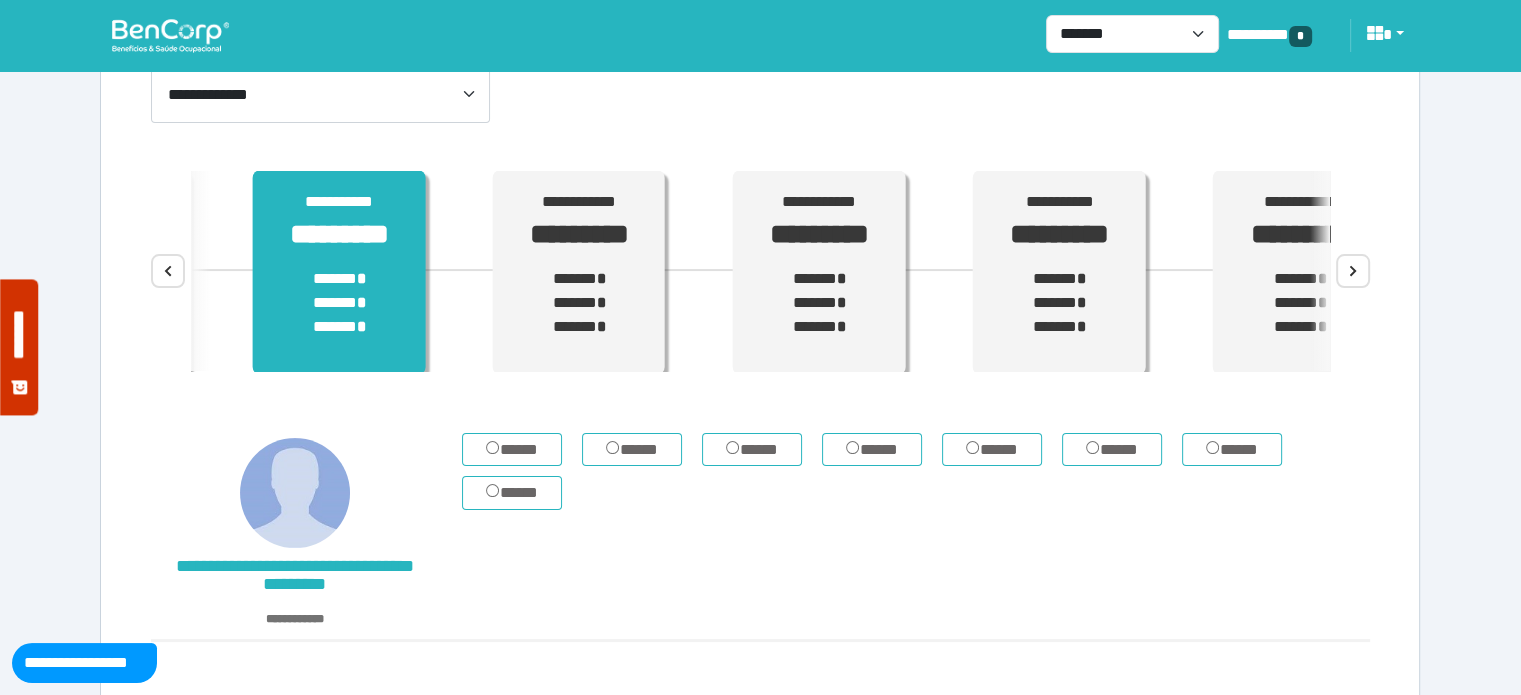 click on "****** * ****** * ****** *" at bounding box center (339, 303) 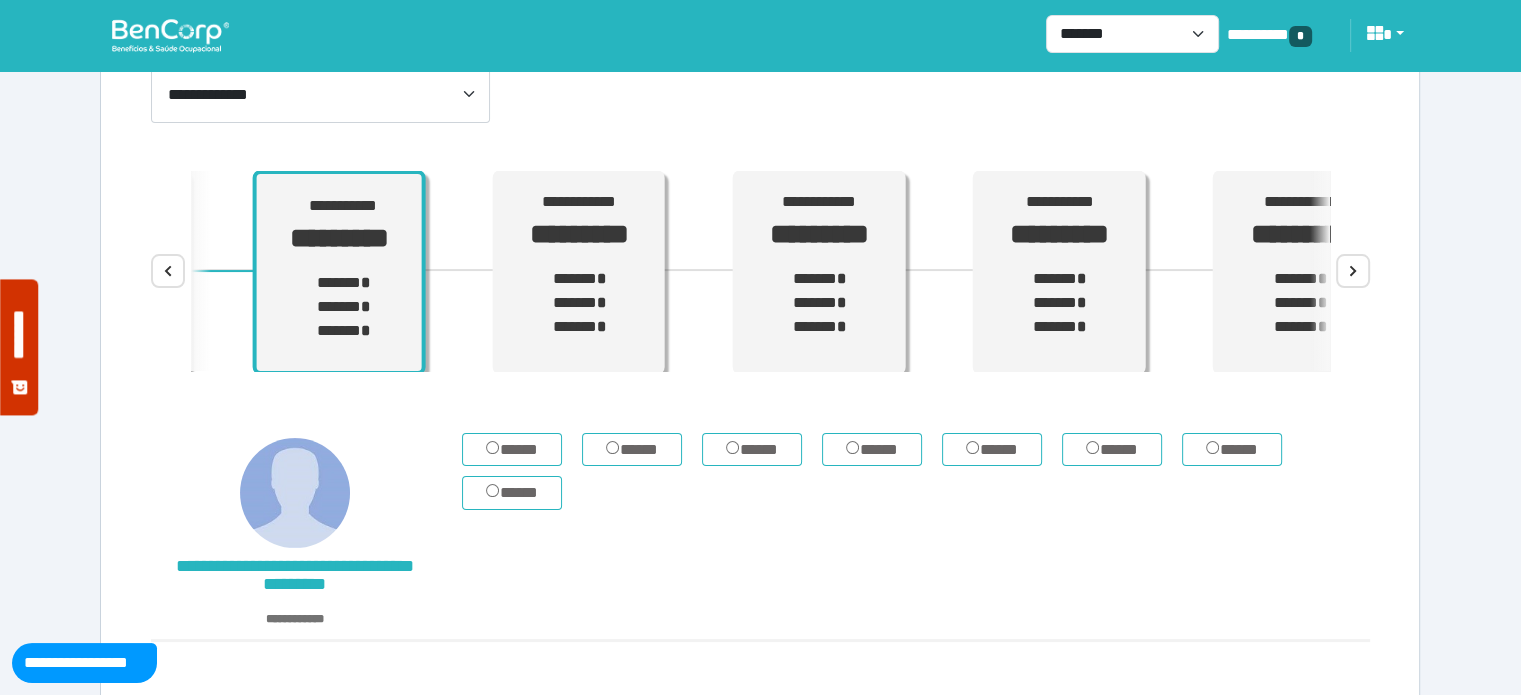click on "**********" at bounding box center [760, 332] 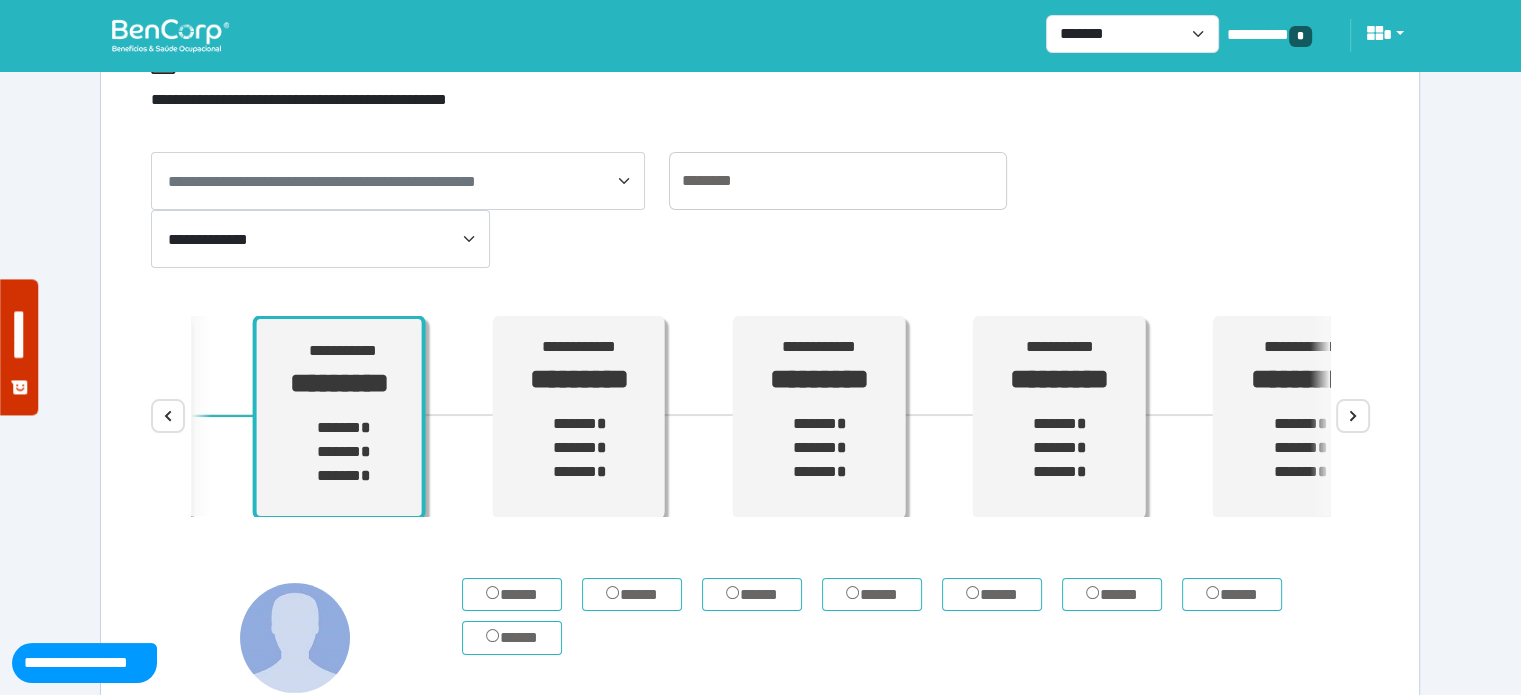 scroll, scrollTop: 0, scrollLeft: 0, axis: both 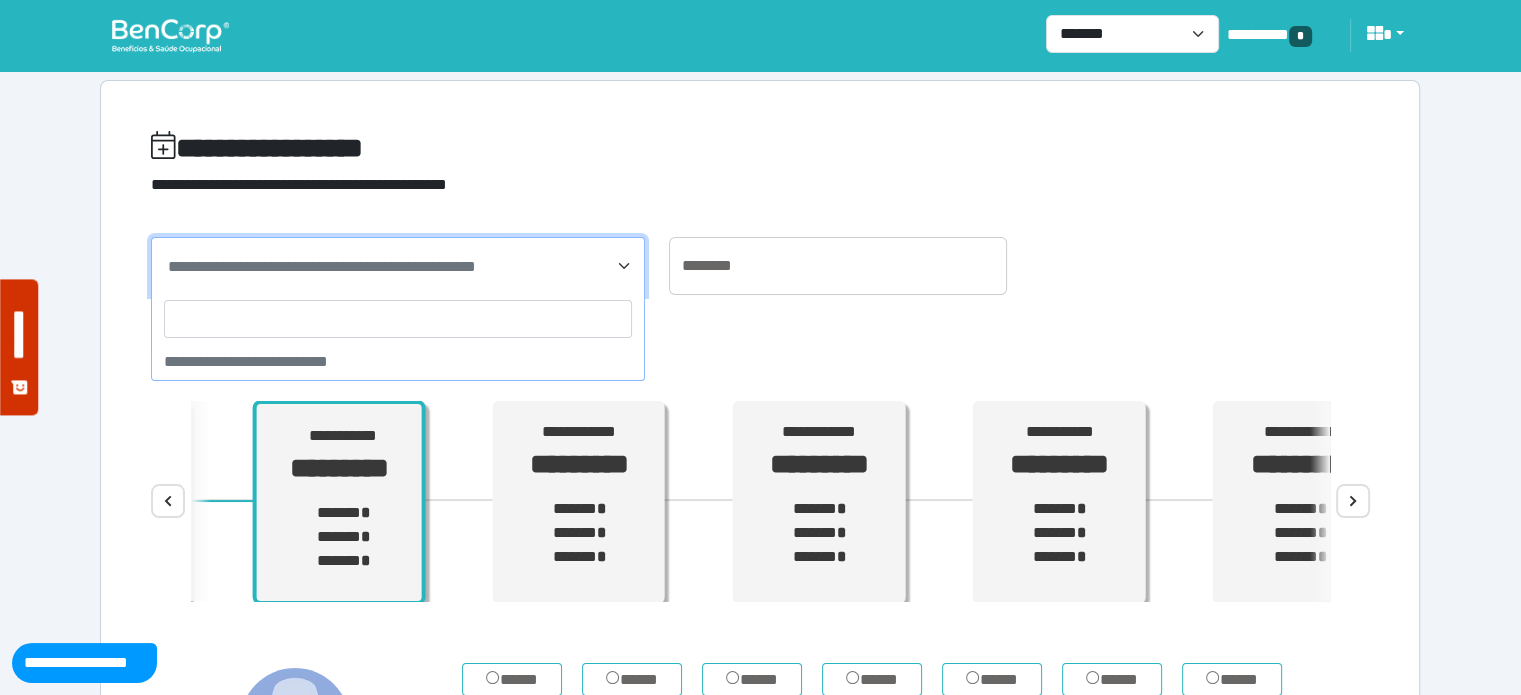 click on "**********" at bounding box center [398, 266] 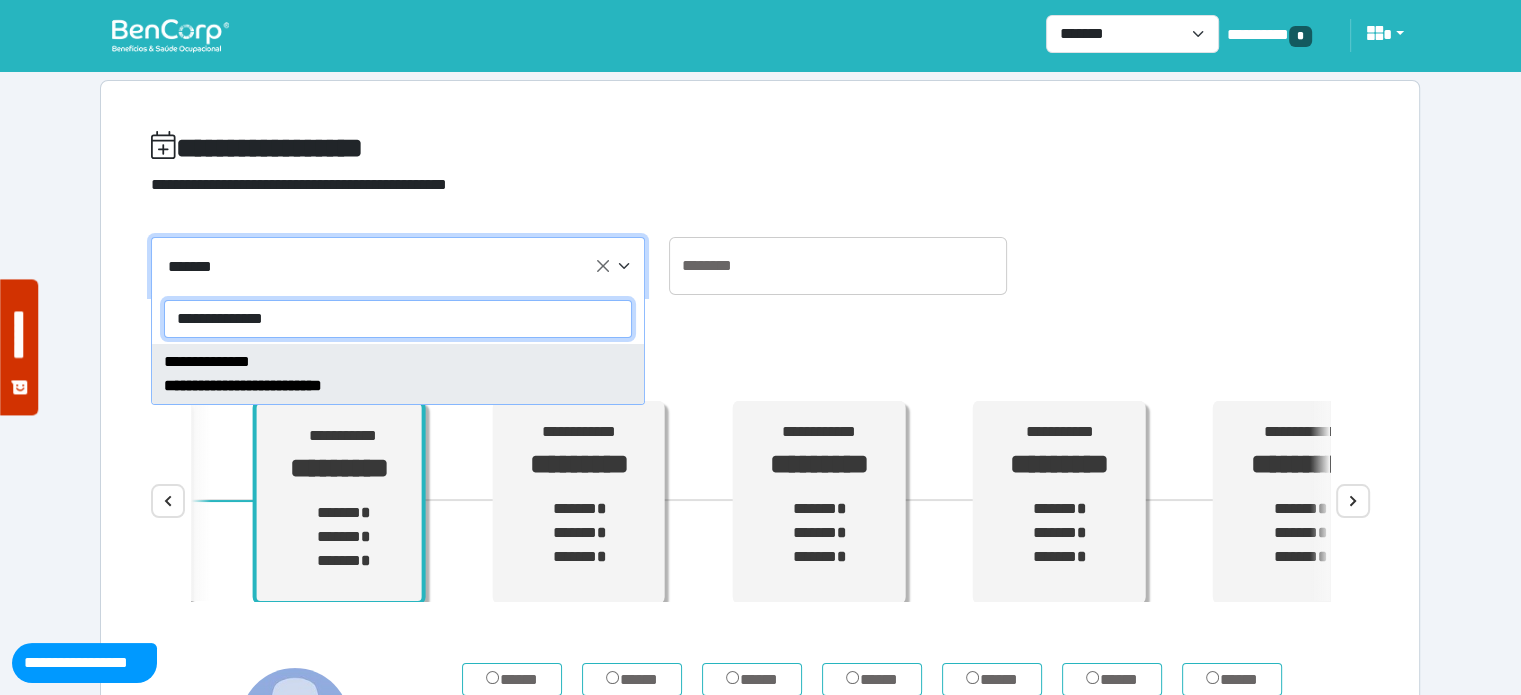 type on "**********" 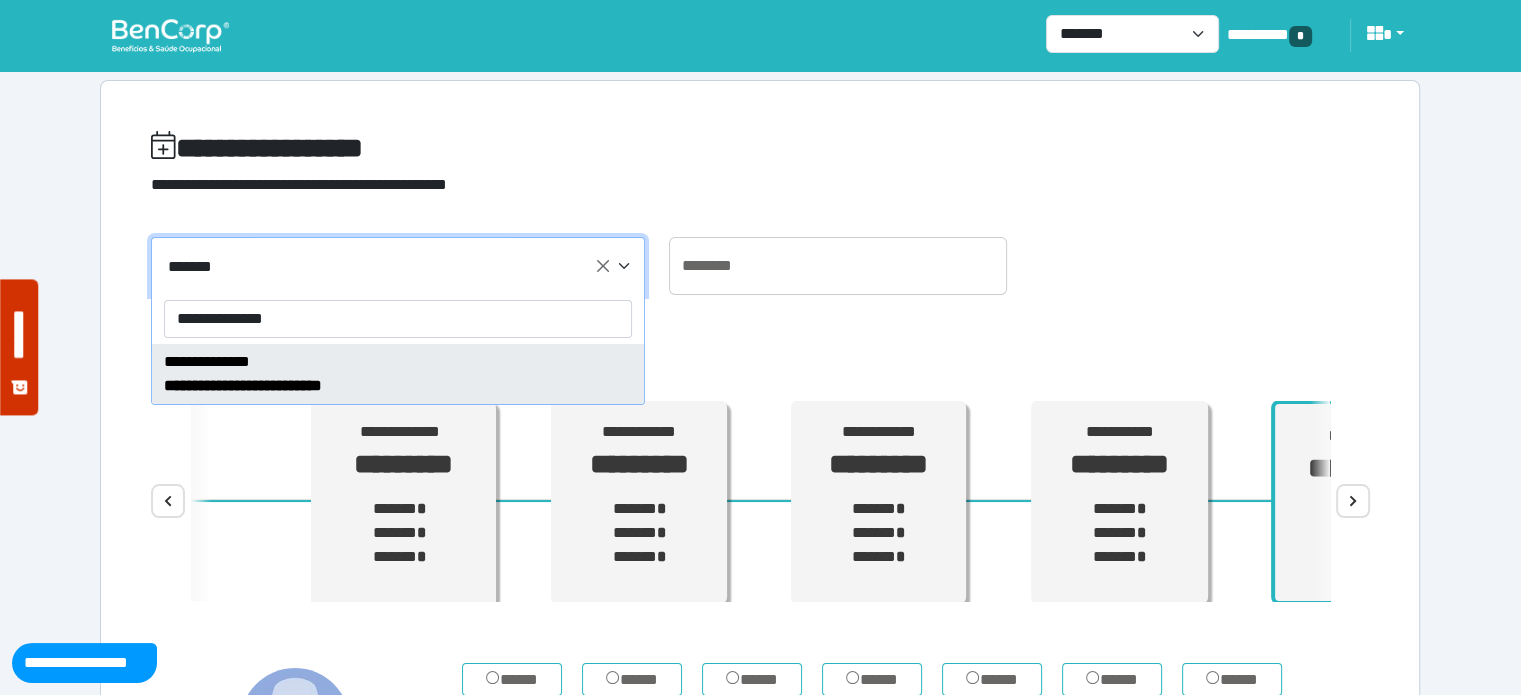 select on "**********" 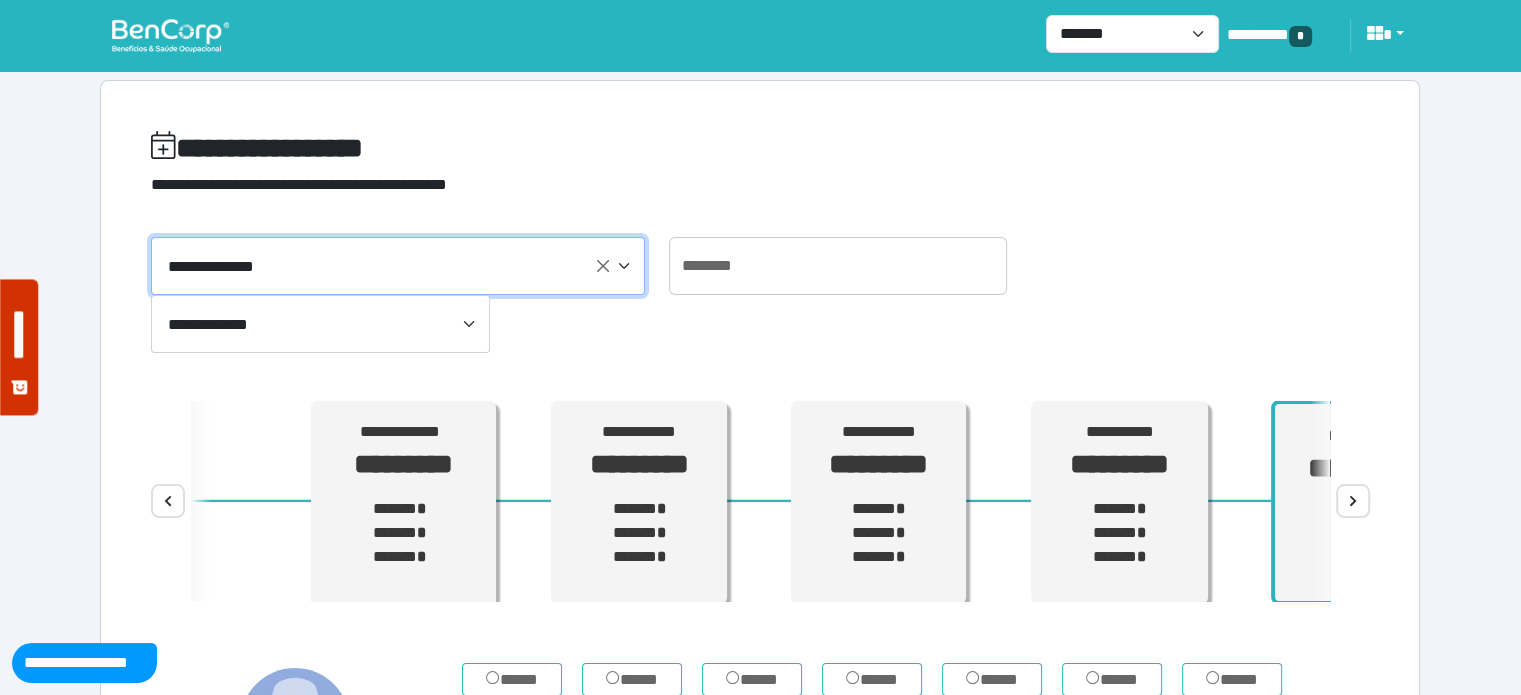 click at bounding box center (170, 35) 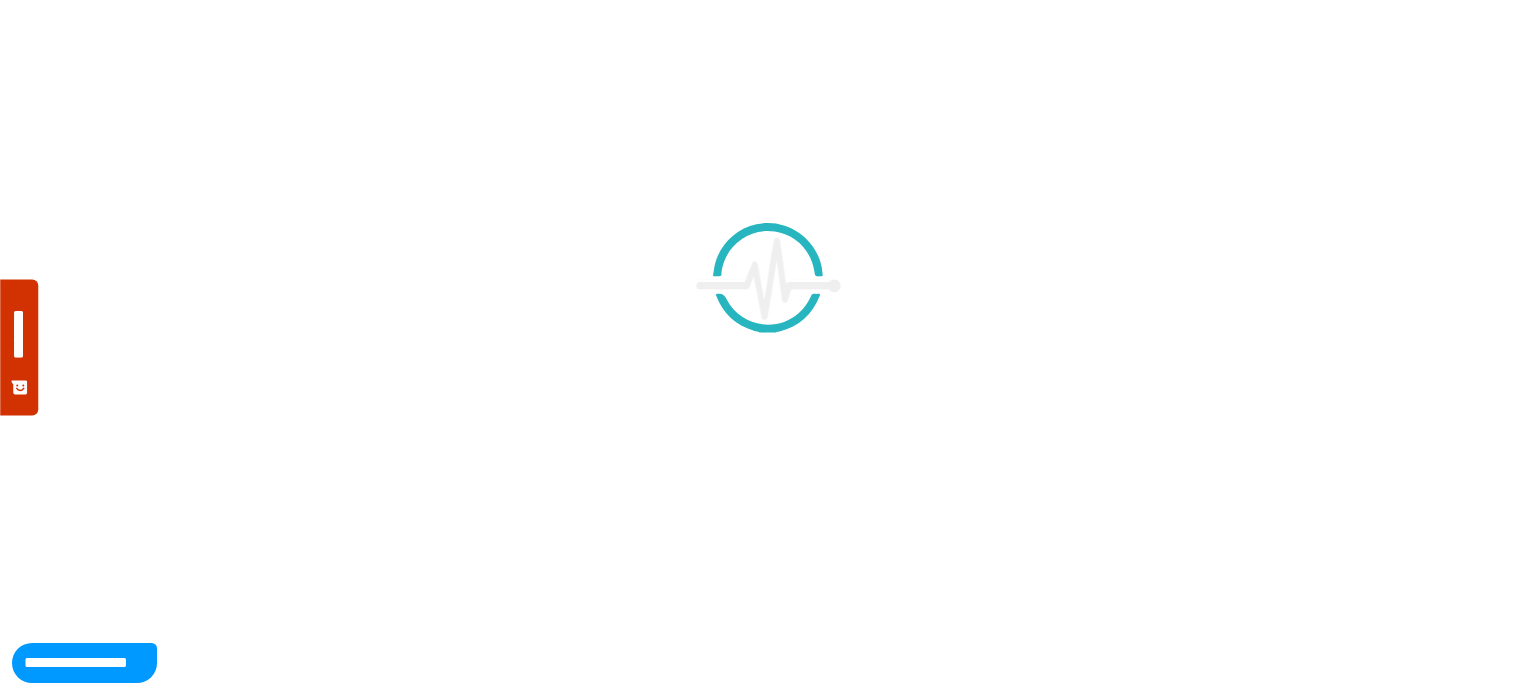 scroll, scrollTop: 0, scrollLeft: 0, axis: both 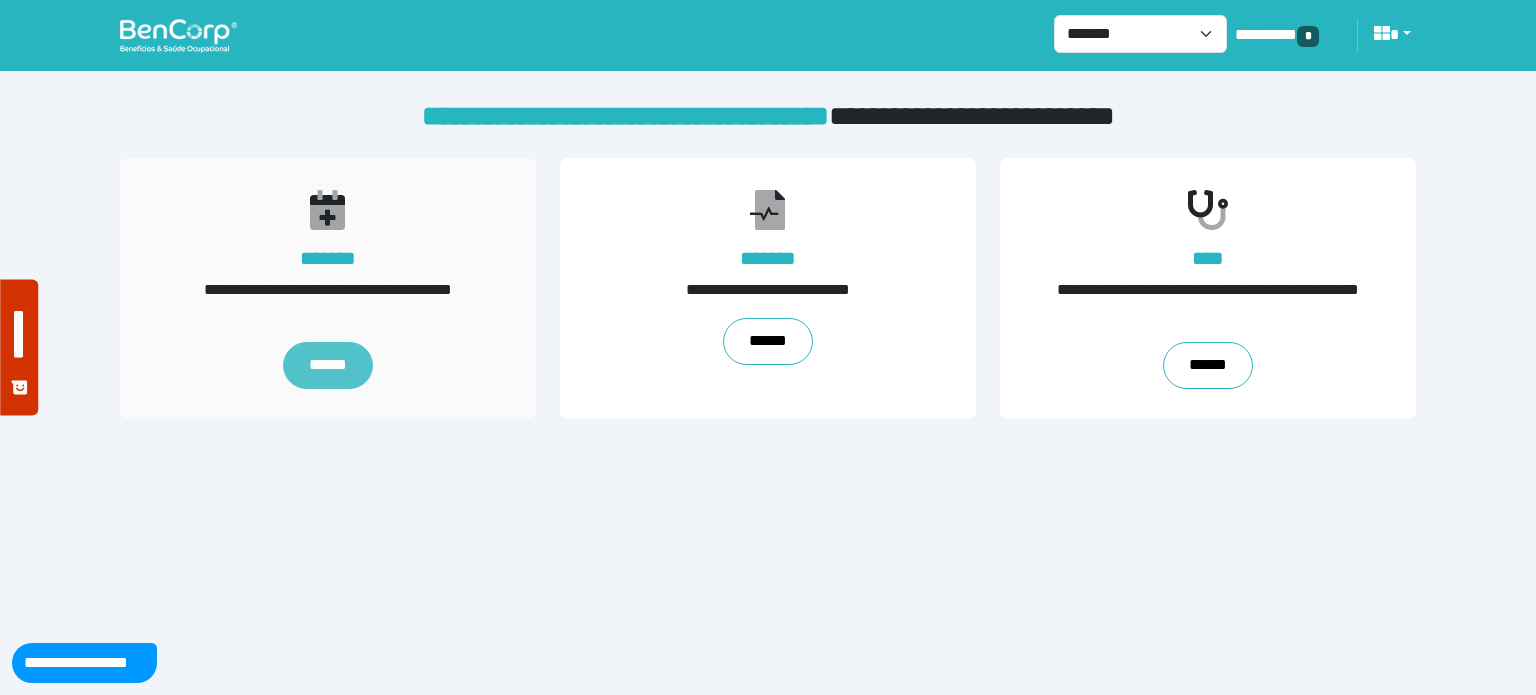 click on "******" at bounding box center (328, 366) 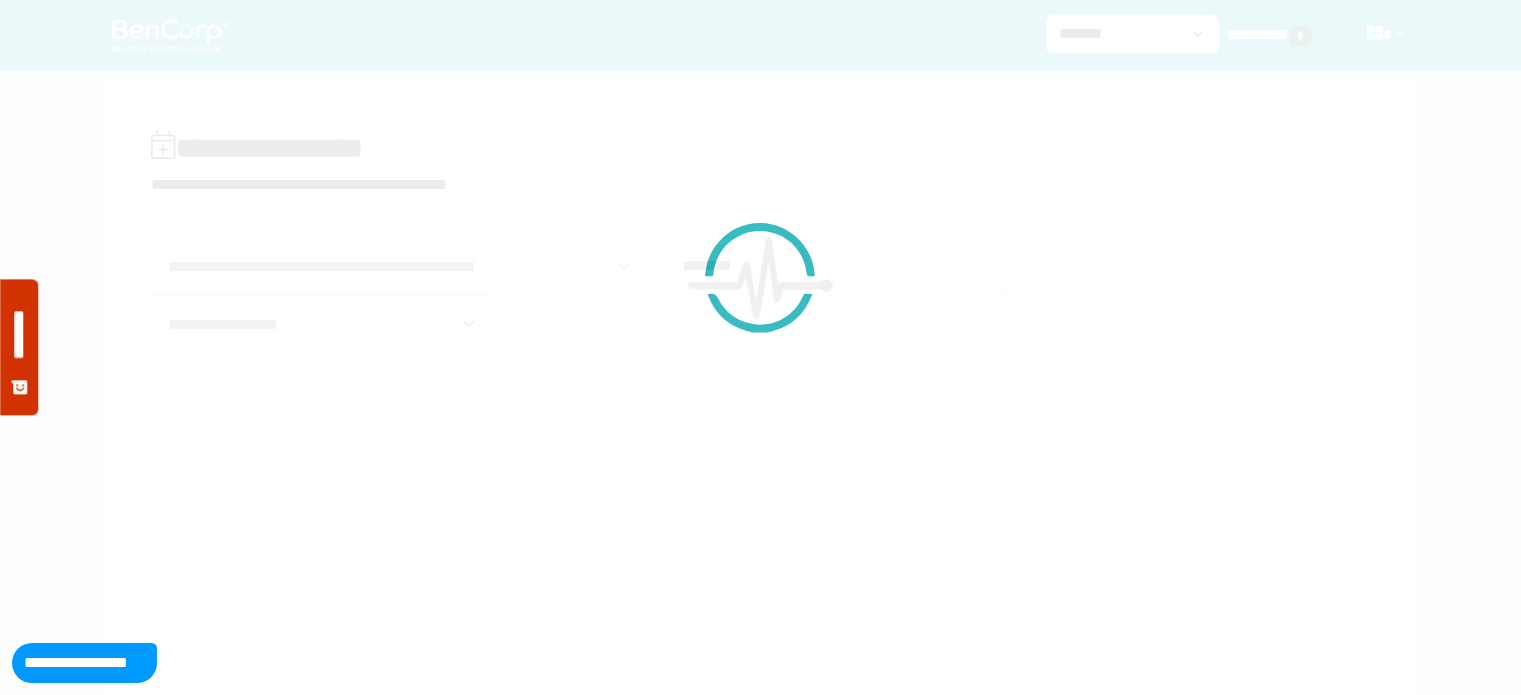 scroll, scrollTop: 0, scrollLeft: 0, axis: both 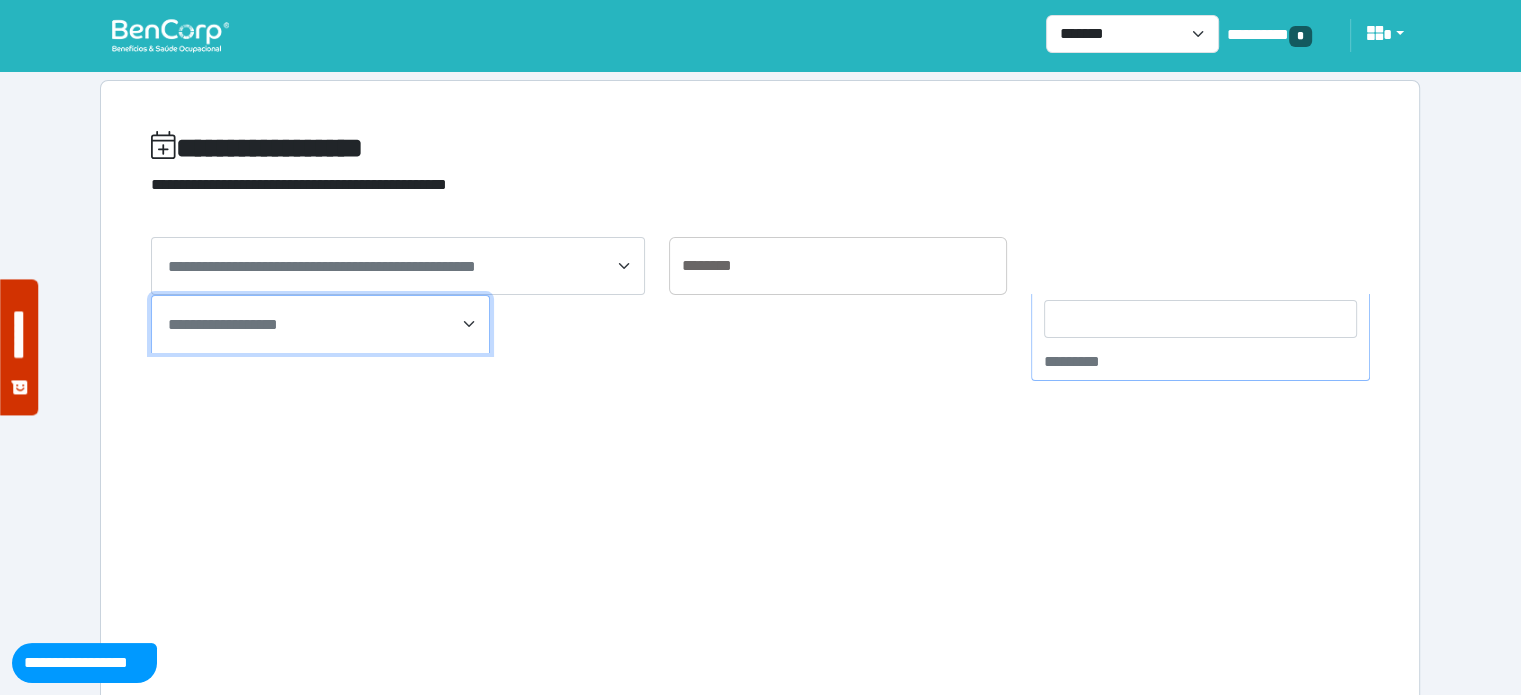 click on "**********" at bounding box center (320, 324) 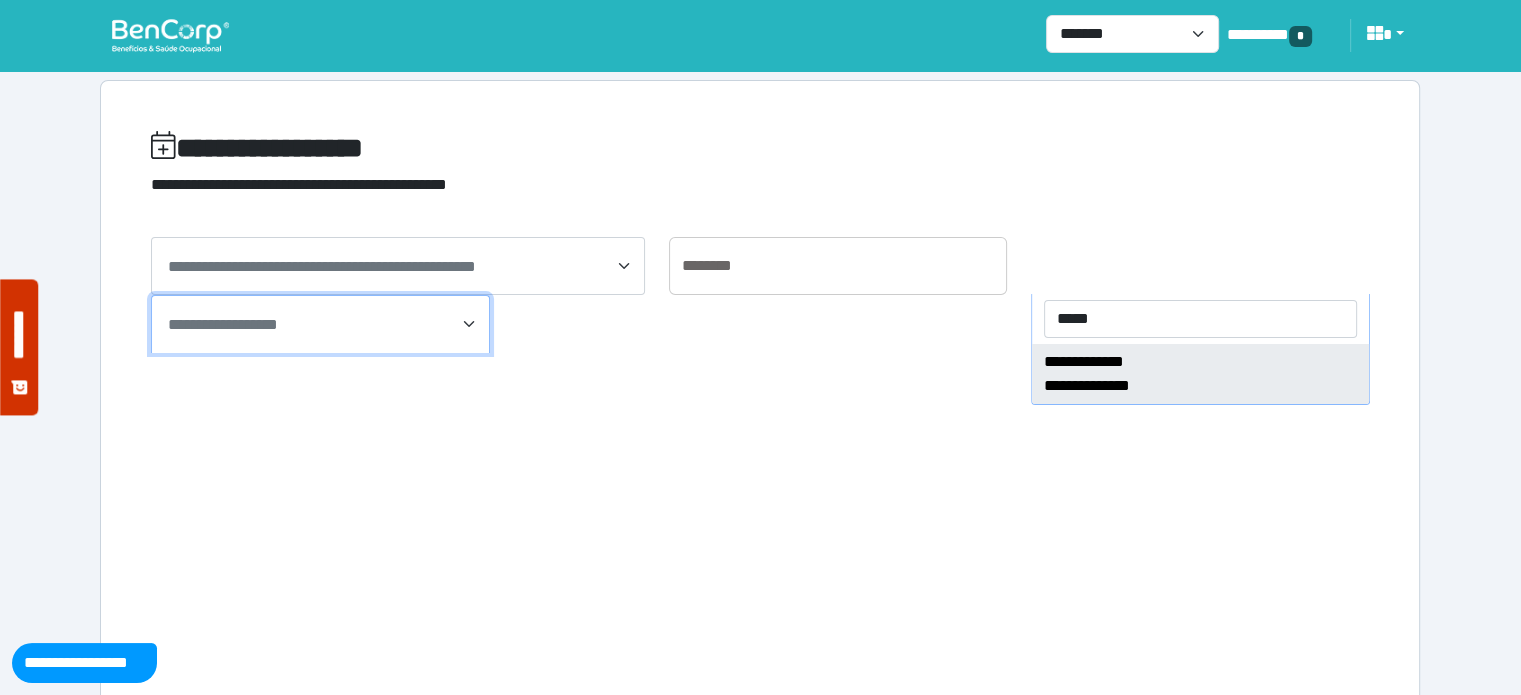 type on "*****" 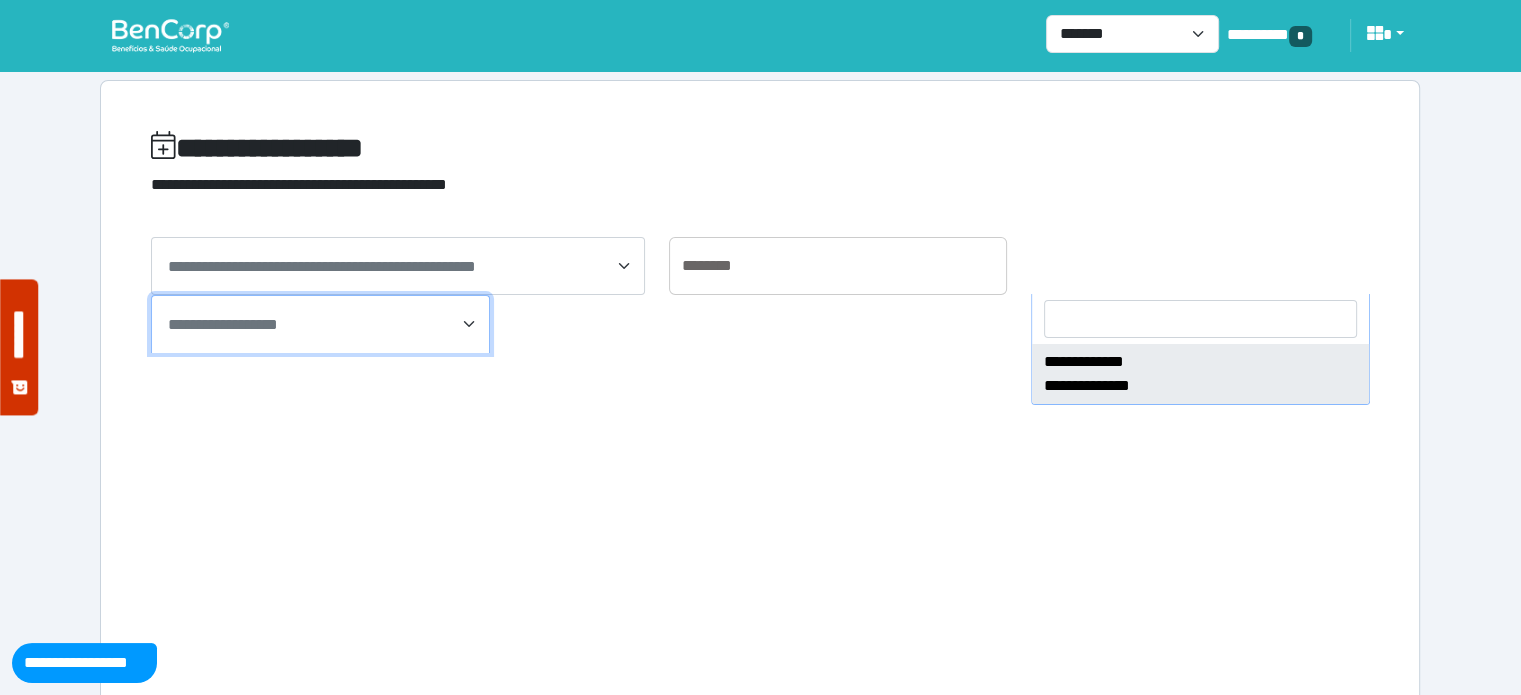 select on "****" 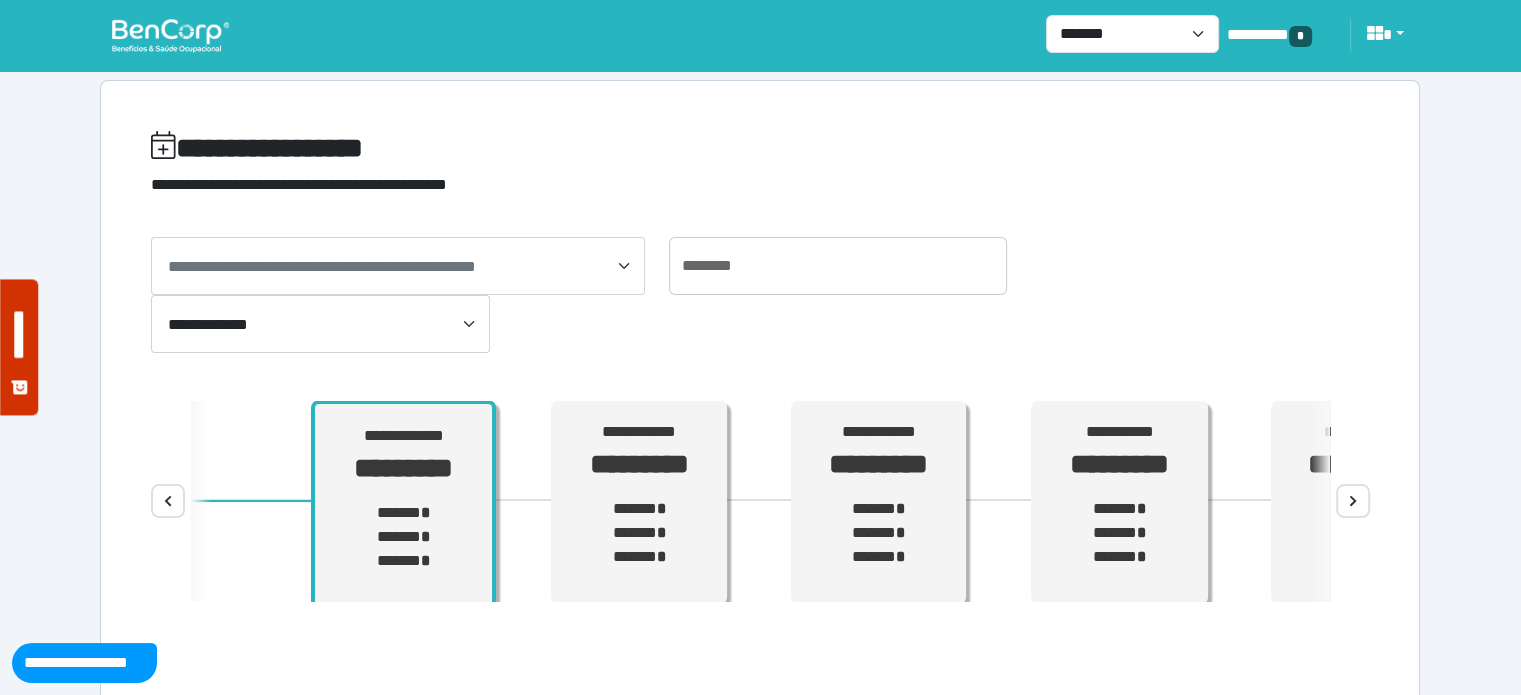 click on "****" at bounding box center (1353, 501) 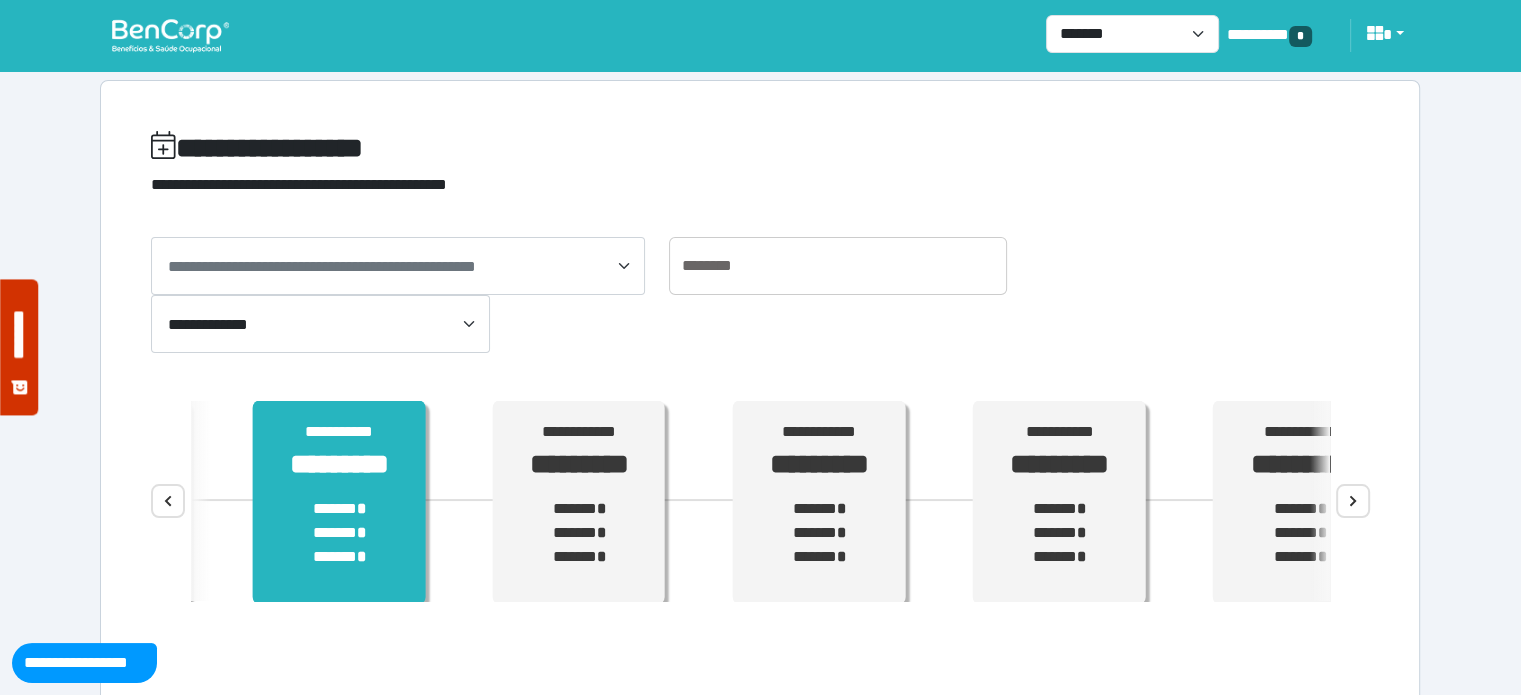 click on "****** * ****** * ****** *" at bounding box center (339, 533) 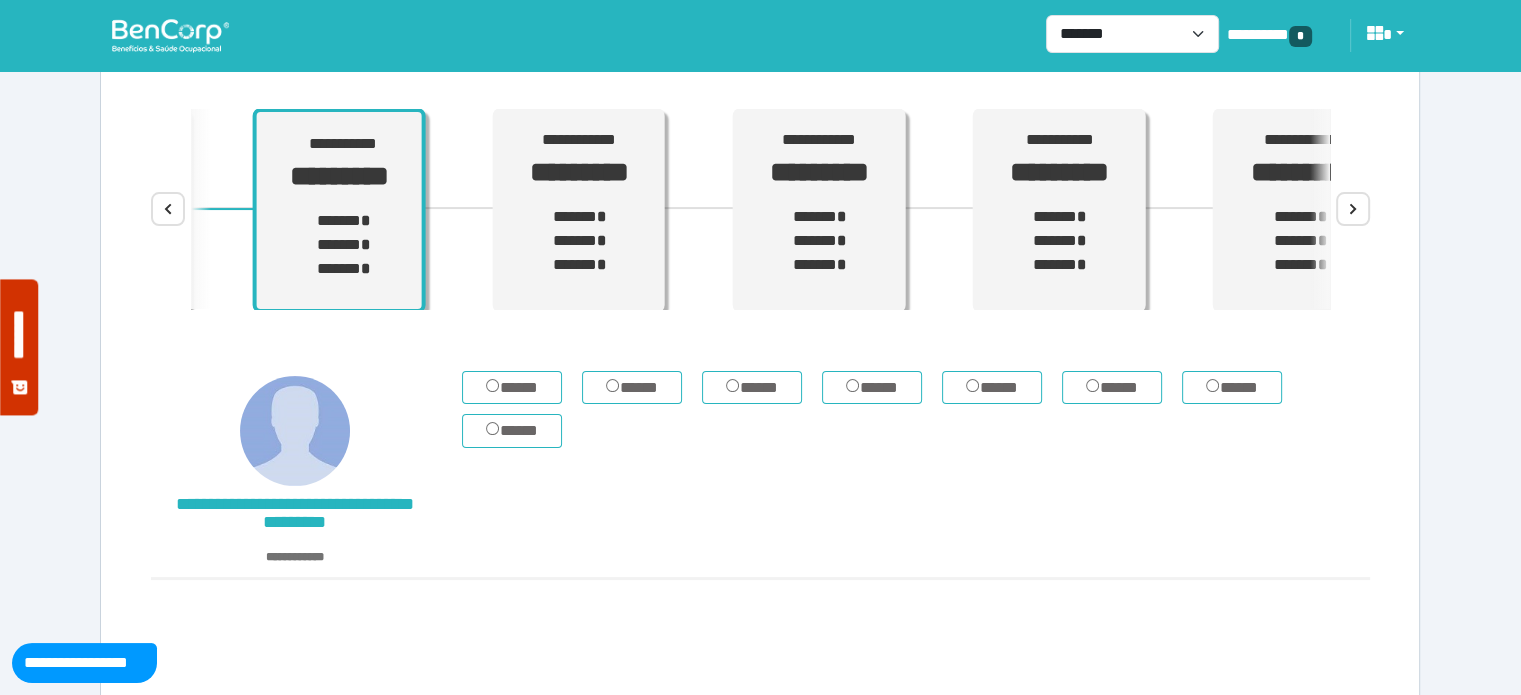 scroll, scrollTop: 382, scrollLeft: 0, axis: vertical 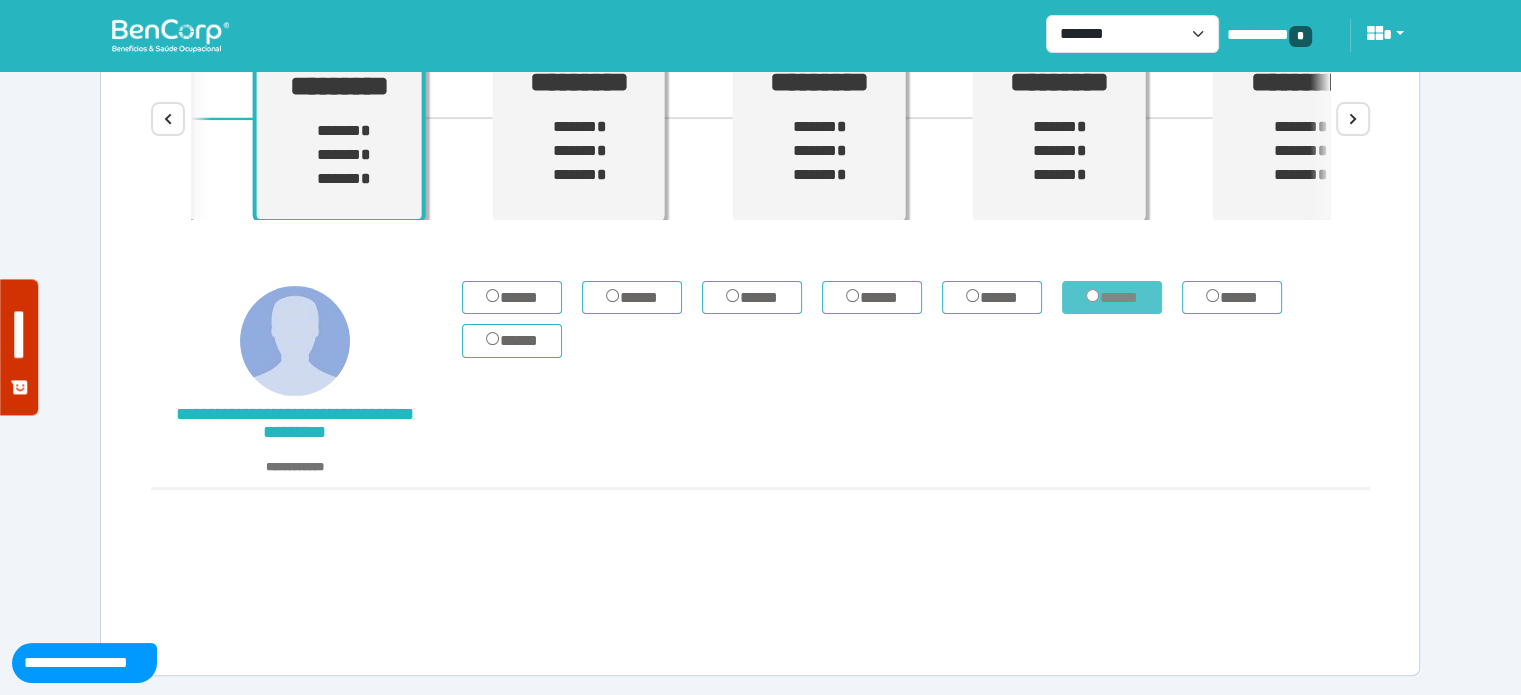 click on "*****" at bounding box center (1112, 298) 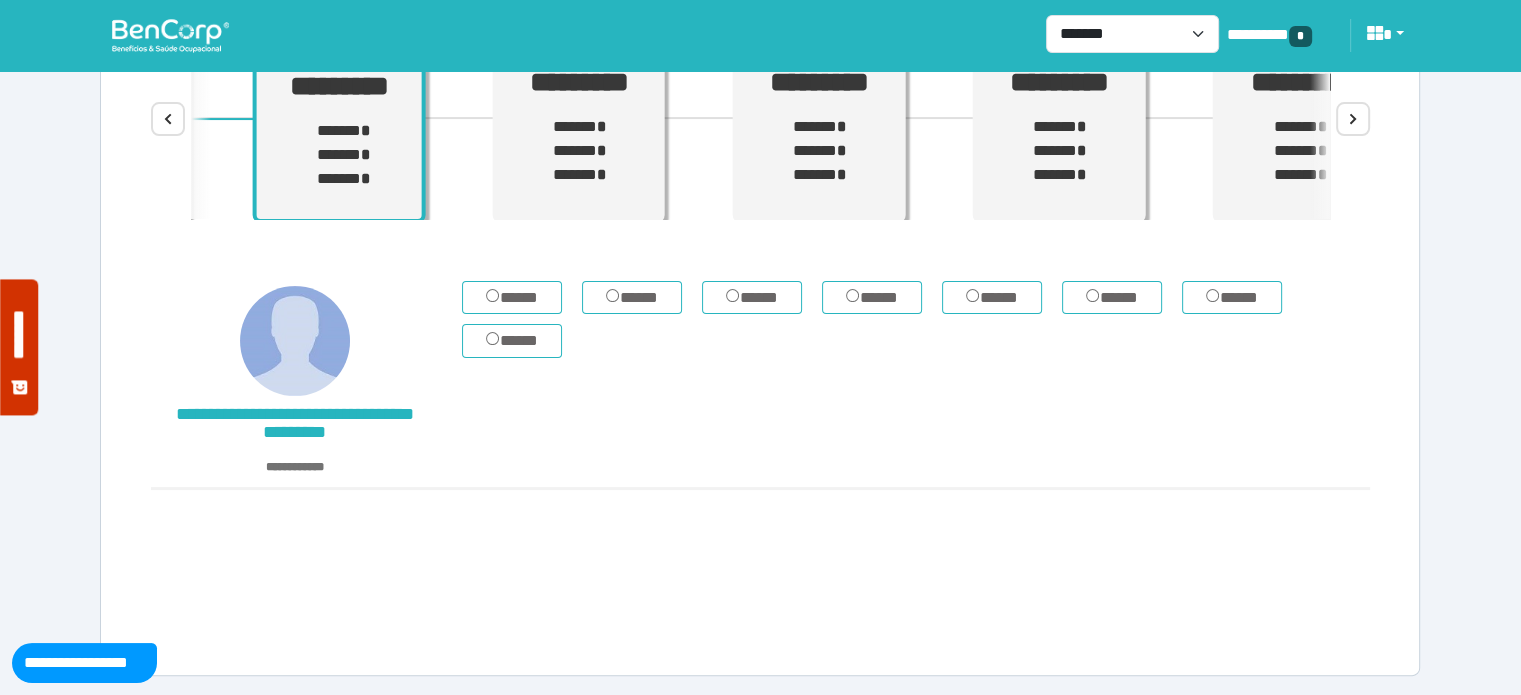 click on "***** ***** ***** ***** ***** ***** ***** *****" at bounding box center (916, 384) 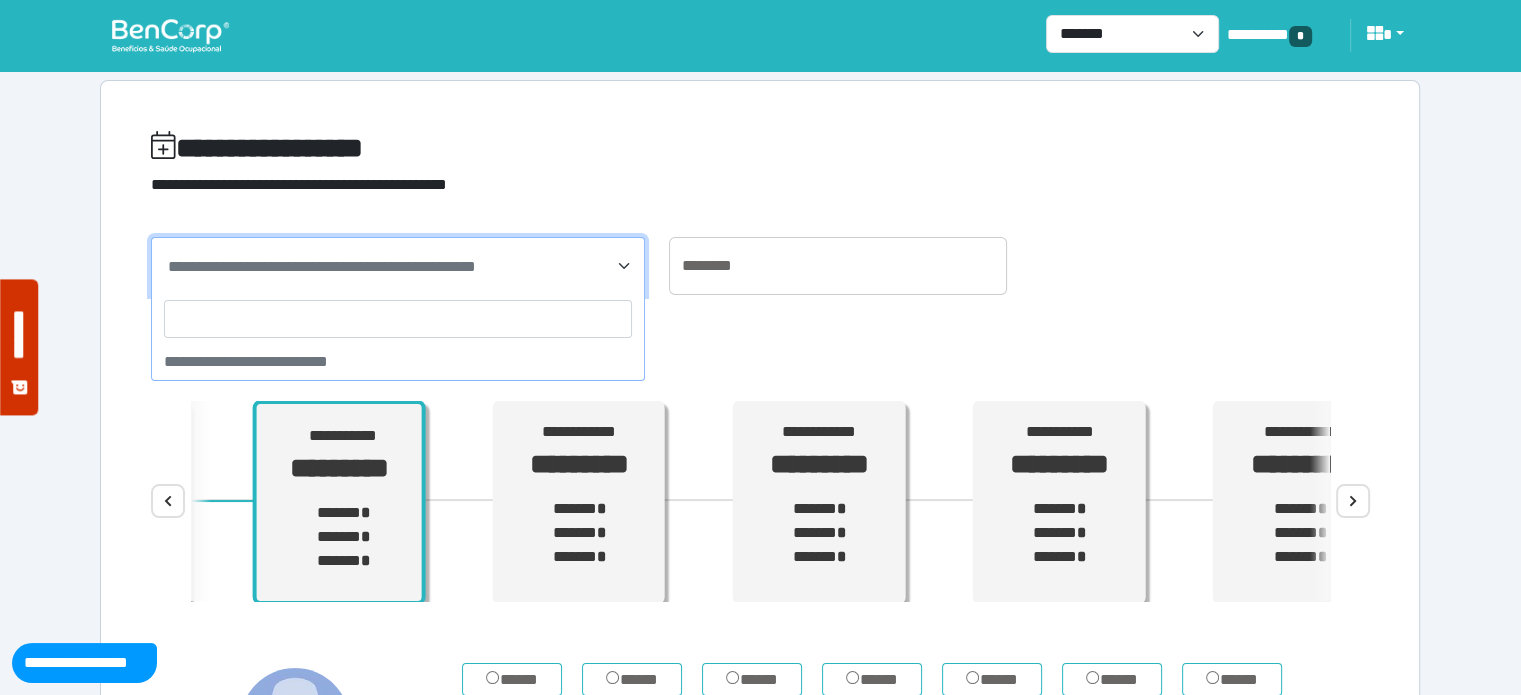 click on "**********" at bounding box center (400, 267) 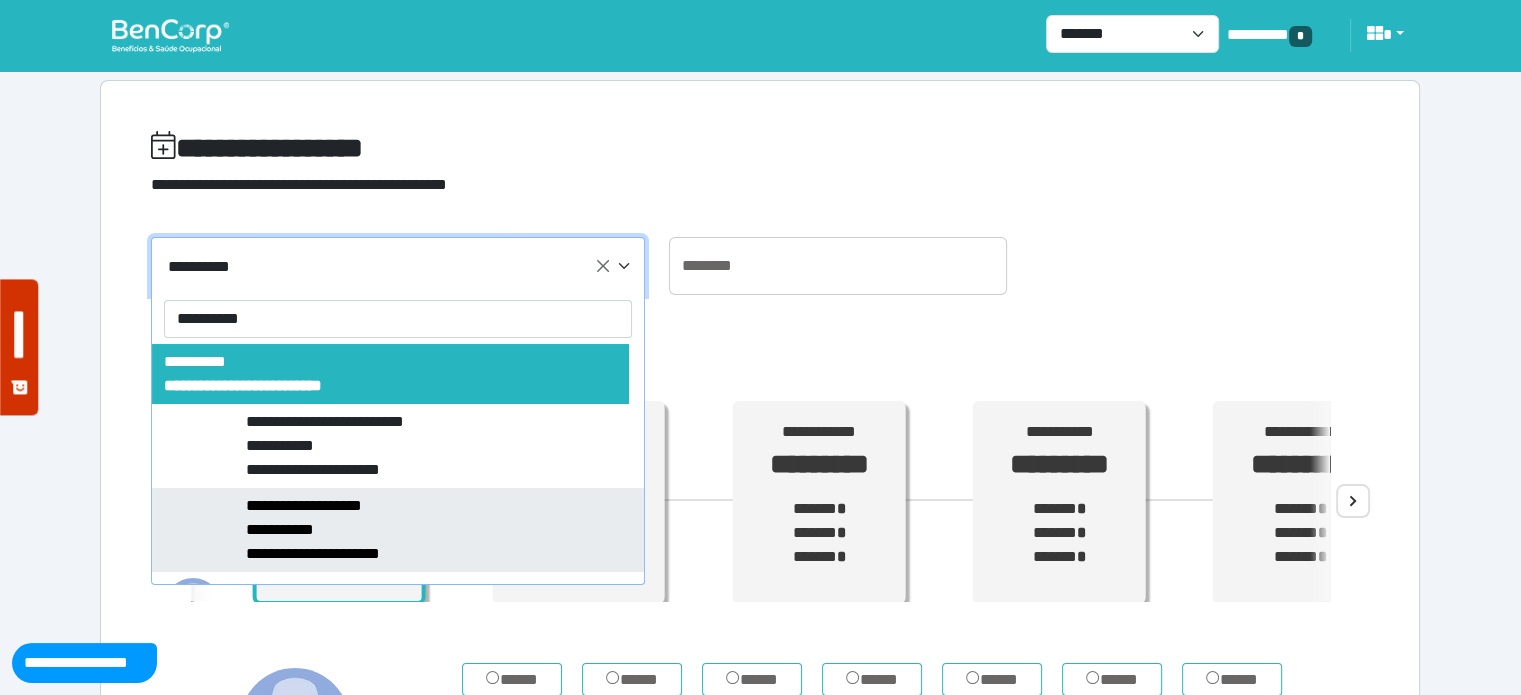 scroll, scrollTop: 72, scrollLeft: 0, axis: vertical 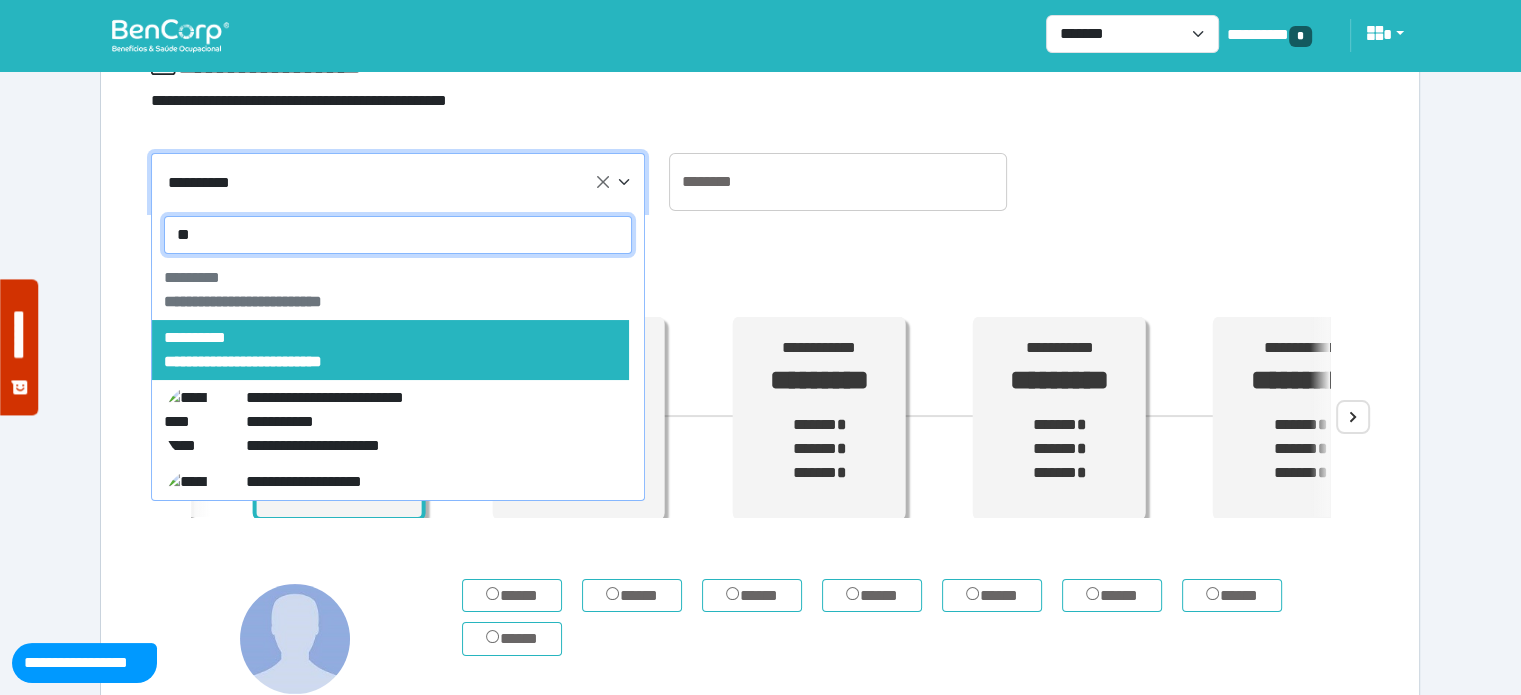 type on "*" 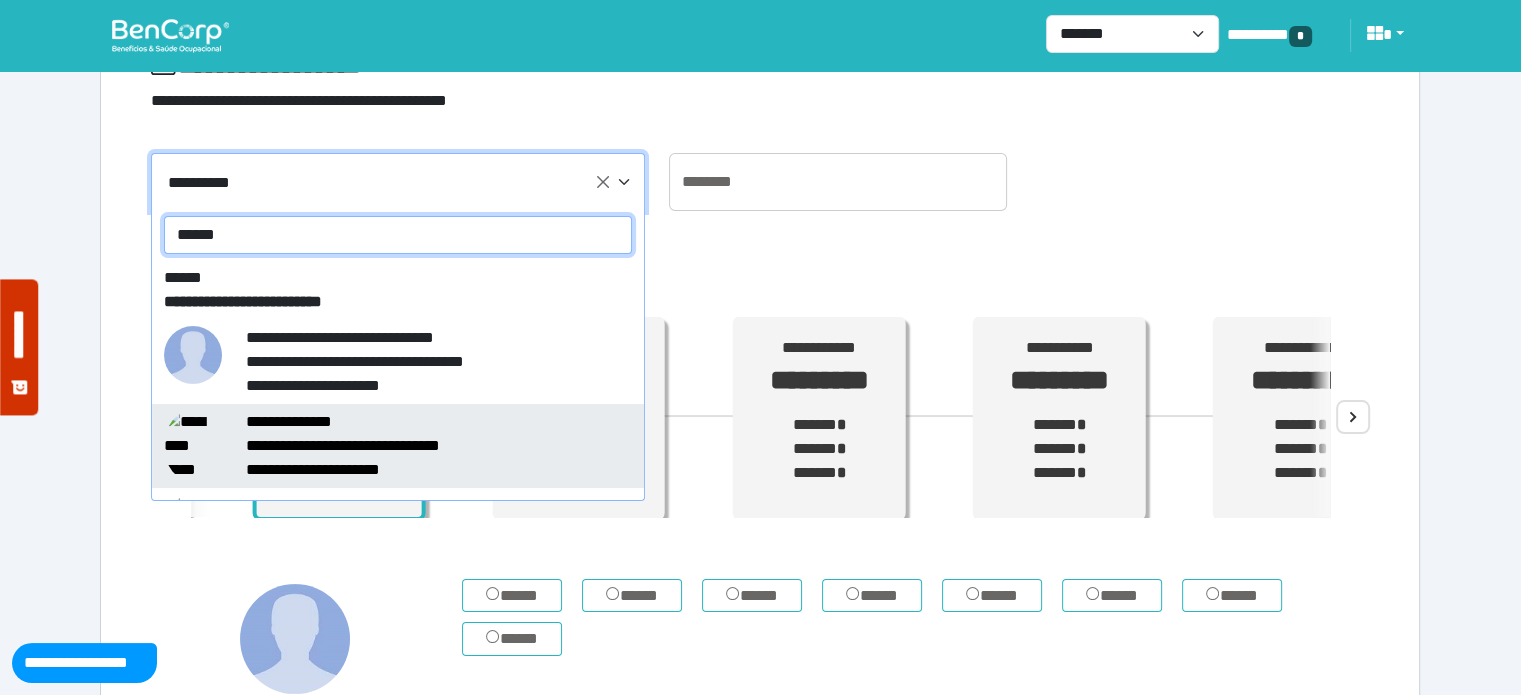 scroll, scrollTop: 72, scrollLeft: 0, axis: vertical 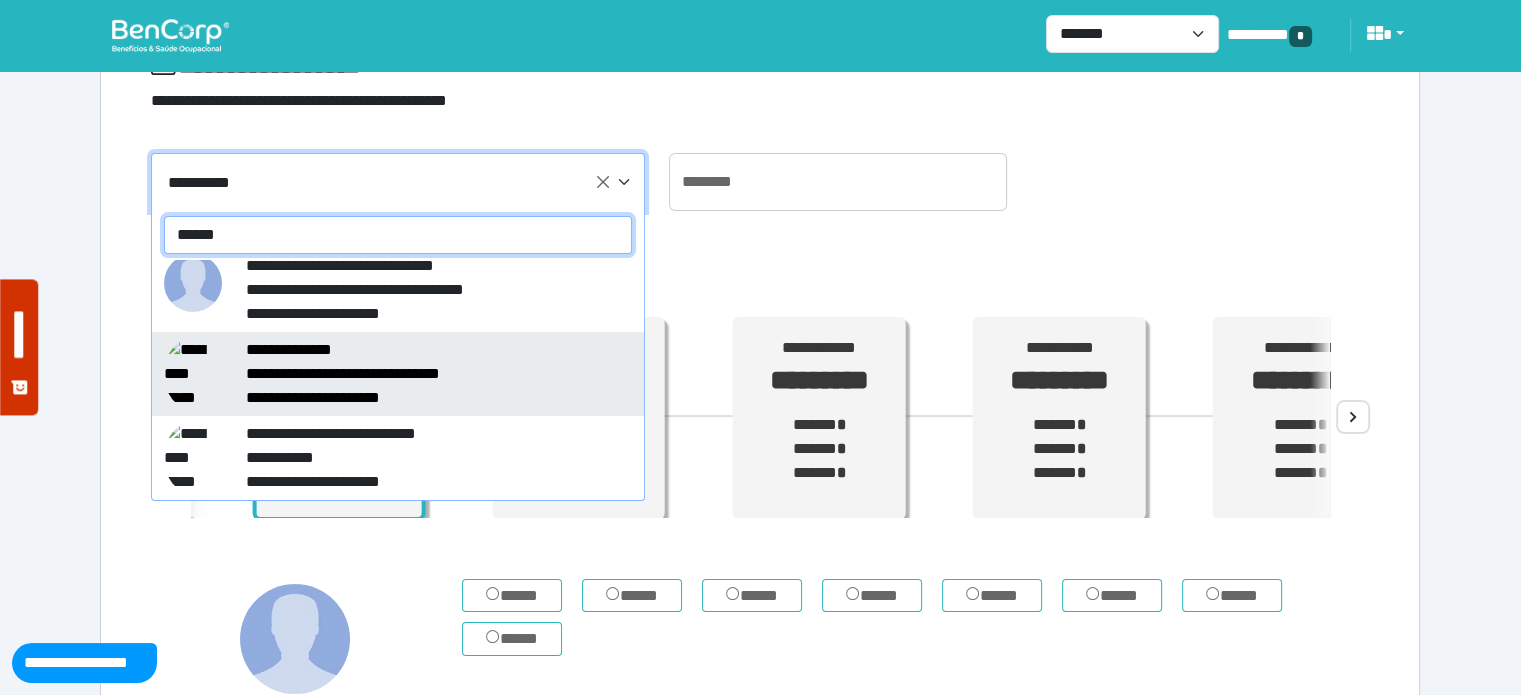 type on "******" 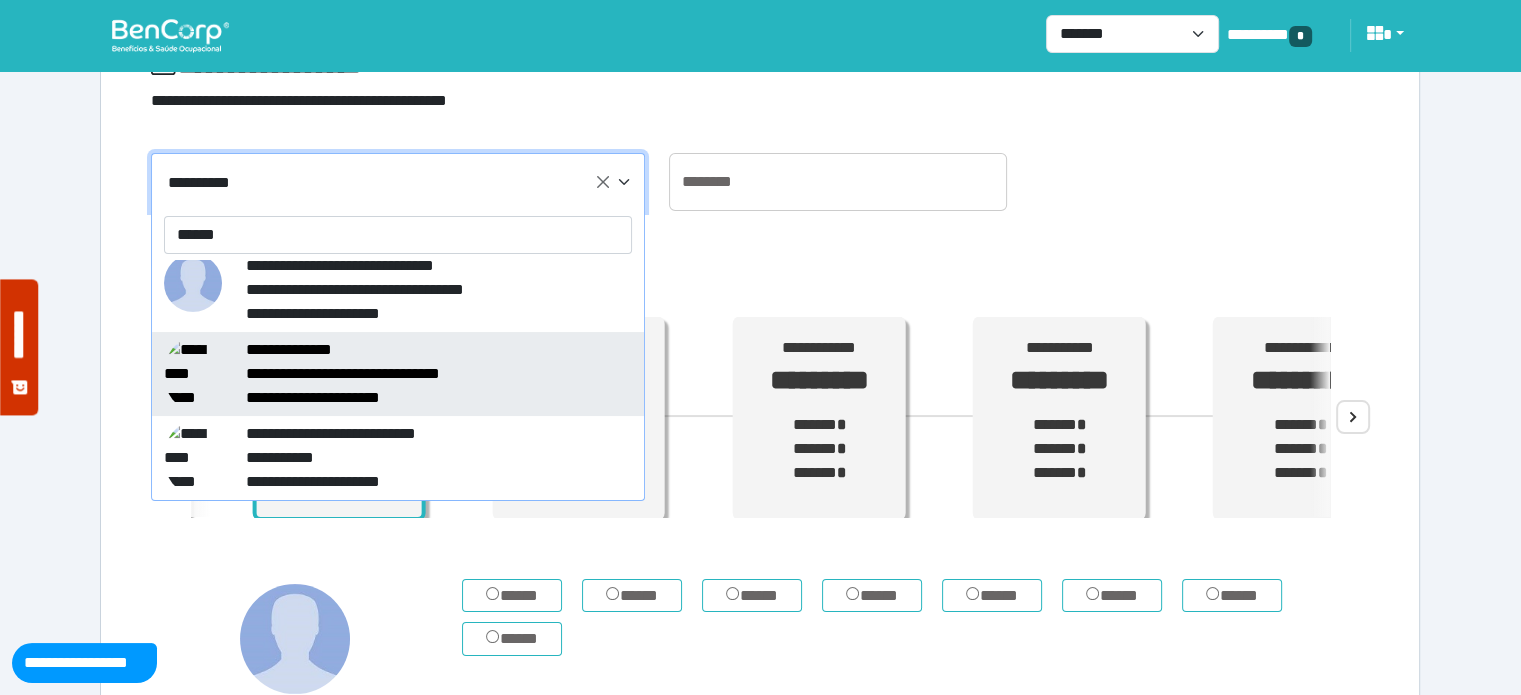 type on "**********" 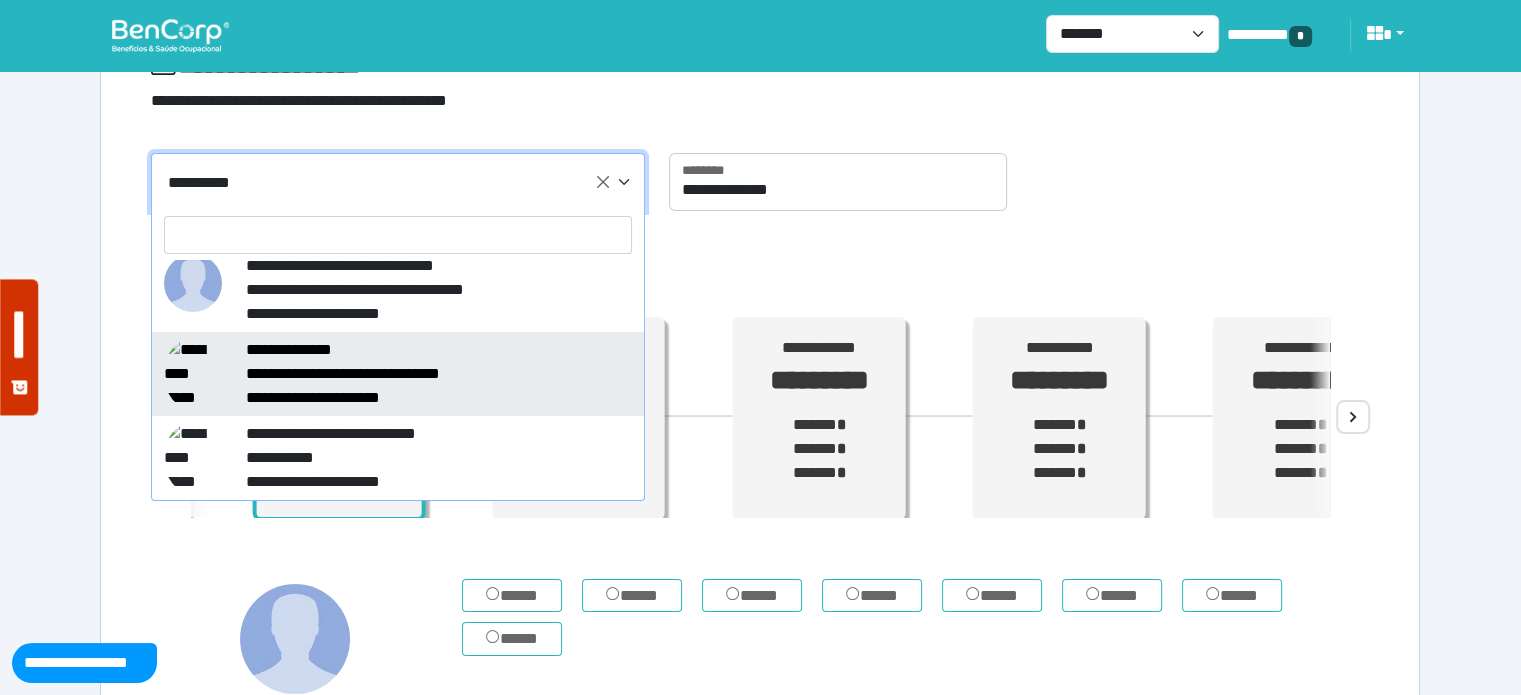 select on "******" 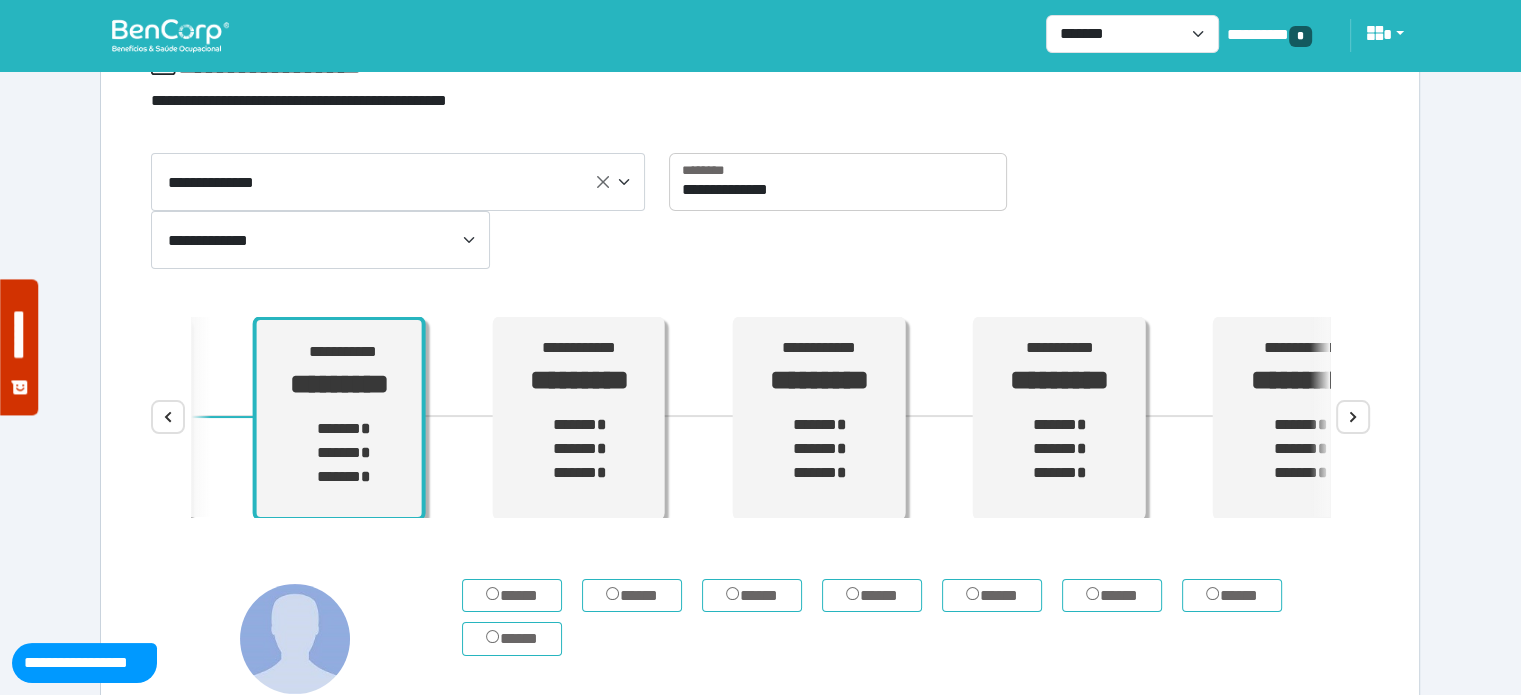 click on "**********" at bounding box center [760, 549] 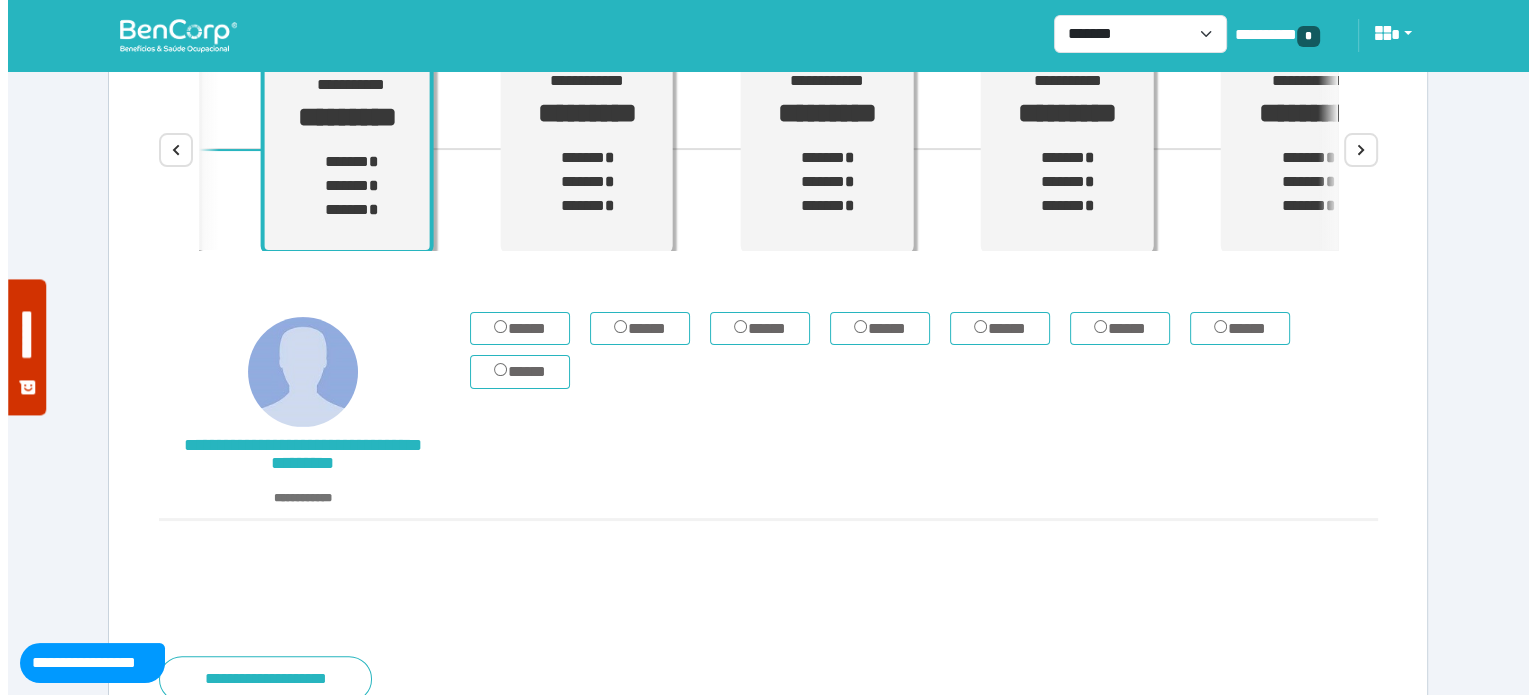 scroll, scrollTop: 352, scrollLeft: 0, axis: vertical 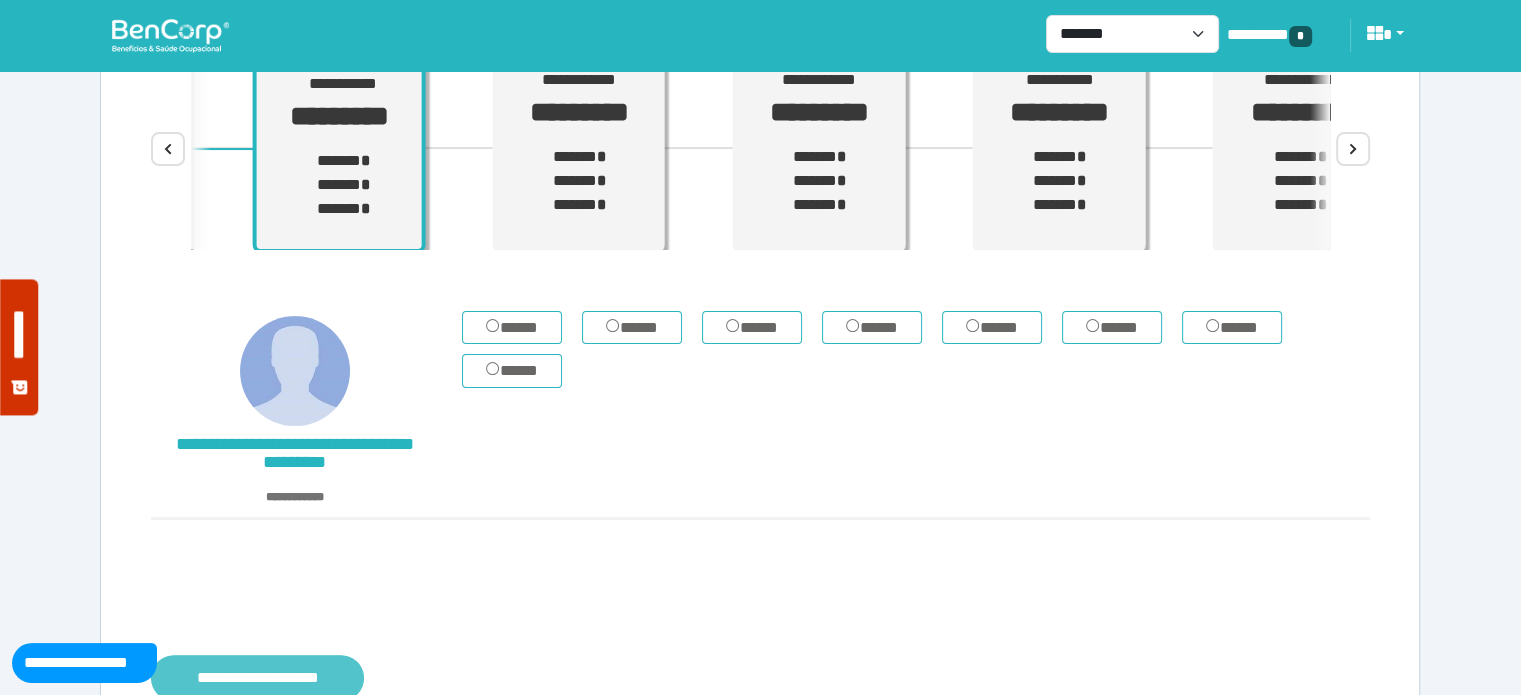 click on "**********" at bounding box center [257, 678] 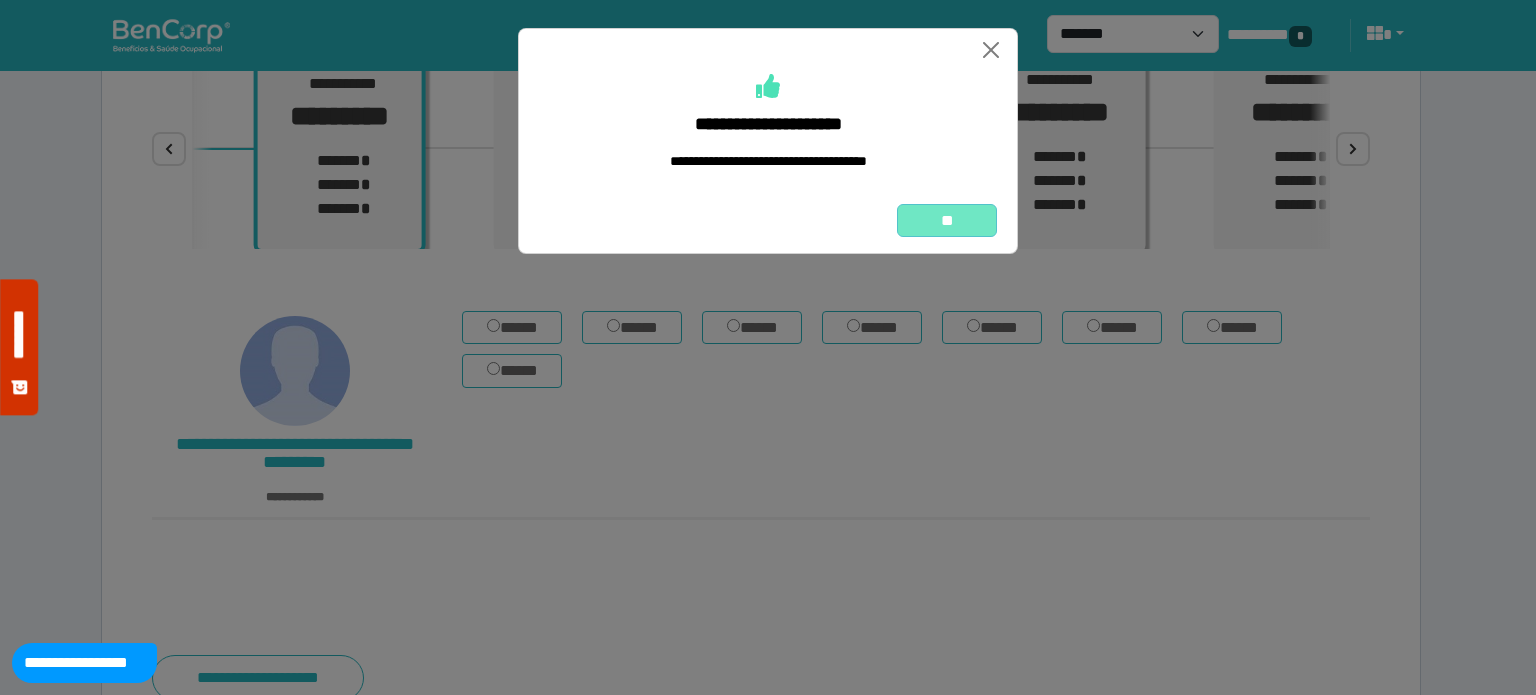 click on "**" at bounding box center [947, 221] 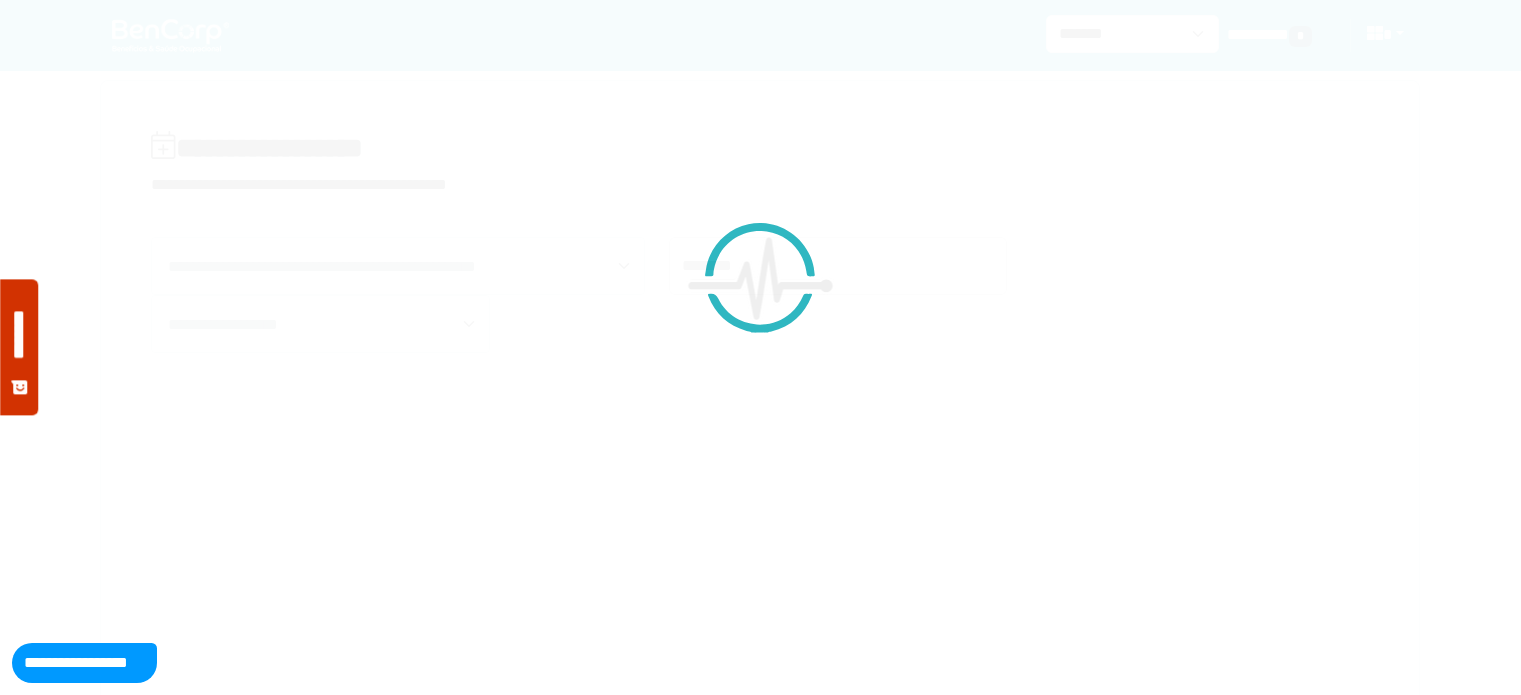 scroll, scrollTop: 0, scrollLeft: 0, axis: both 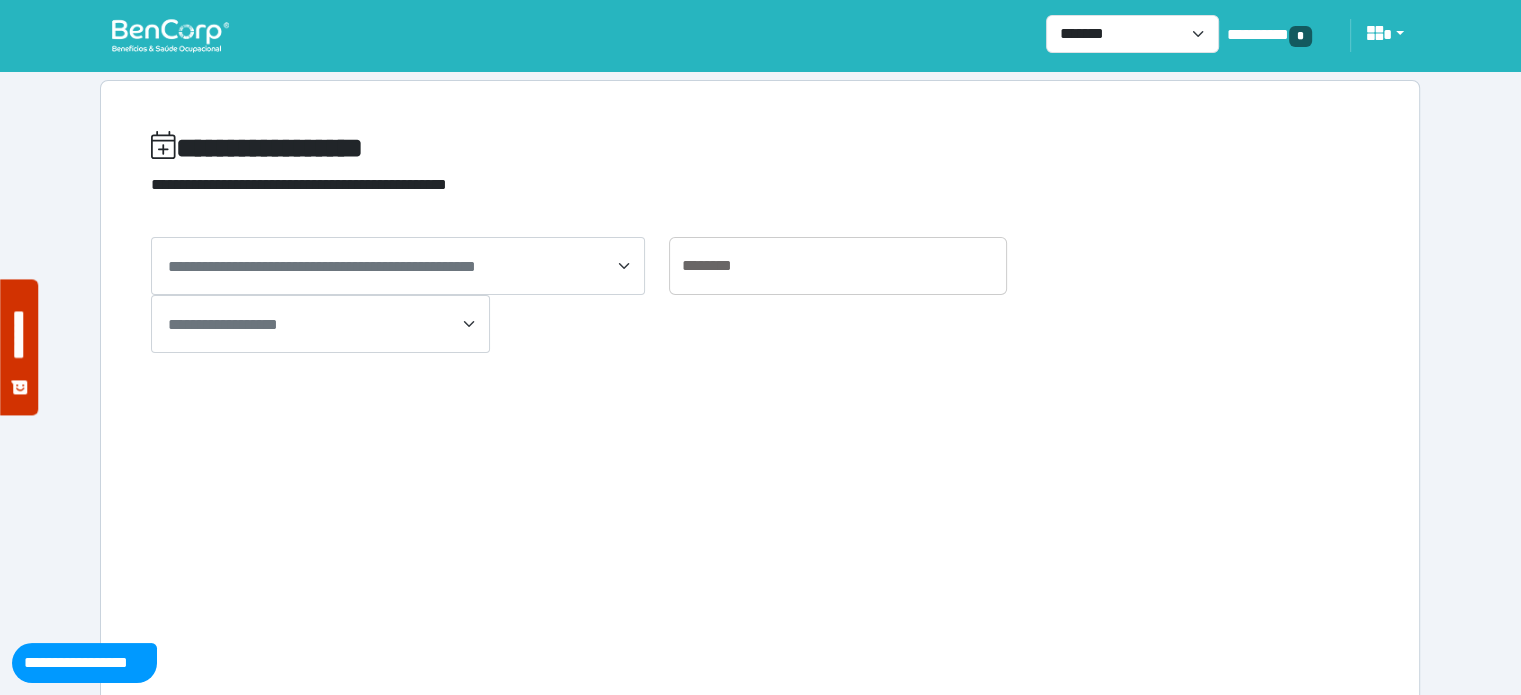 click at bounding box center (170, 35) 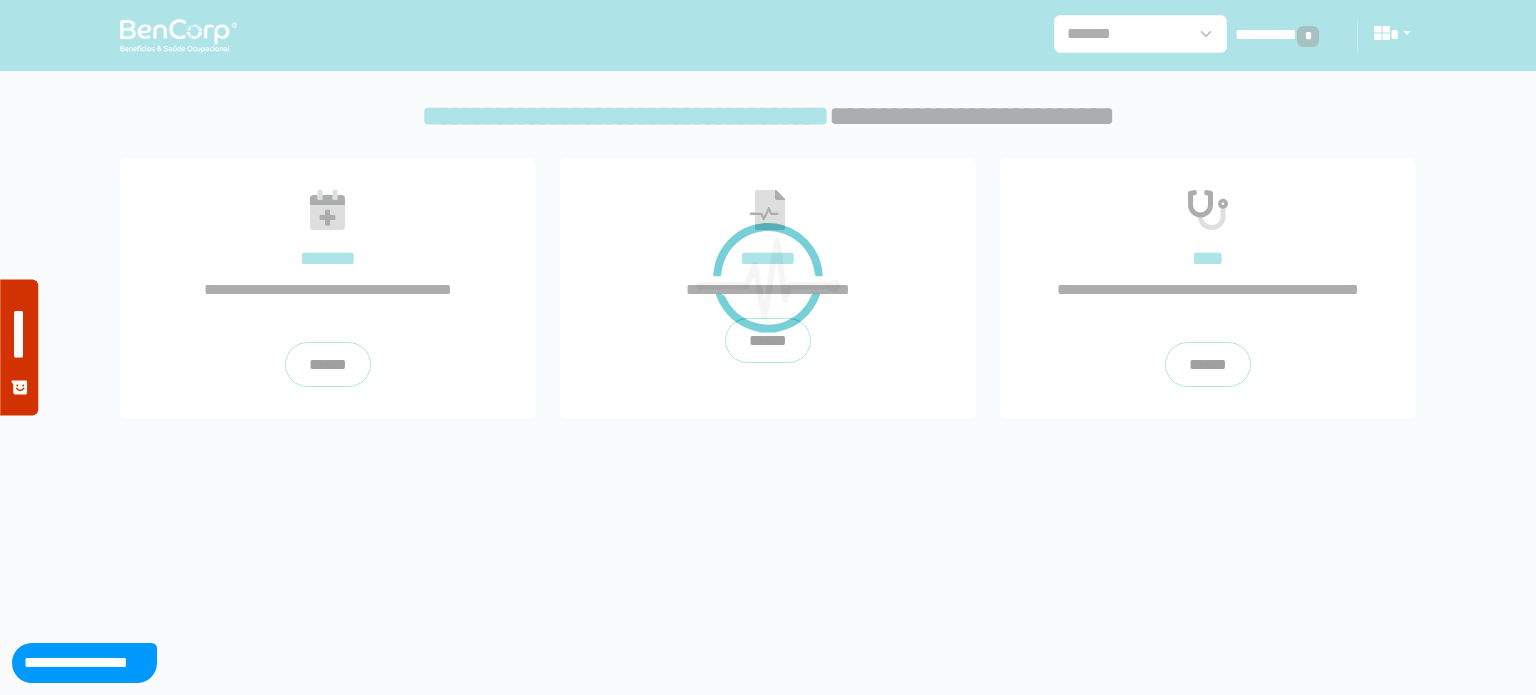scroll, scrollTop: 0, scrollLeft: 0, axis: both 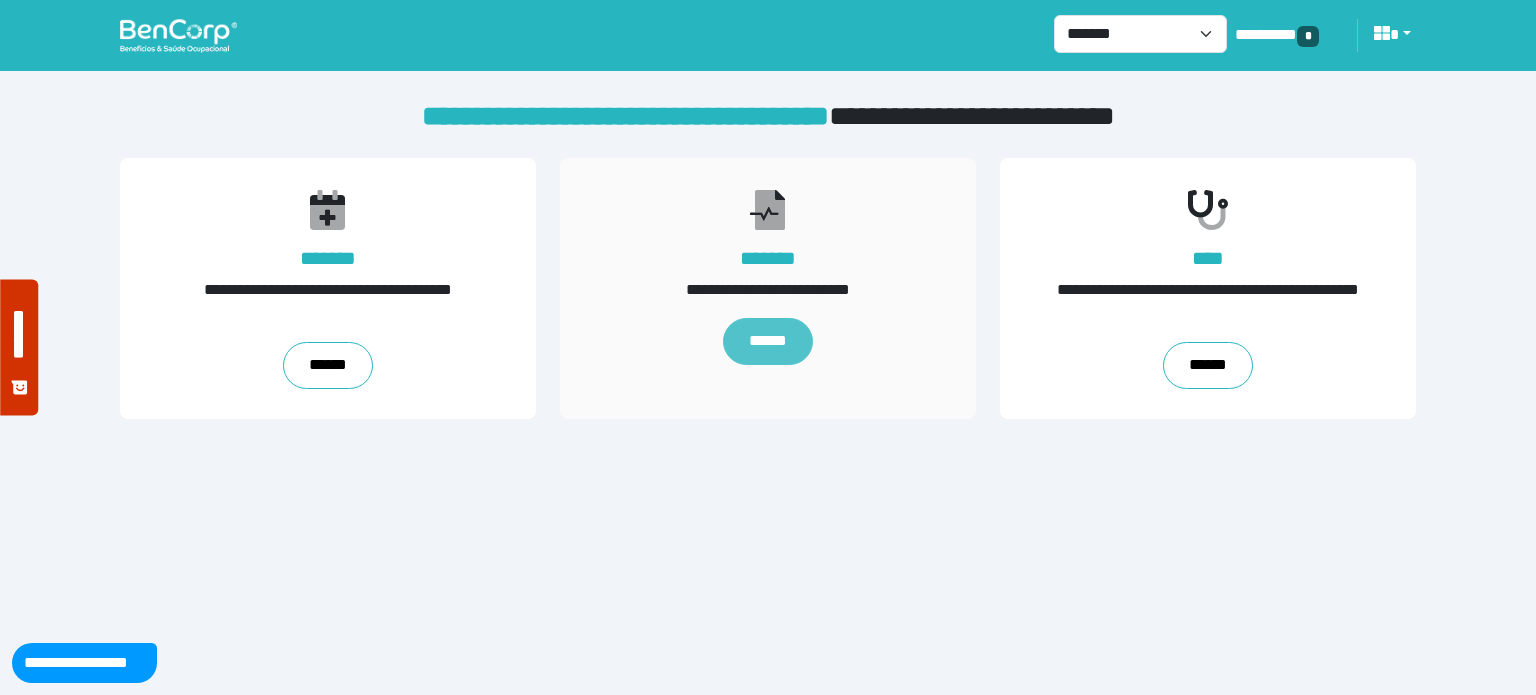 click on "******" at bounding box center (768, 342) 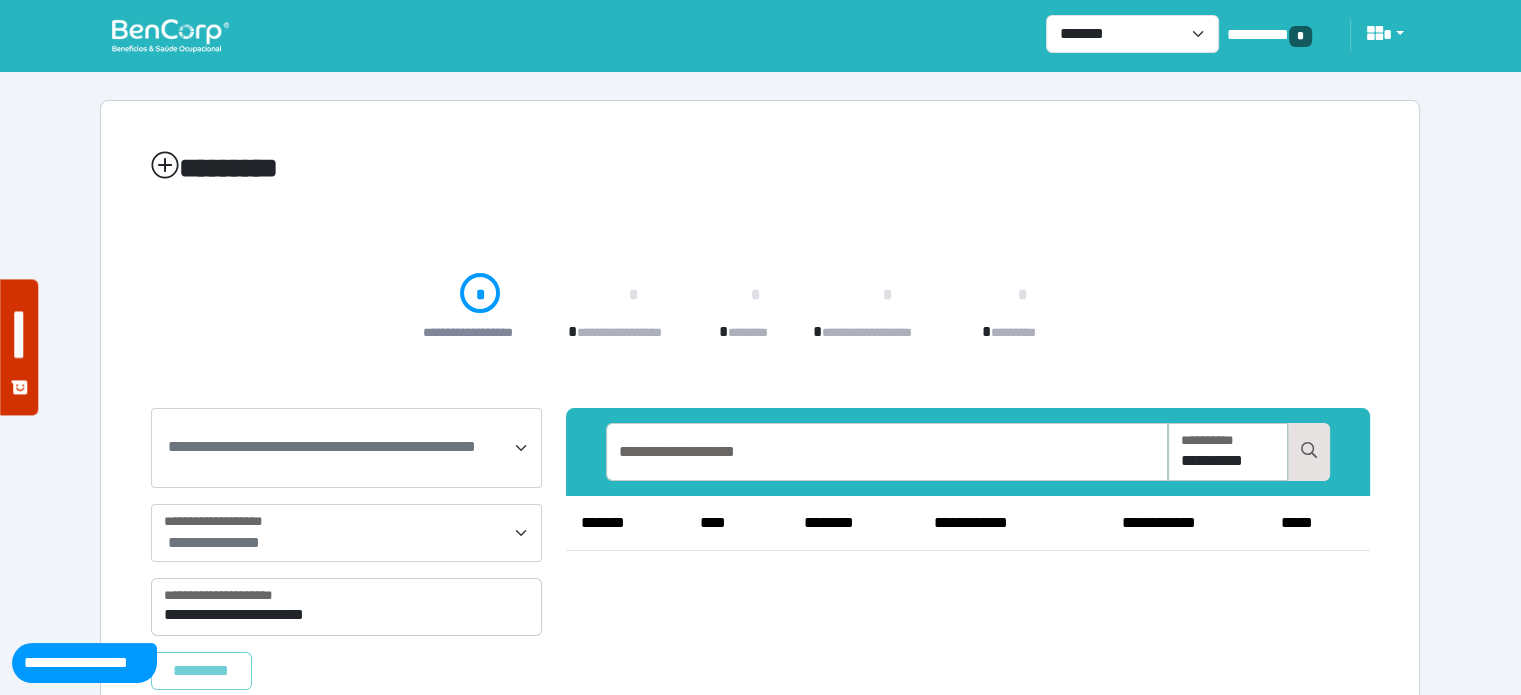 scroll, scrollTop: 65, scrollLeft: 0, axis: vertical 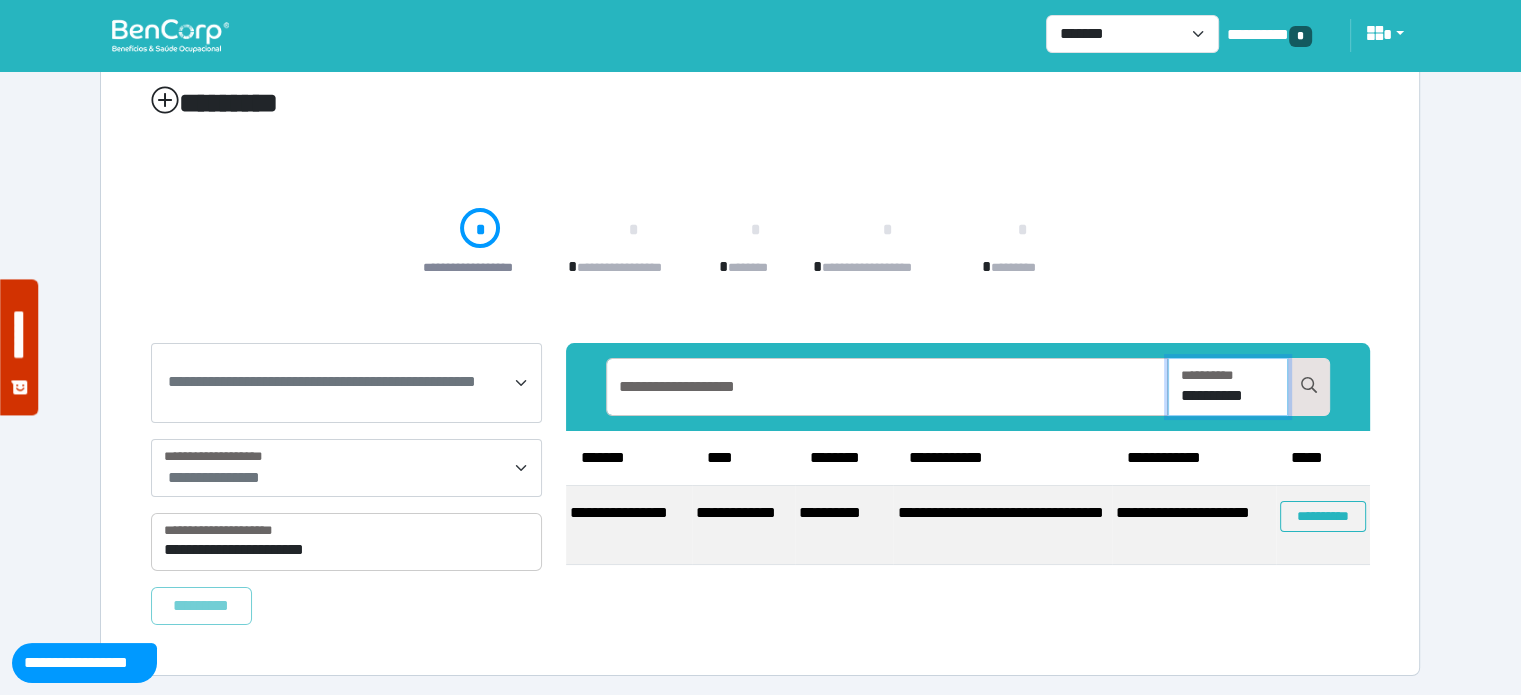 click on "**********" at bounding box center [1228, 387] 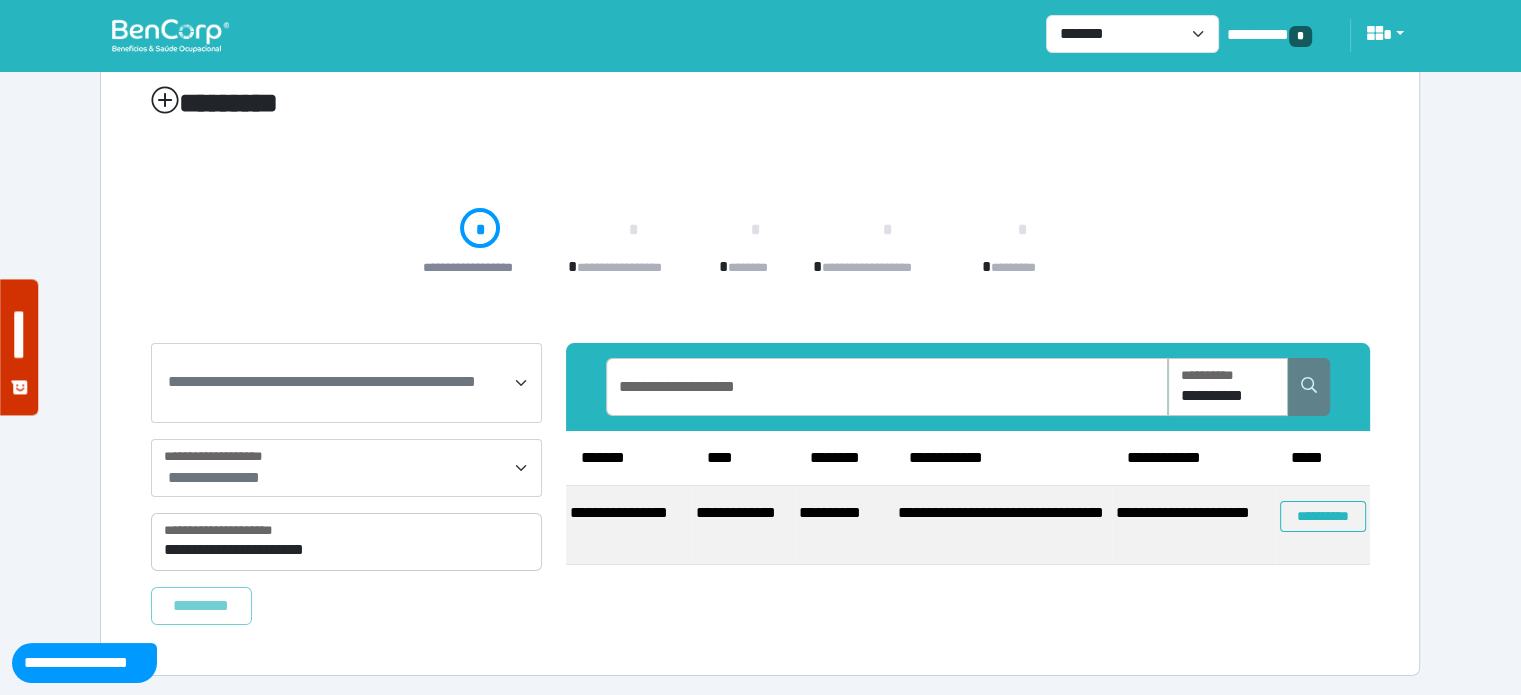 click 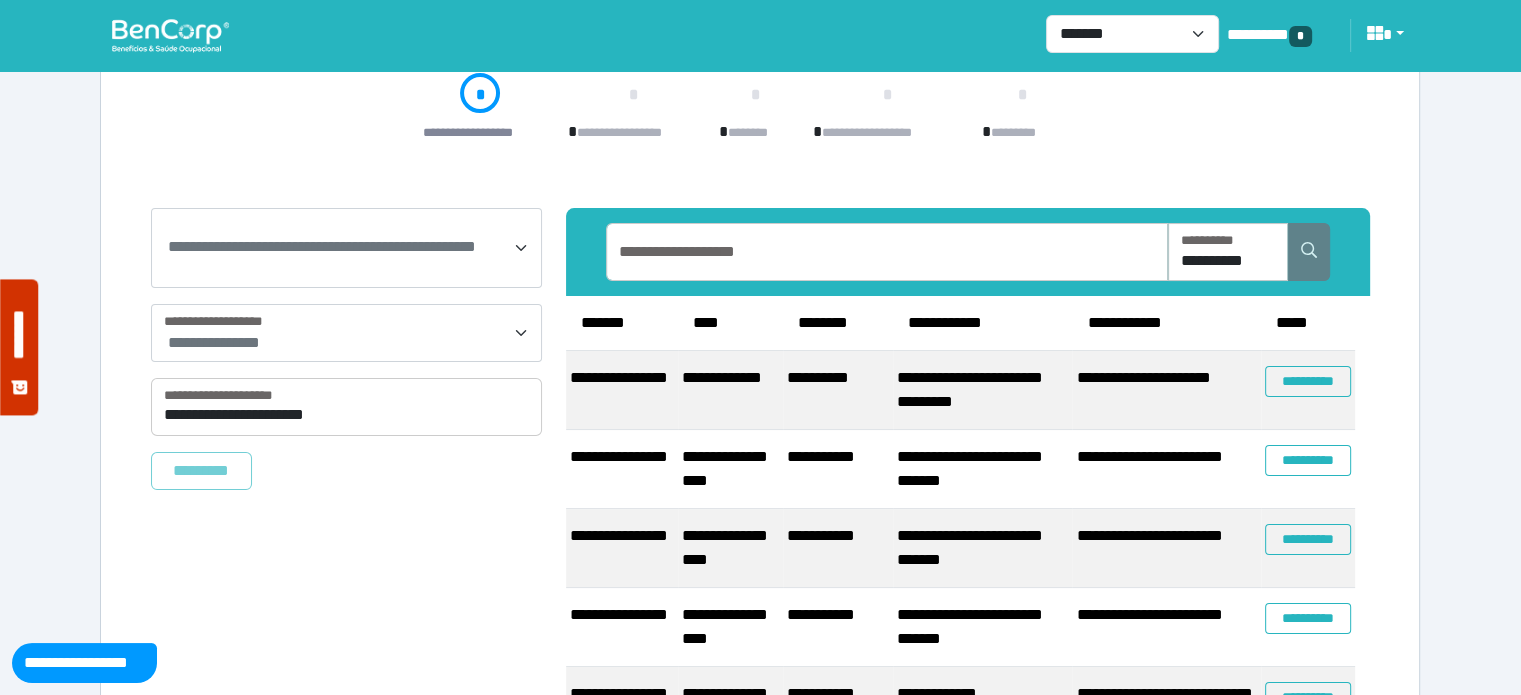 scroll, scrollTop: 201, scrollLeft: 0, axis: vertical 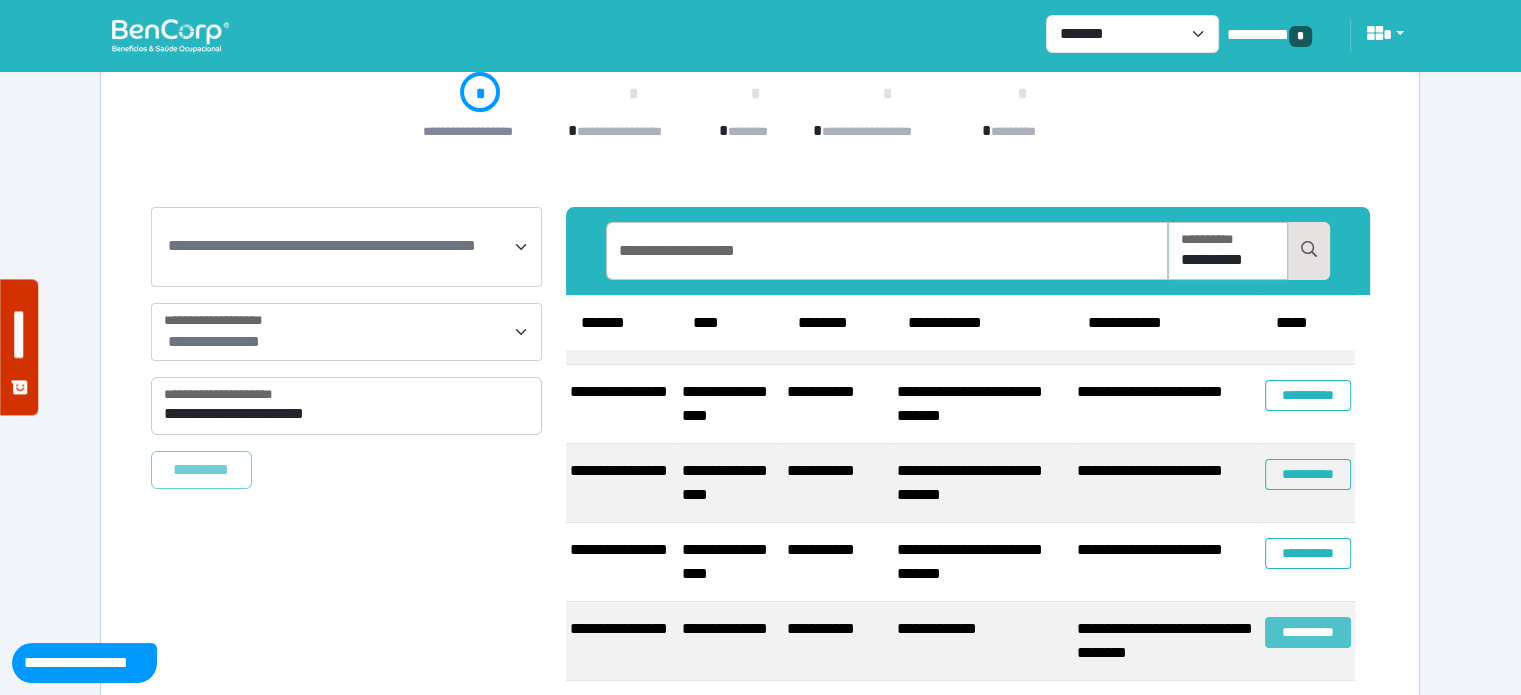click on "**********" at bounding box center (1308, 632) 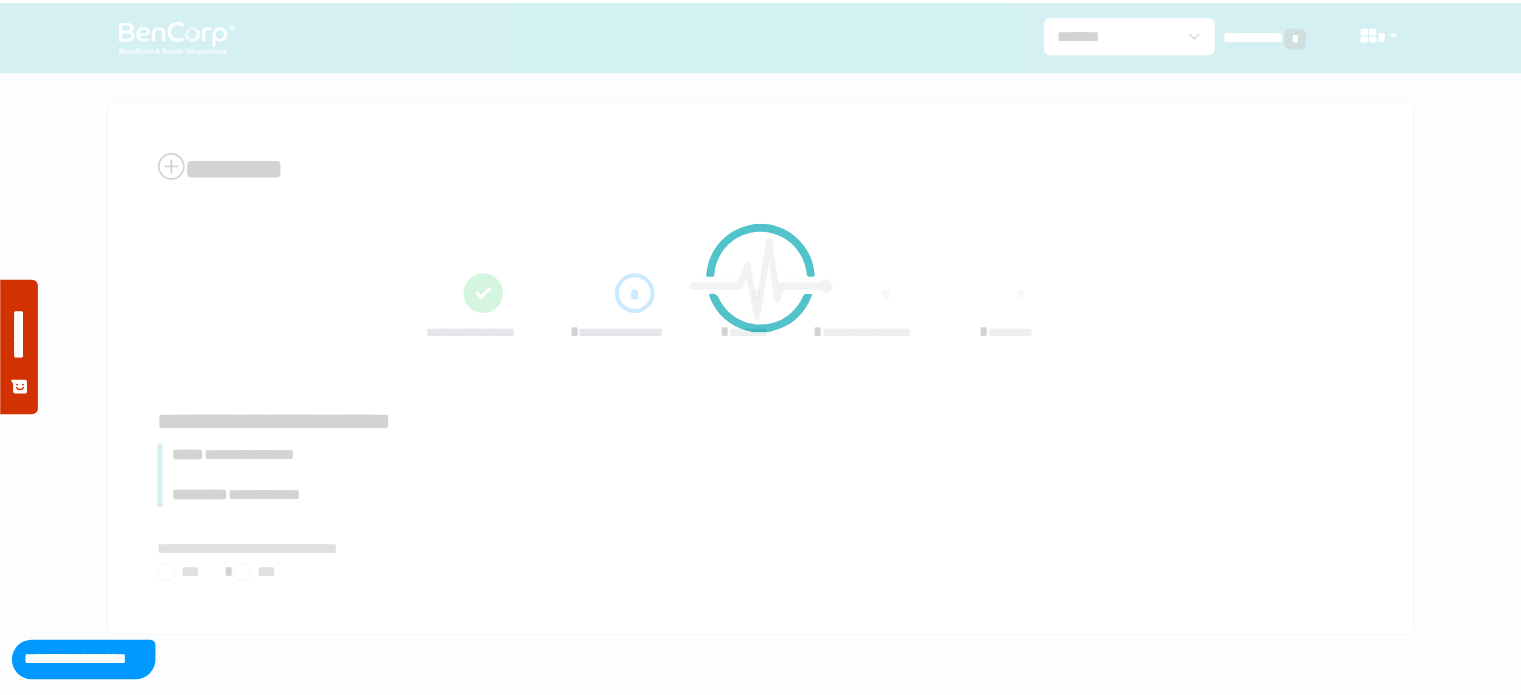 scroll, scrollTop: 0, scrollLeft: 0, axis: both 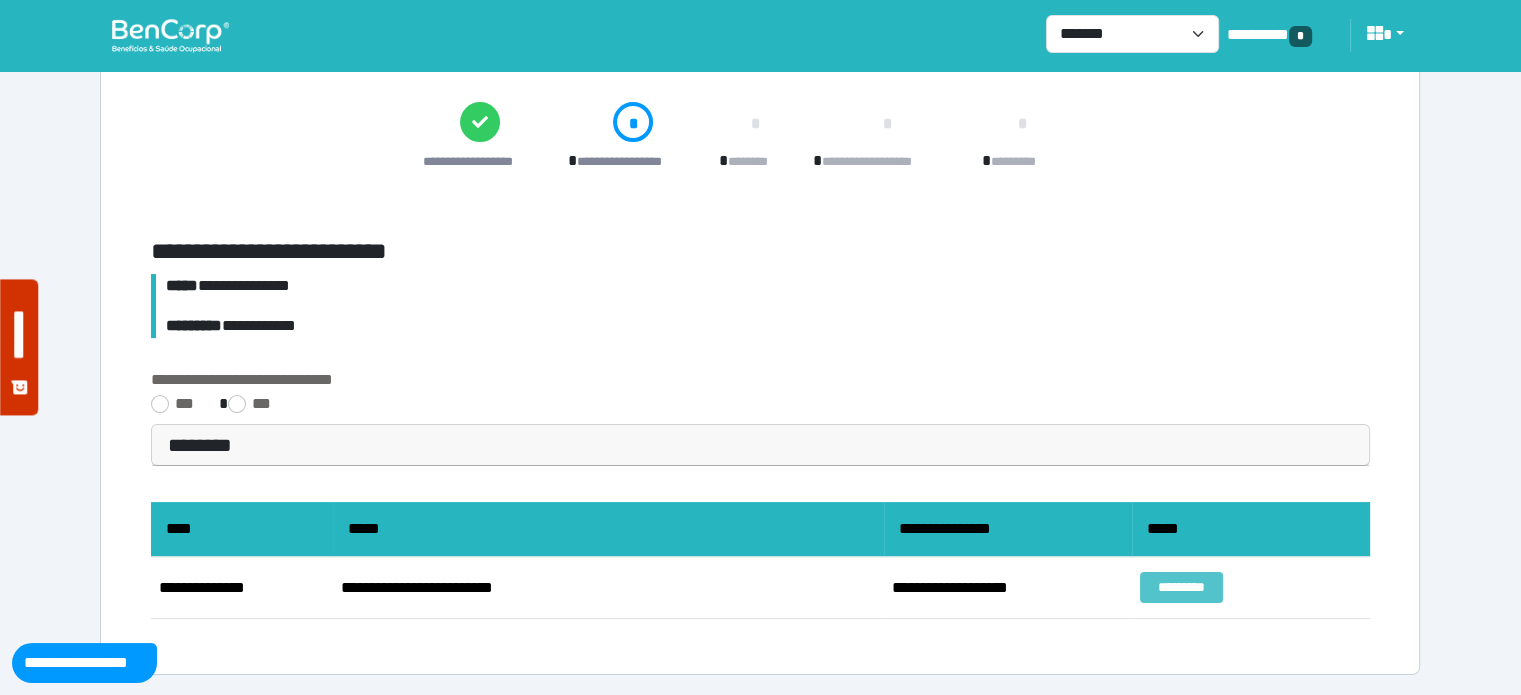 click on "*********" at bounding box center (1181, 587) 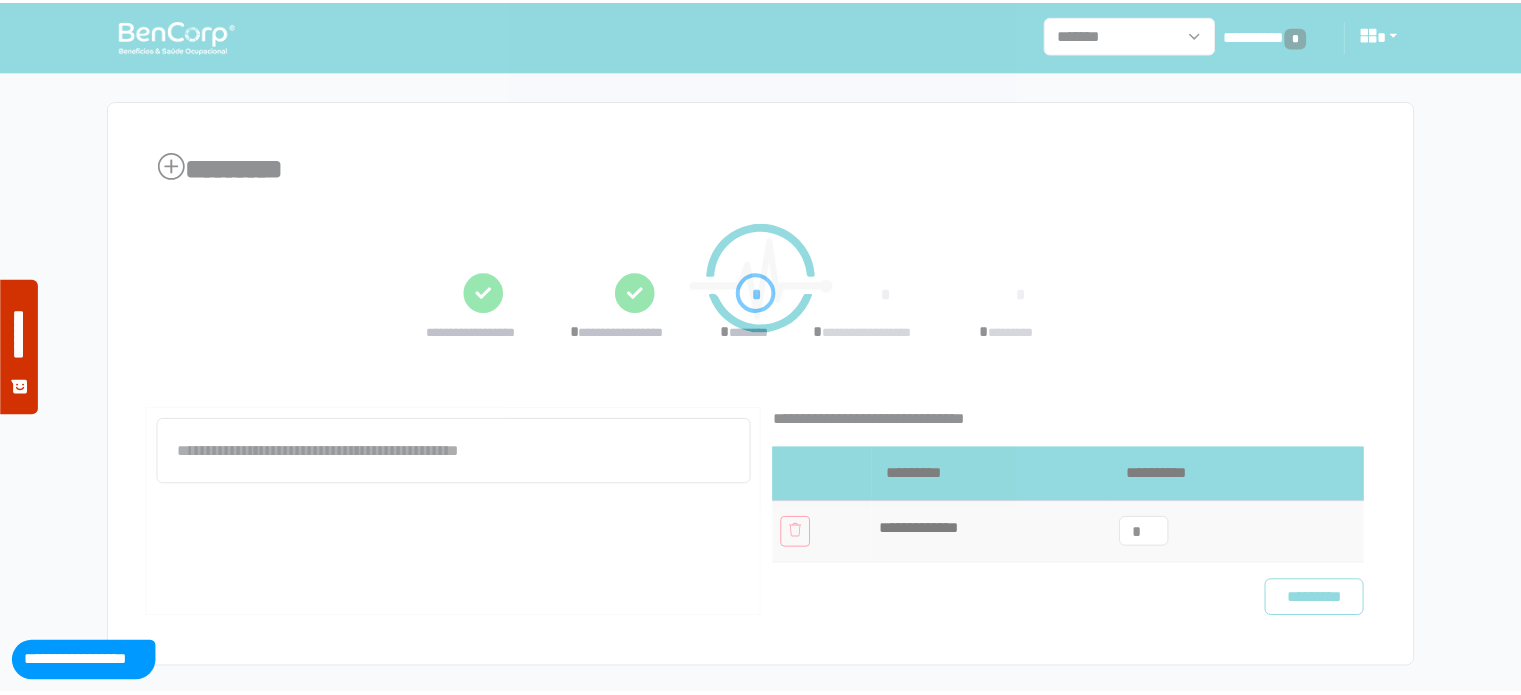 scroll, scrollTop: 0, scrollLeft: 0, axis: both 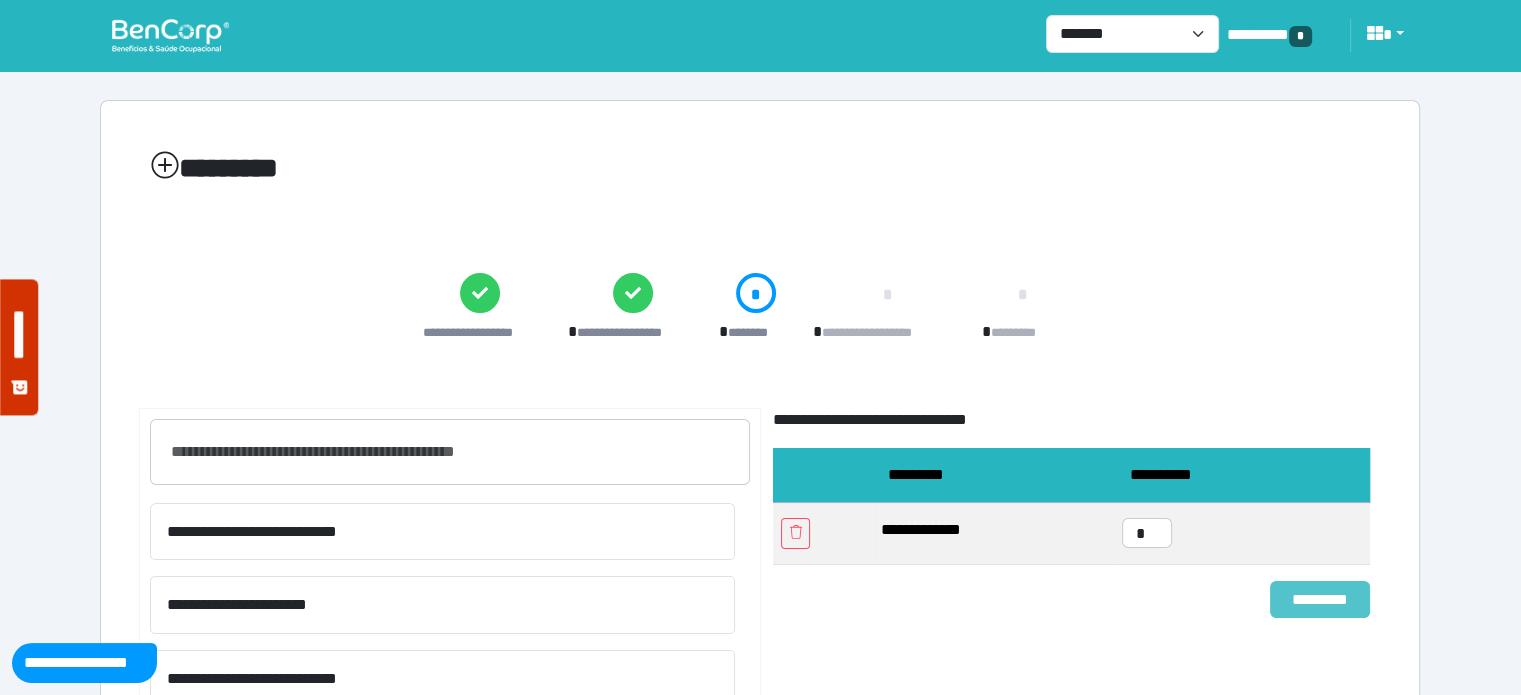 click on "*********" at bounding box center (1320, 600) 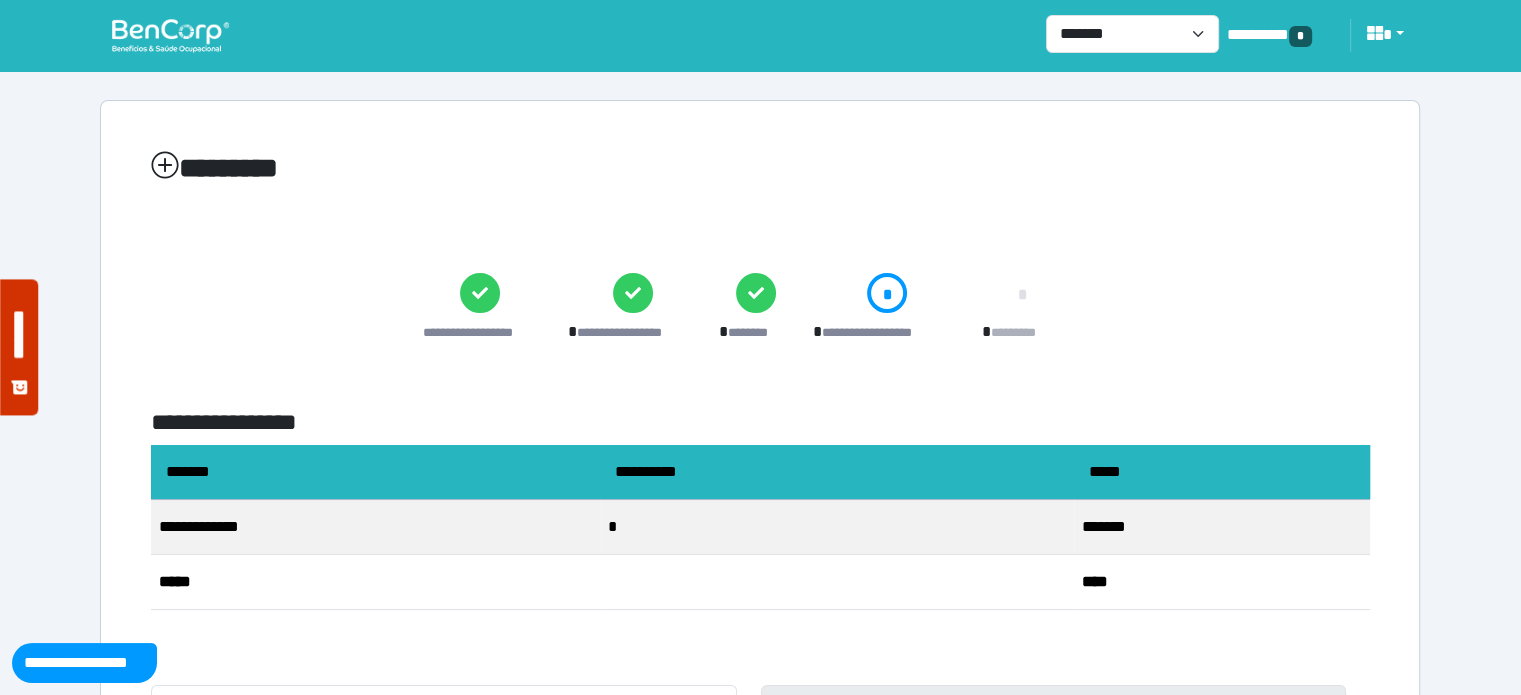 scroll, scrollTop: 419, scrollLeft: 0, axis: vertical 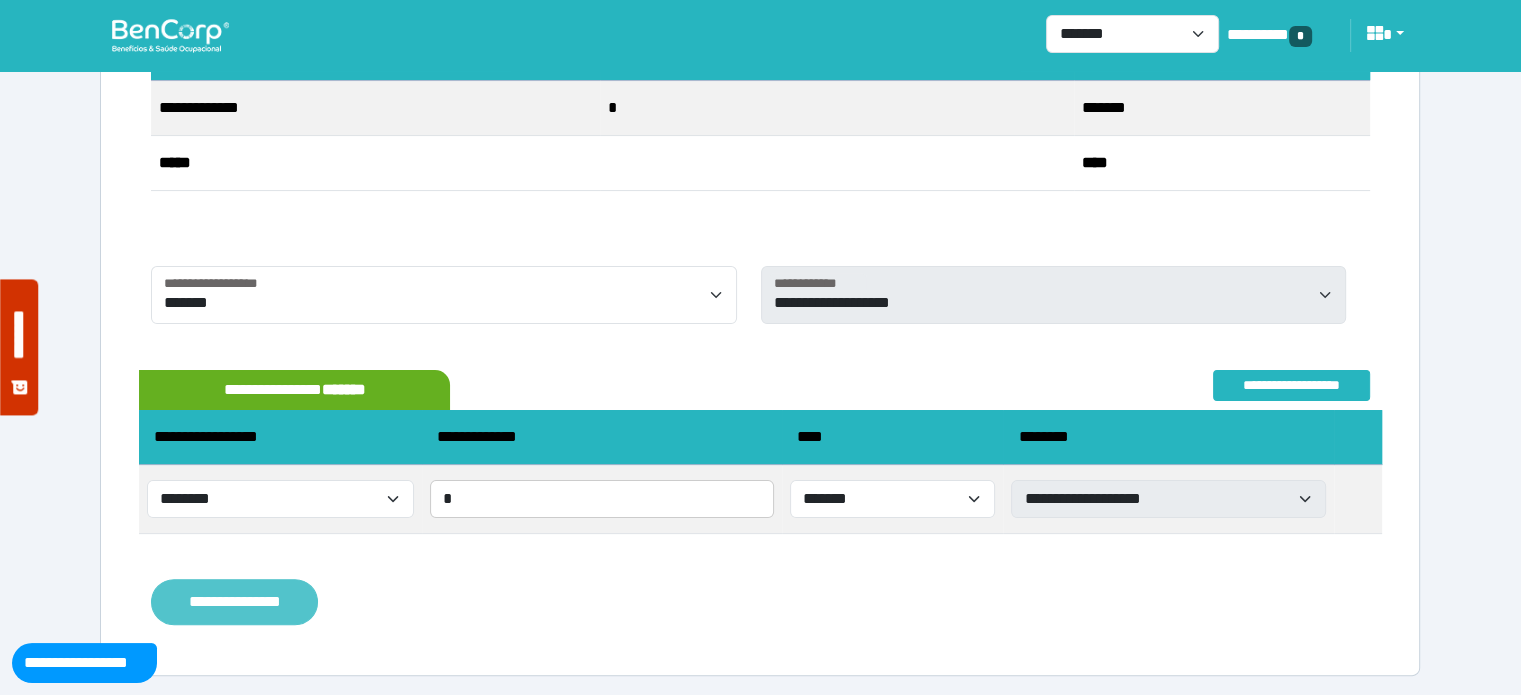 click on "**********" at bounding box center (234, 602) 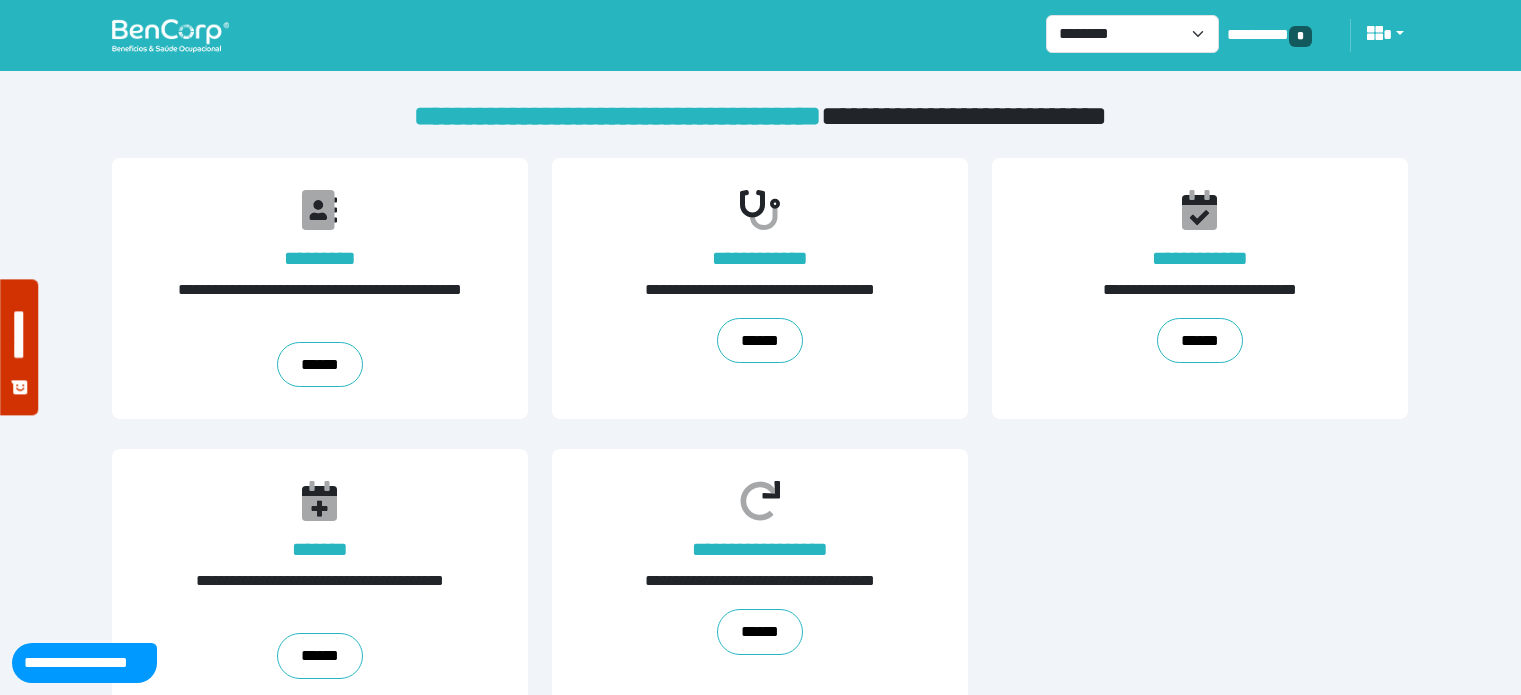 scroll, scrollTop: 0, scrollLeft: 0, axis: both 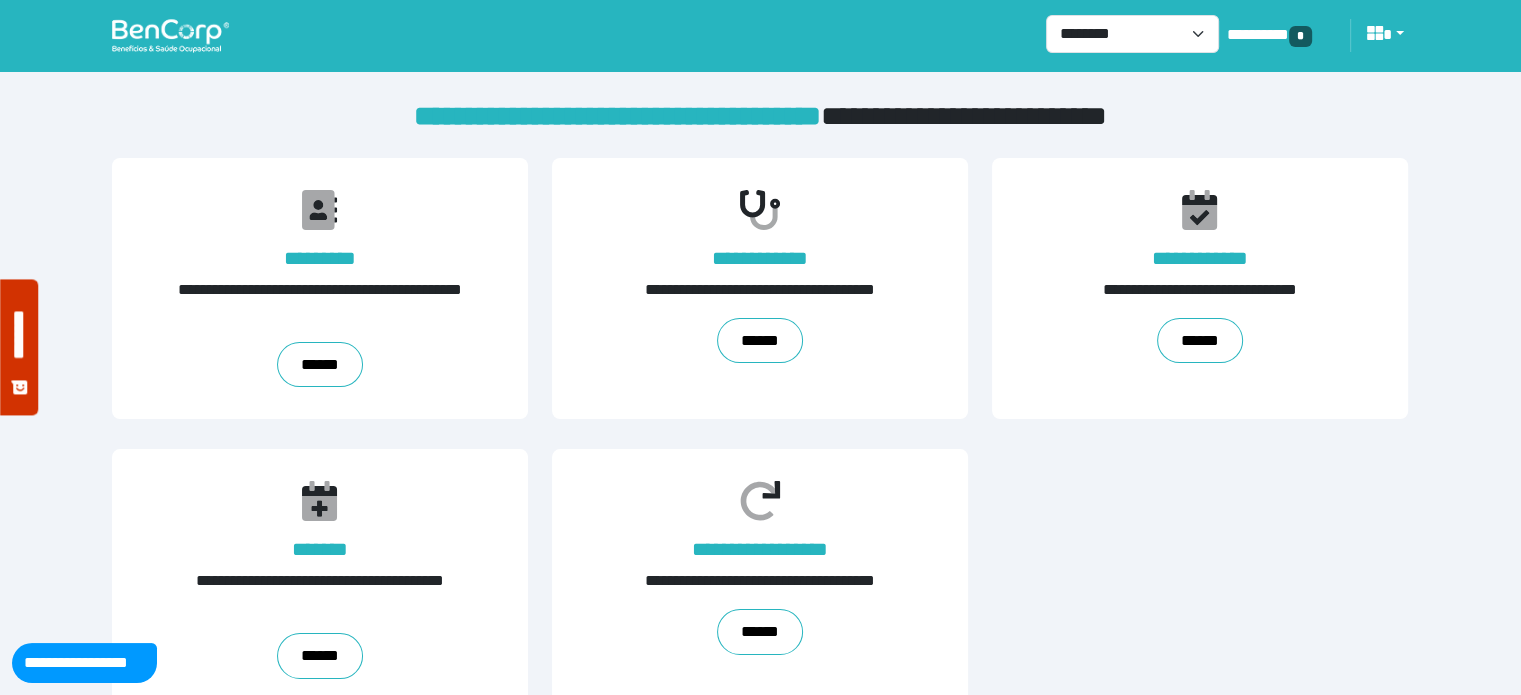 click on "******" at bounding box center [320, 365] 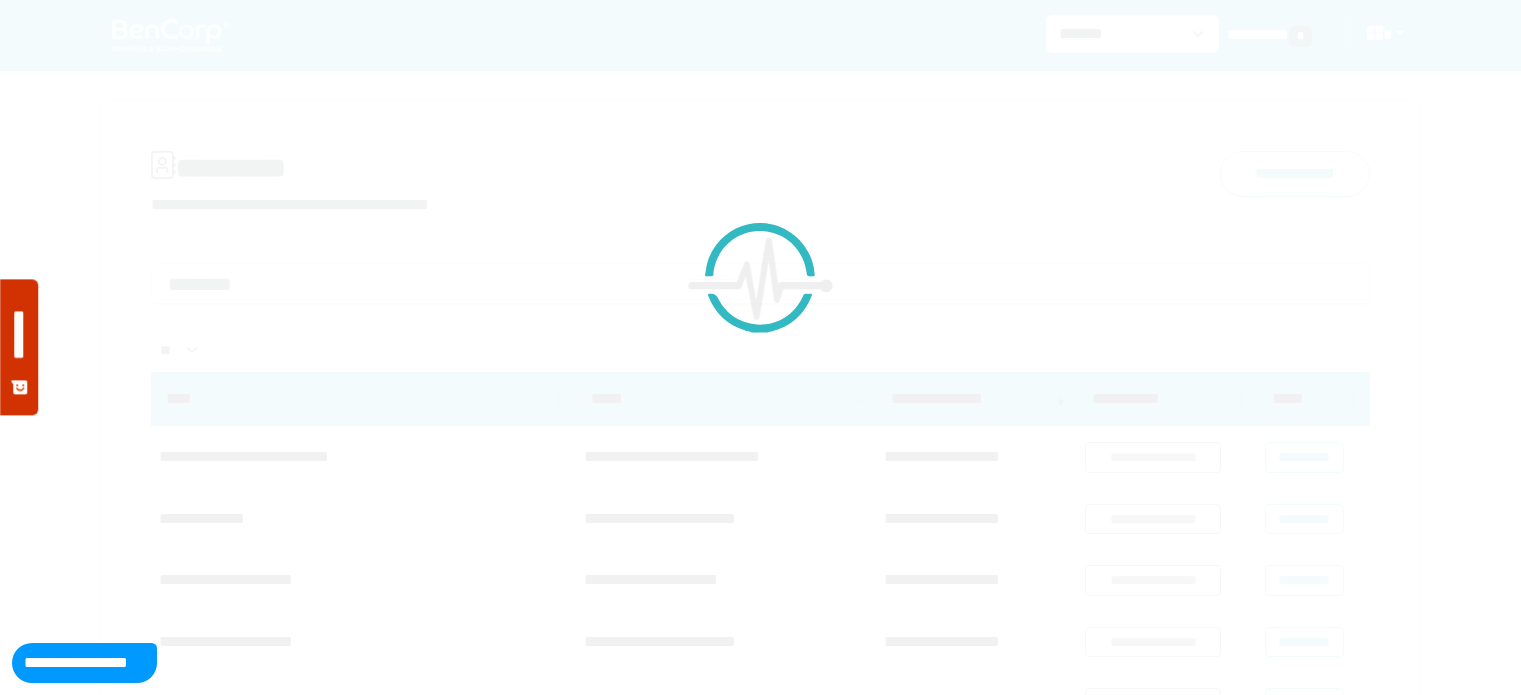 scroll, scrollTop: 0, scrollLeft: 0, axis: both 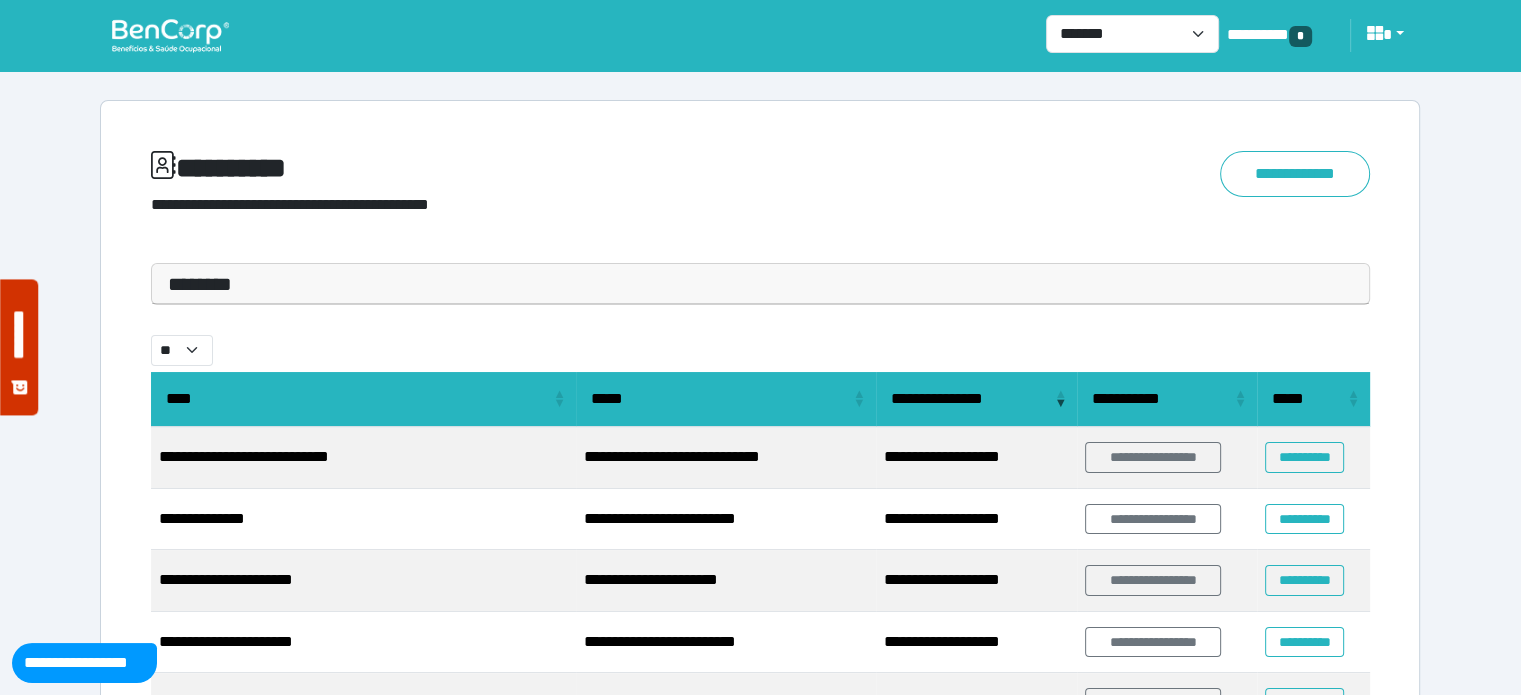 click on "********" at bounding box center (760, 284) 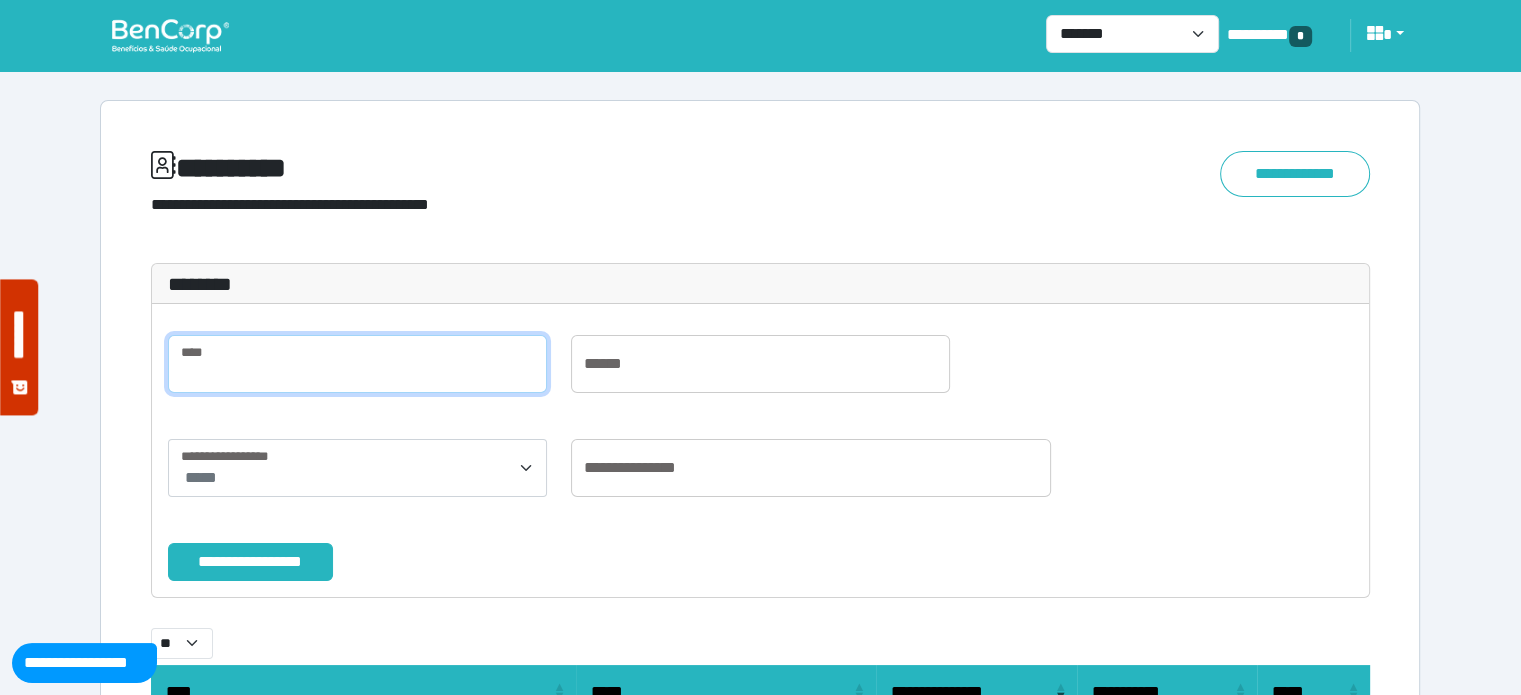 click at bounding box center (357, 364) 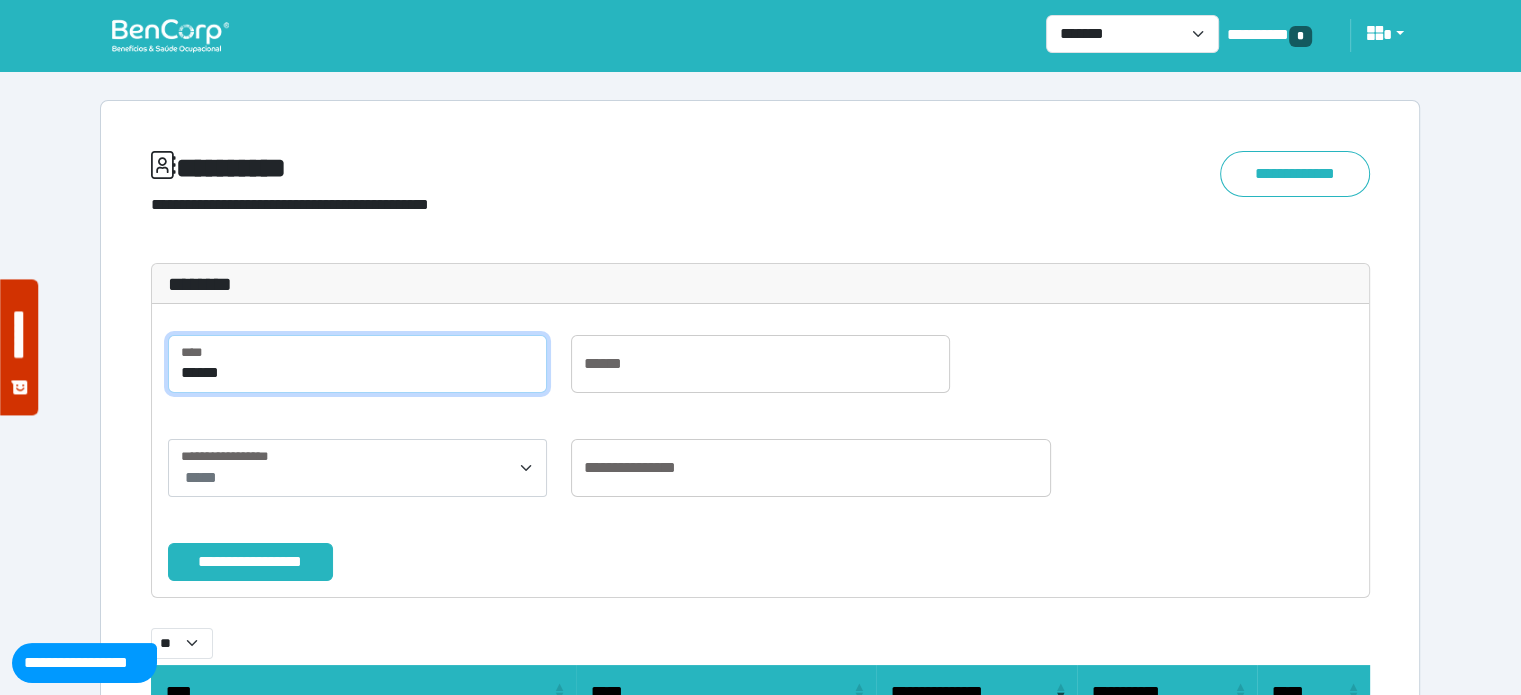 type on "******" 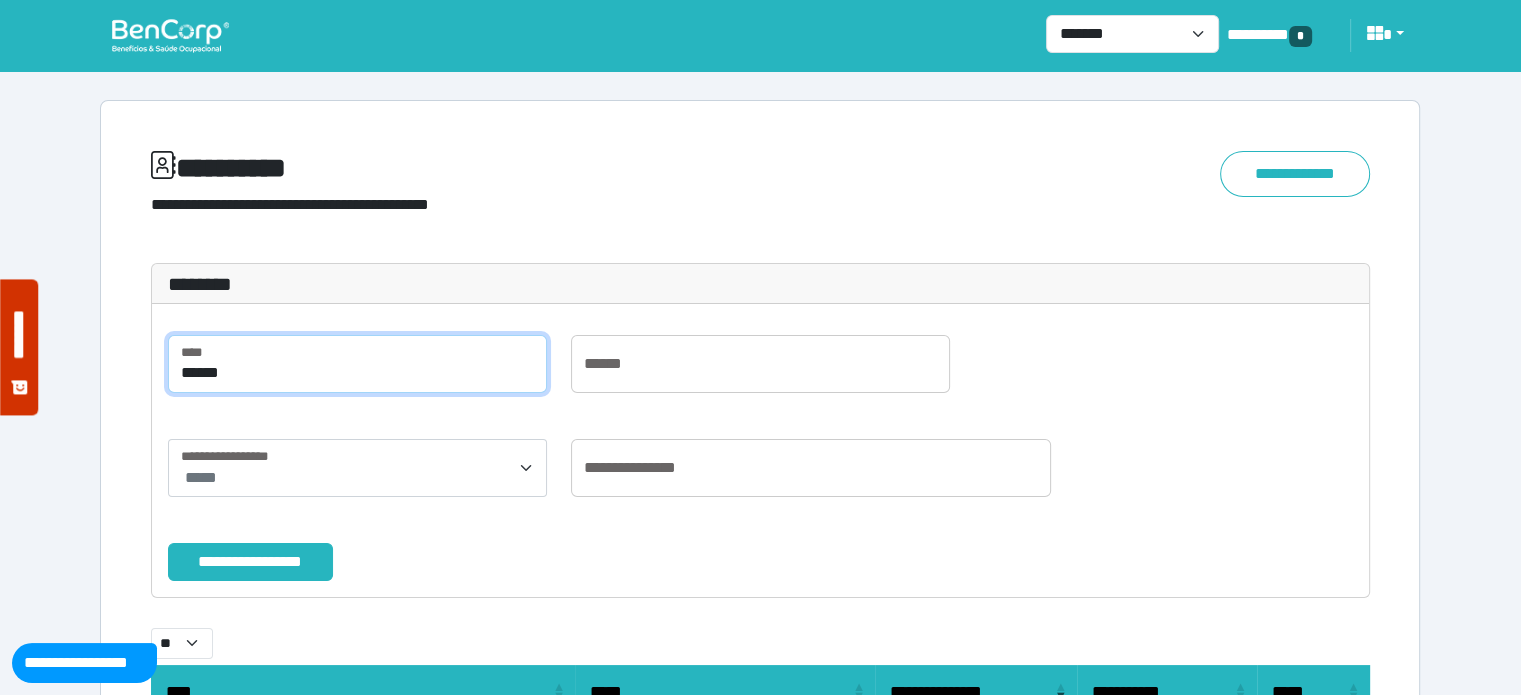 scroll, scrollTop: 326, scrollLeft: 0, axis: vertical 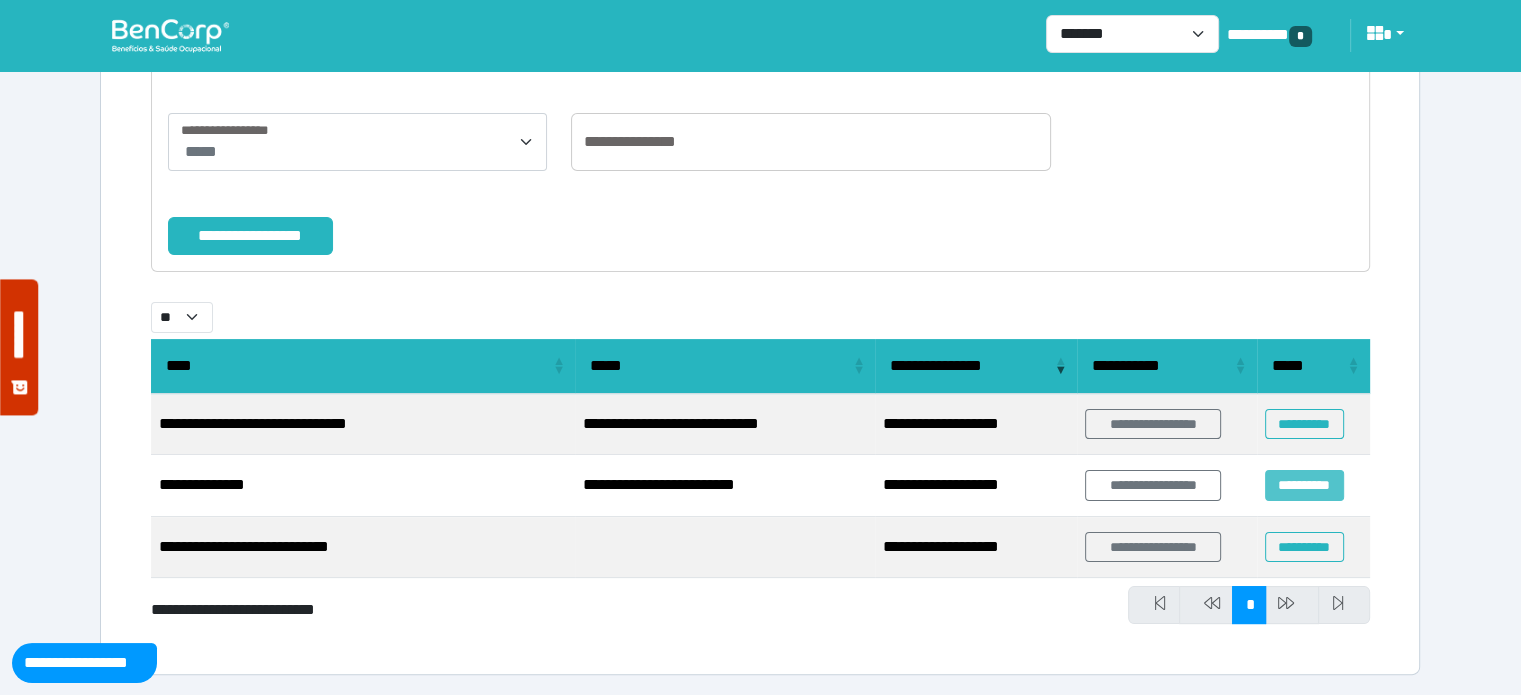 click on "**********" at bounding box center (1304, 485) 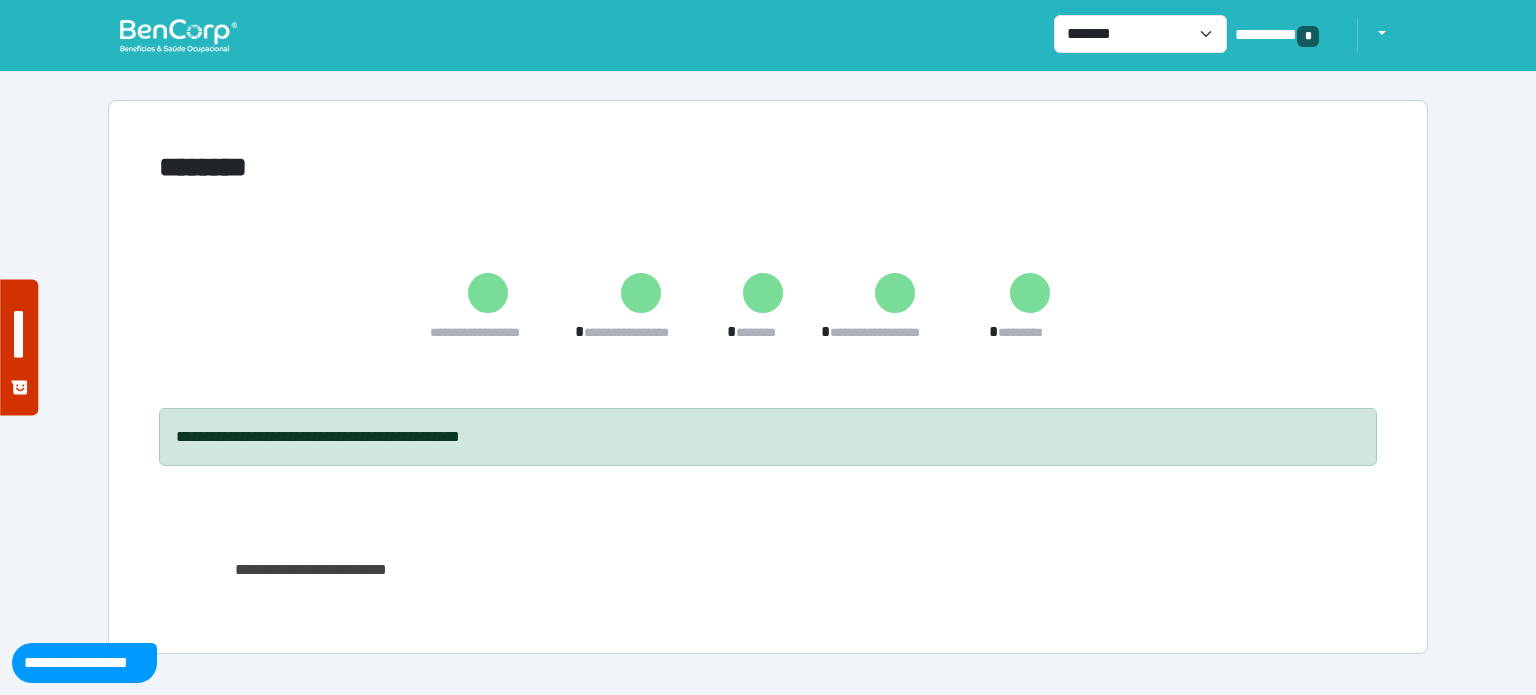 scroll, scrollTop: 0, scrollLeft: 0, axis: both 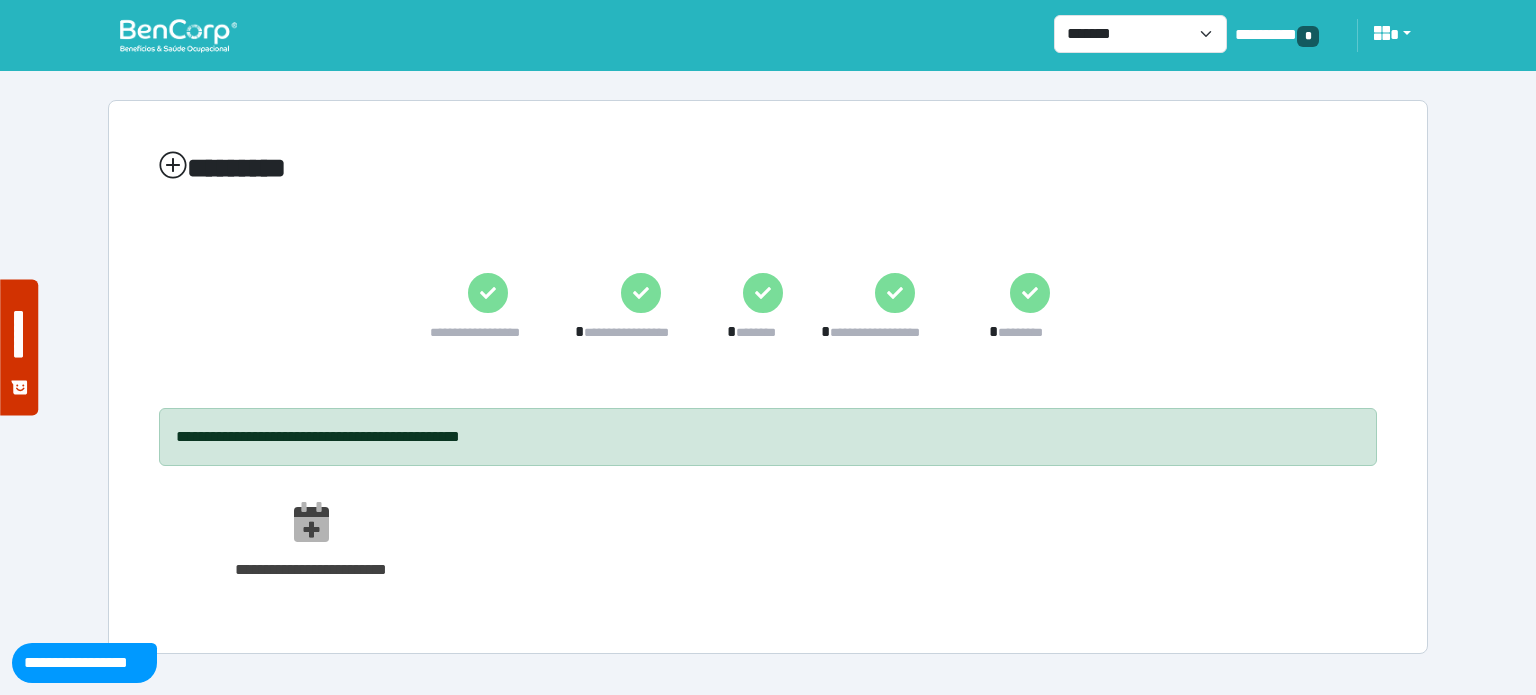 click at bounding box center (178, 35) 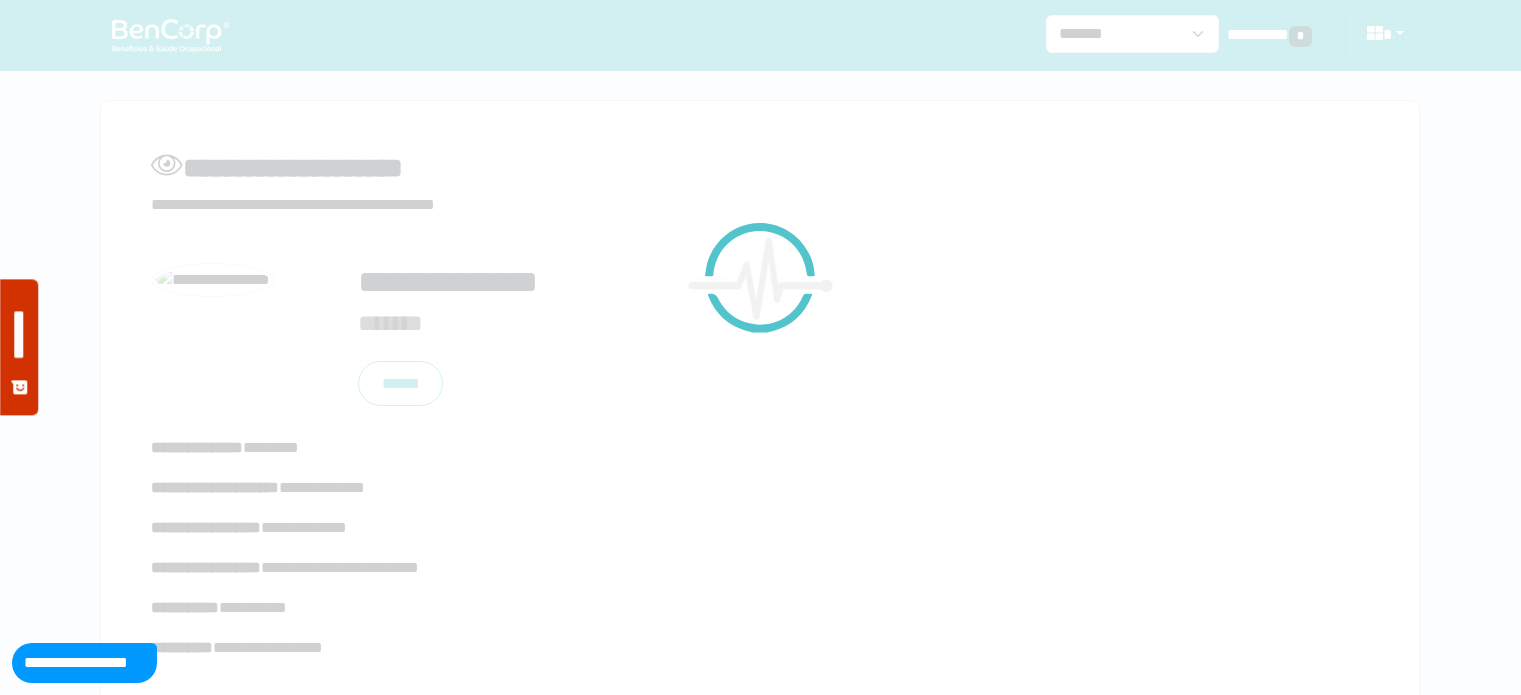 scroll, scrollTop: 0, scrollLeft: 0, axis: both 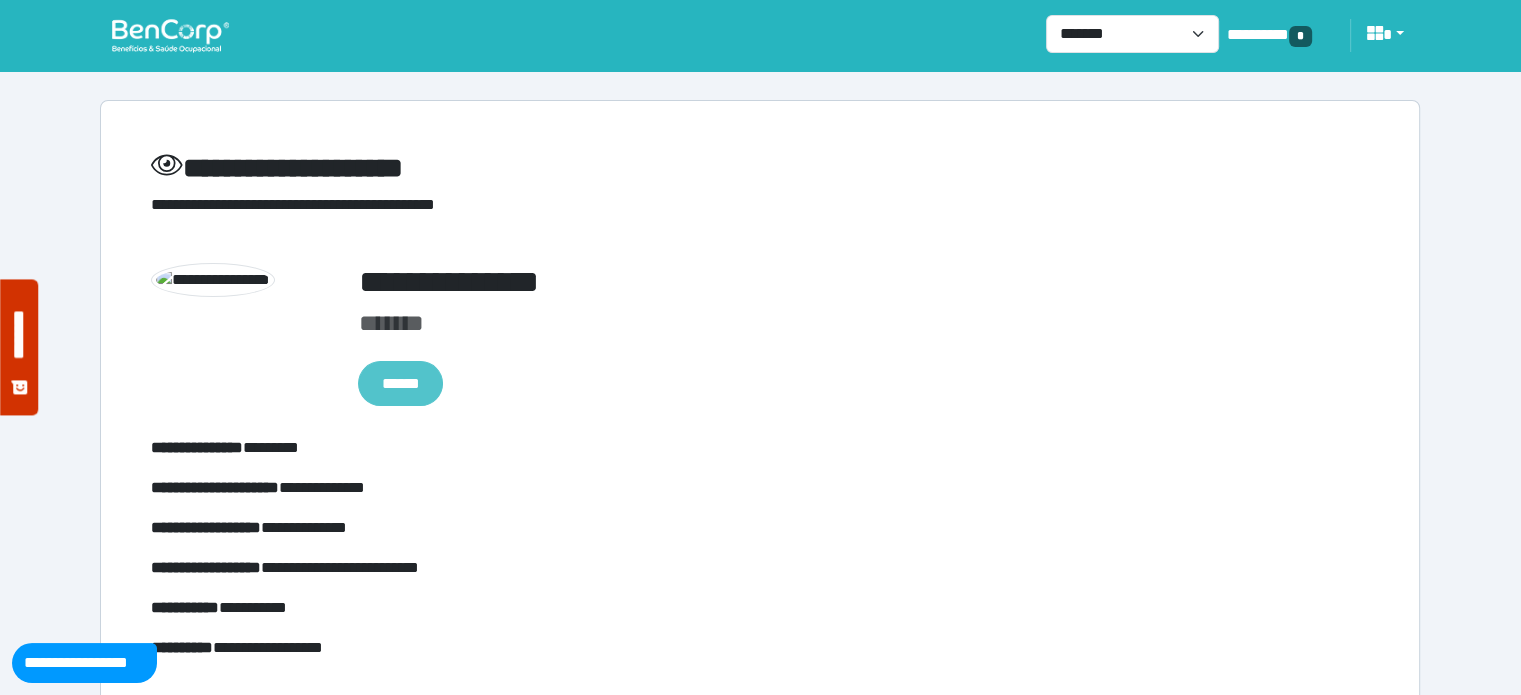 click on "******" at bounding box center [400, 384] 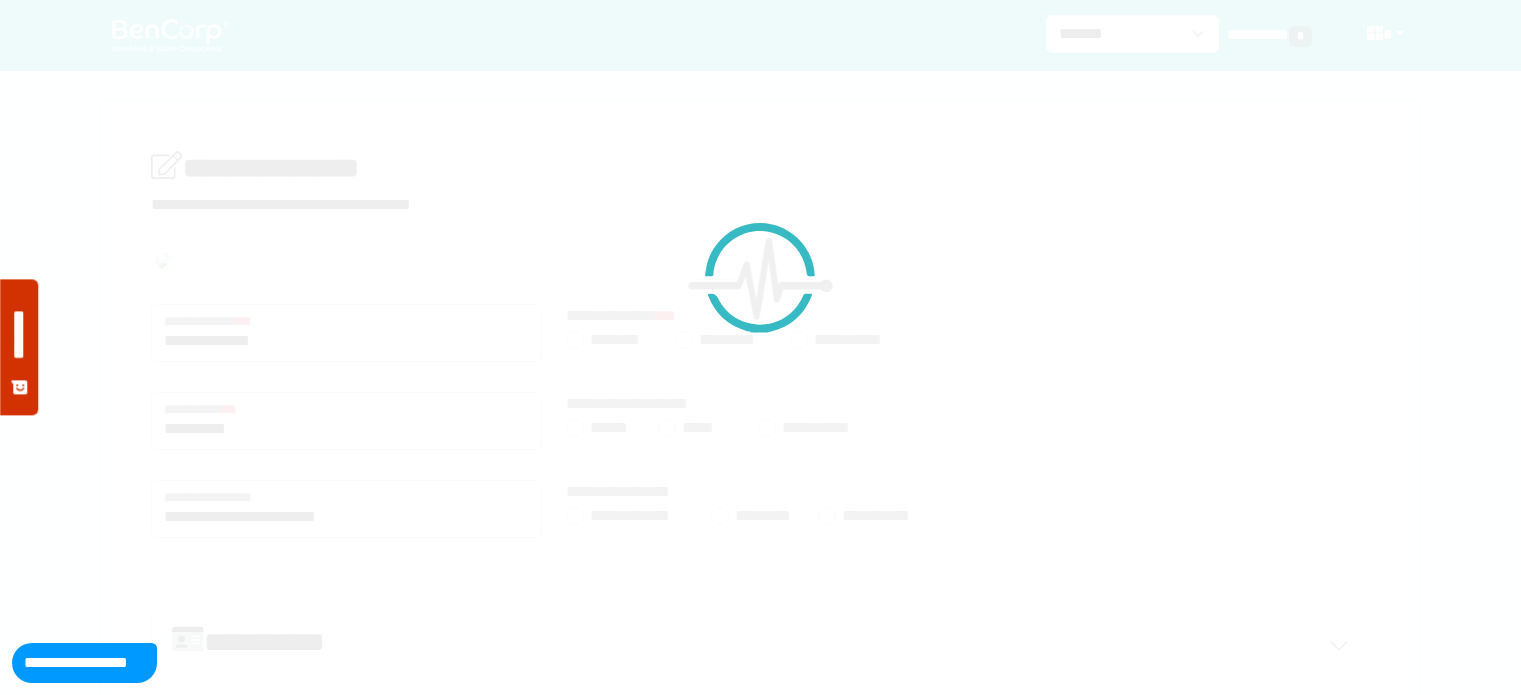 scroll, scrollTop: 0, scrollLeft: 0, axis: both 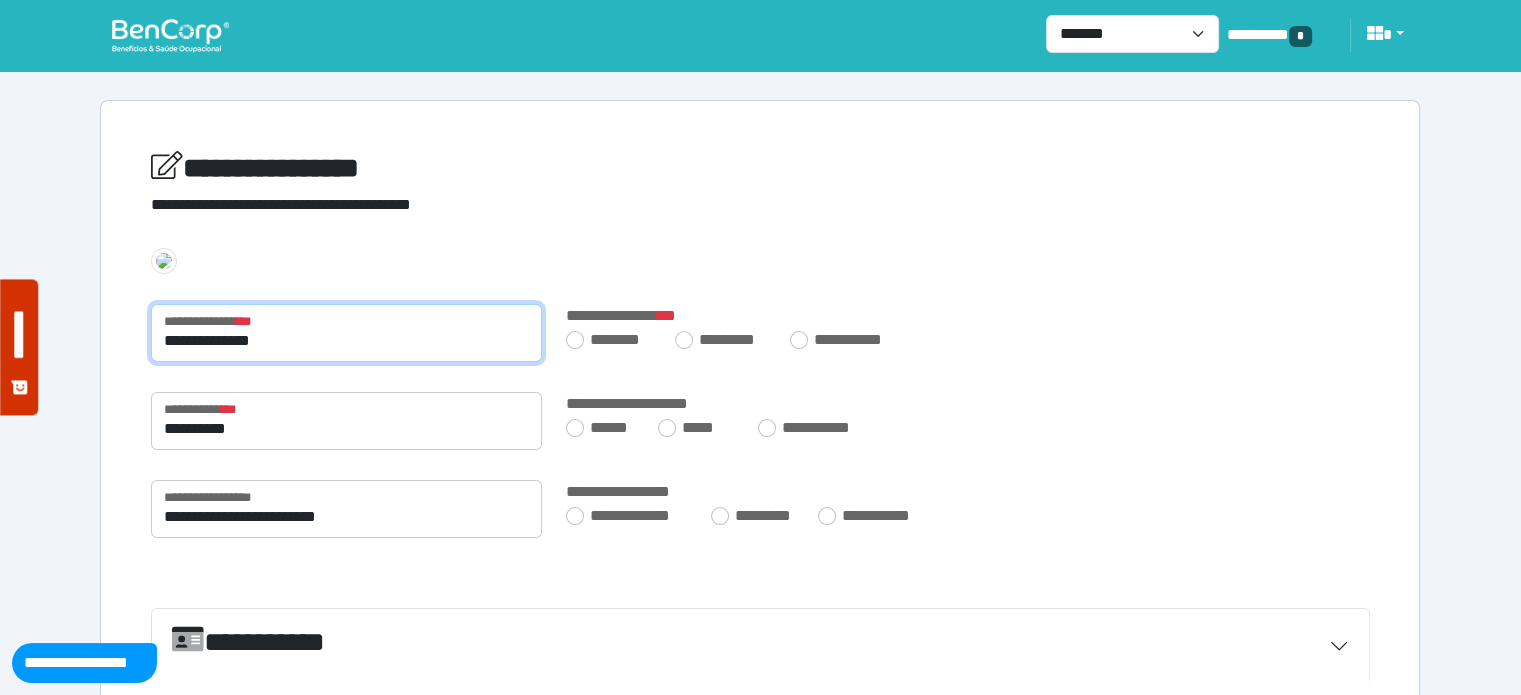 click on "**********" at bounding box center [346, 333] 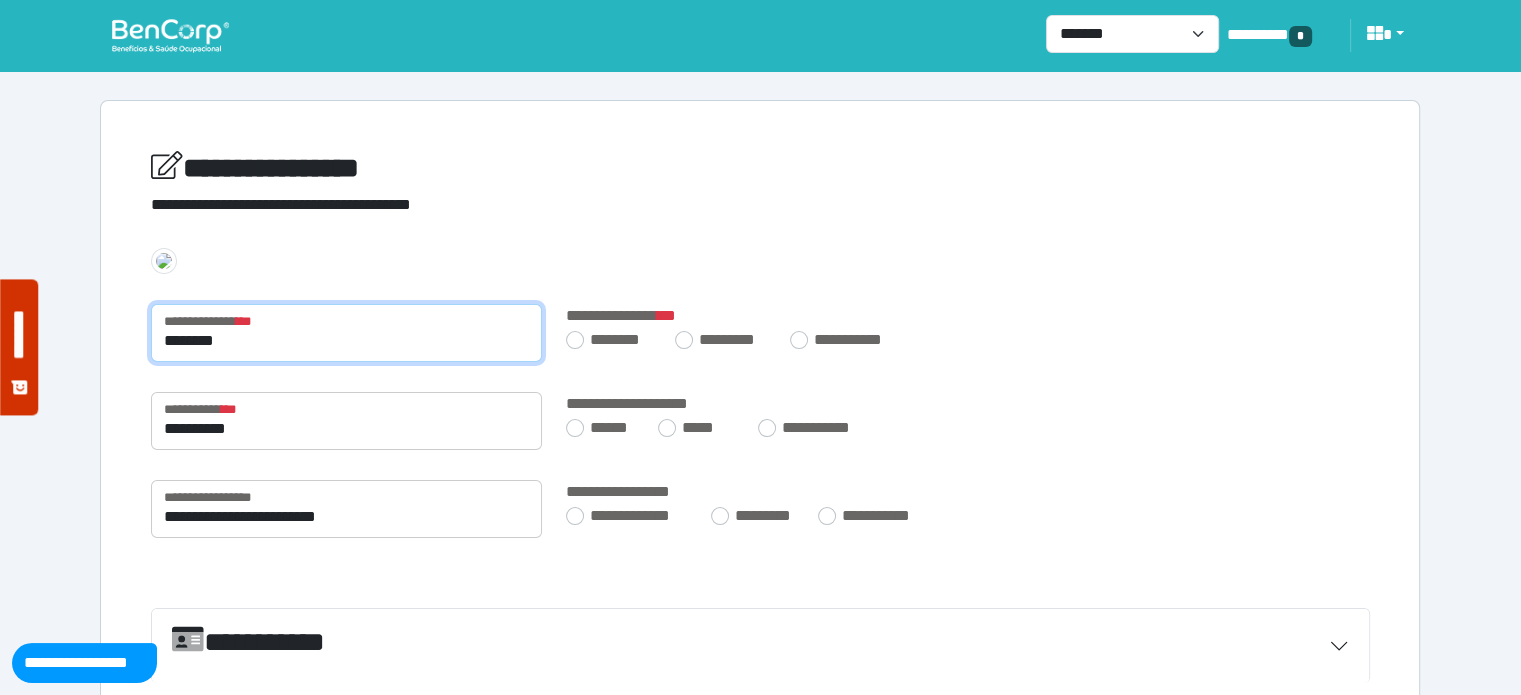 type on "**********" 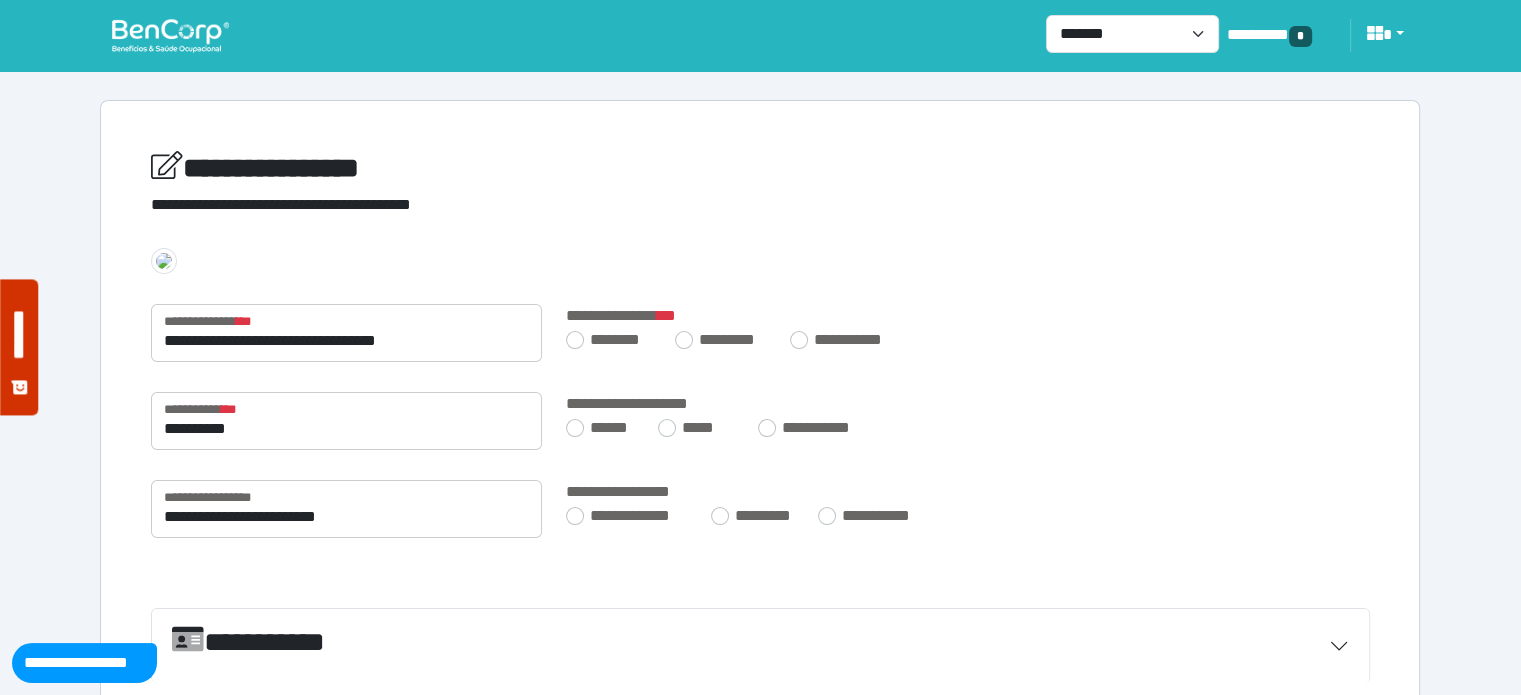 click on "**********" at bounding box center (760, 421) 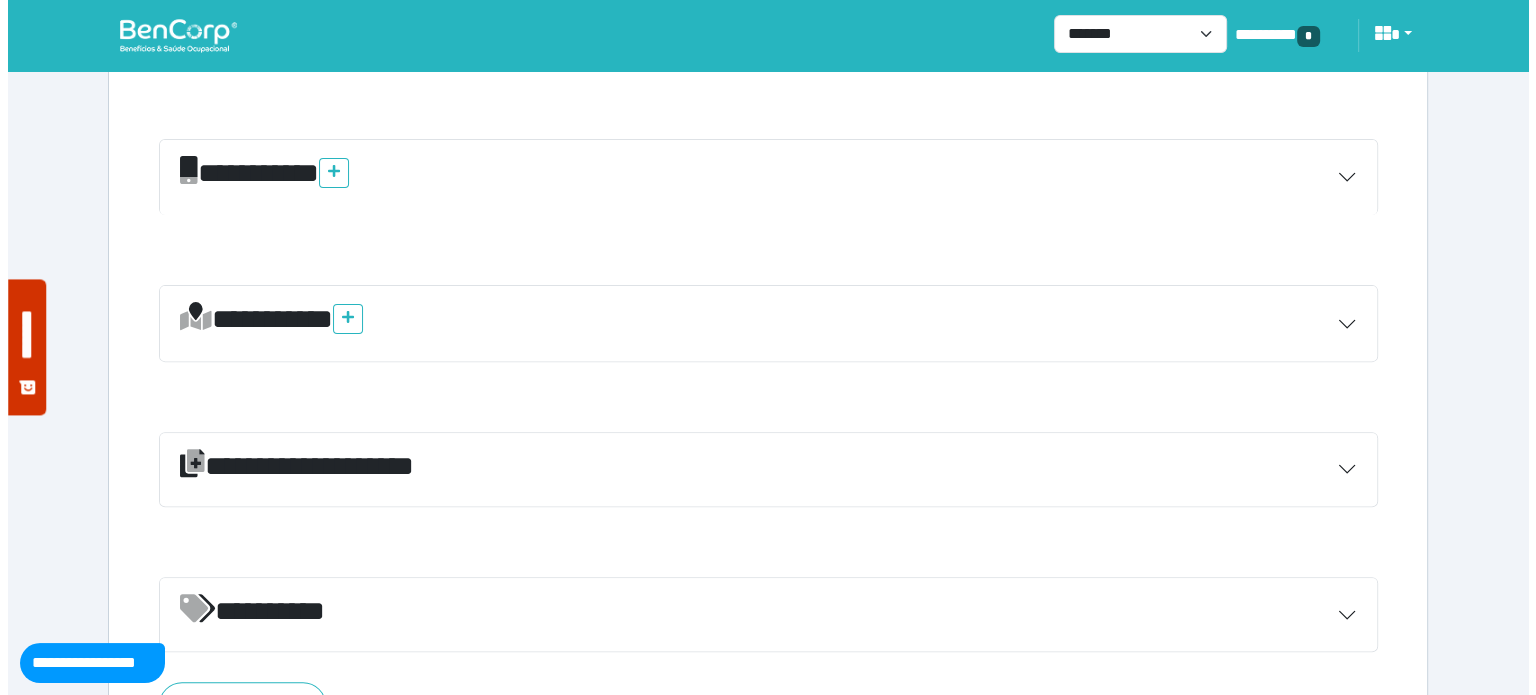 scroll, scrollTop: 716, scrollLeft: 0, axis: vertical 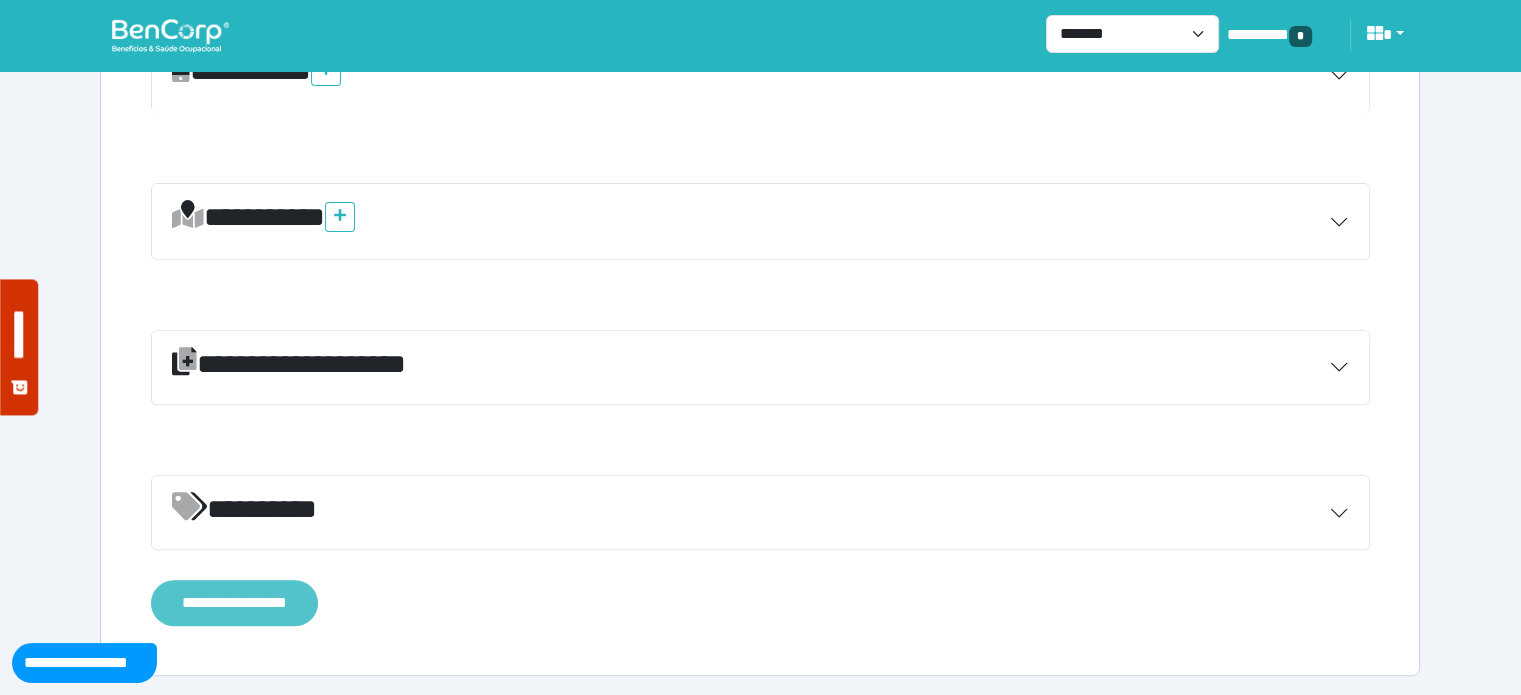 click on "**********" at bounding box center [234, 603] 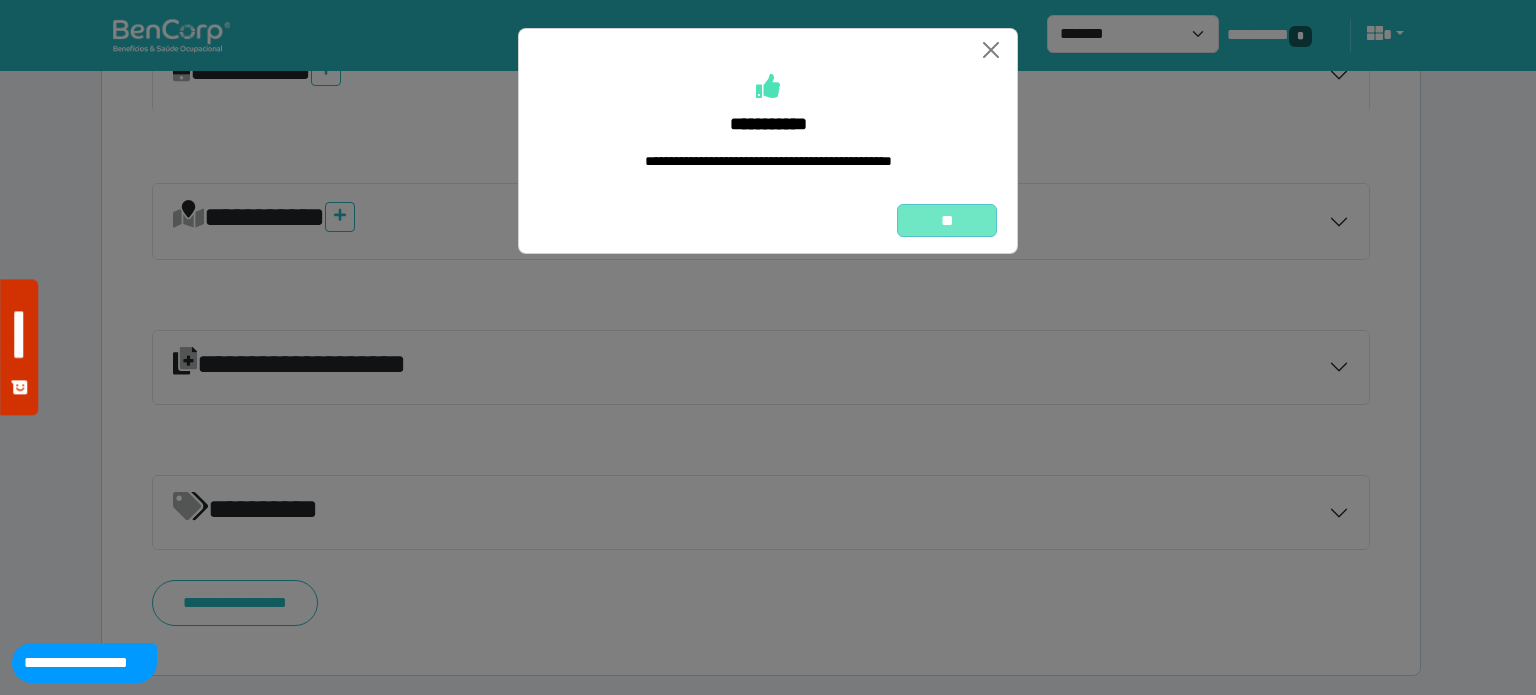 click on "**" at bounding box center (947, 221) 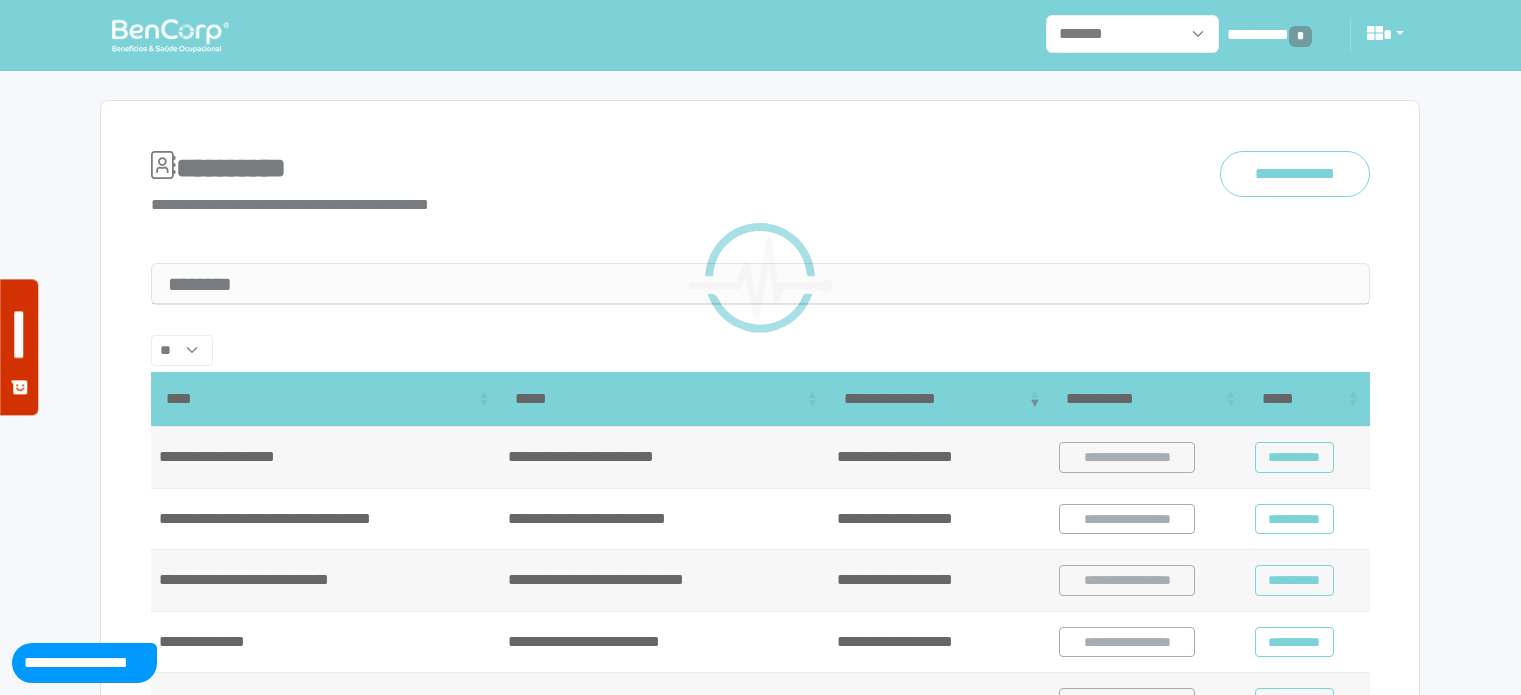 scroll, scrollTop: 0, scrollLeft: 0, axis: both 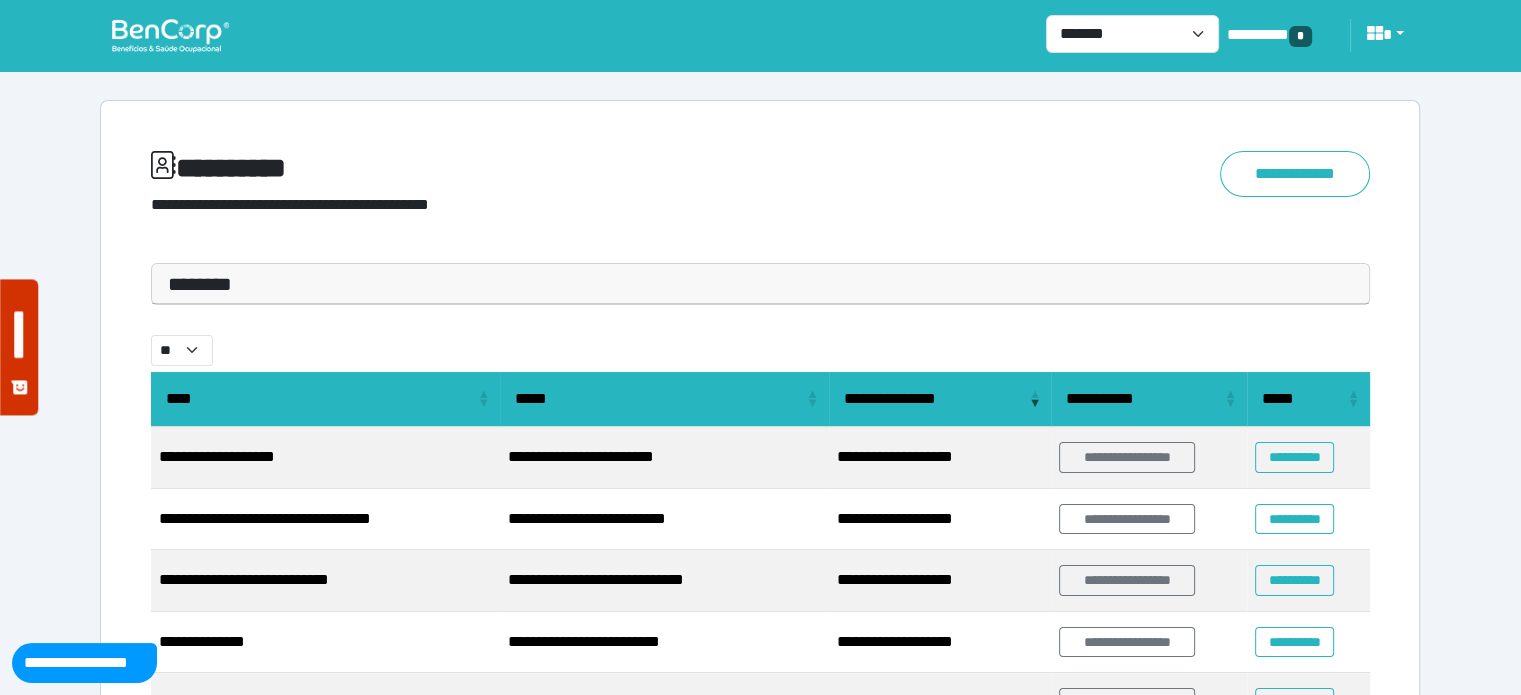 click on "********" at bounding box center (760, 284) 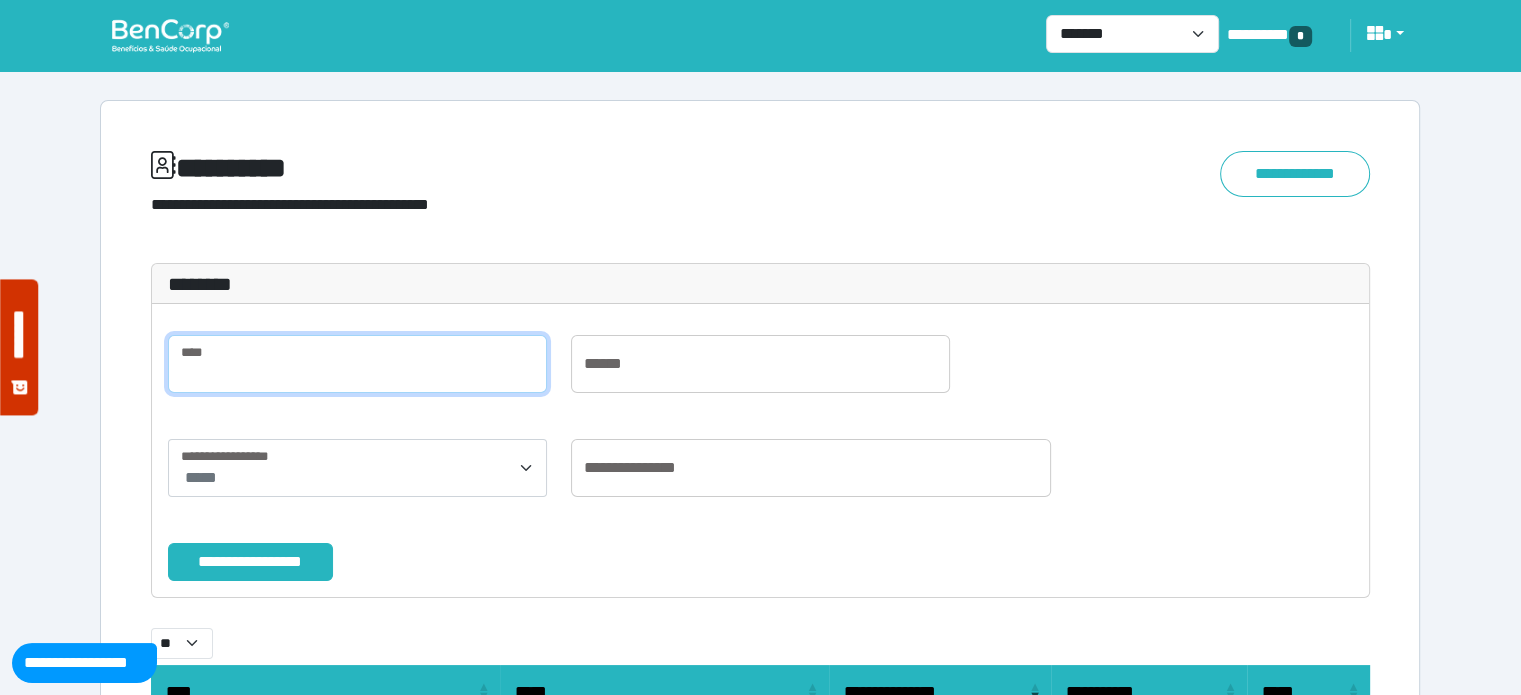 click at bounding box center [357, 364] 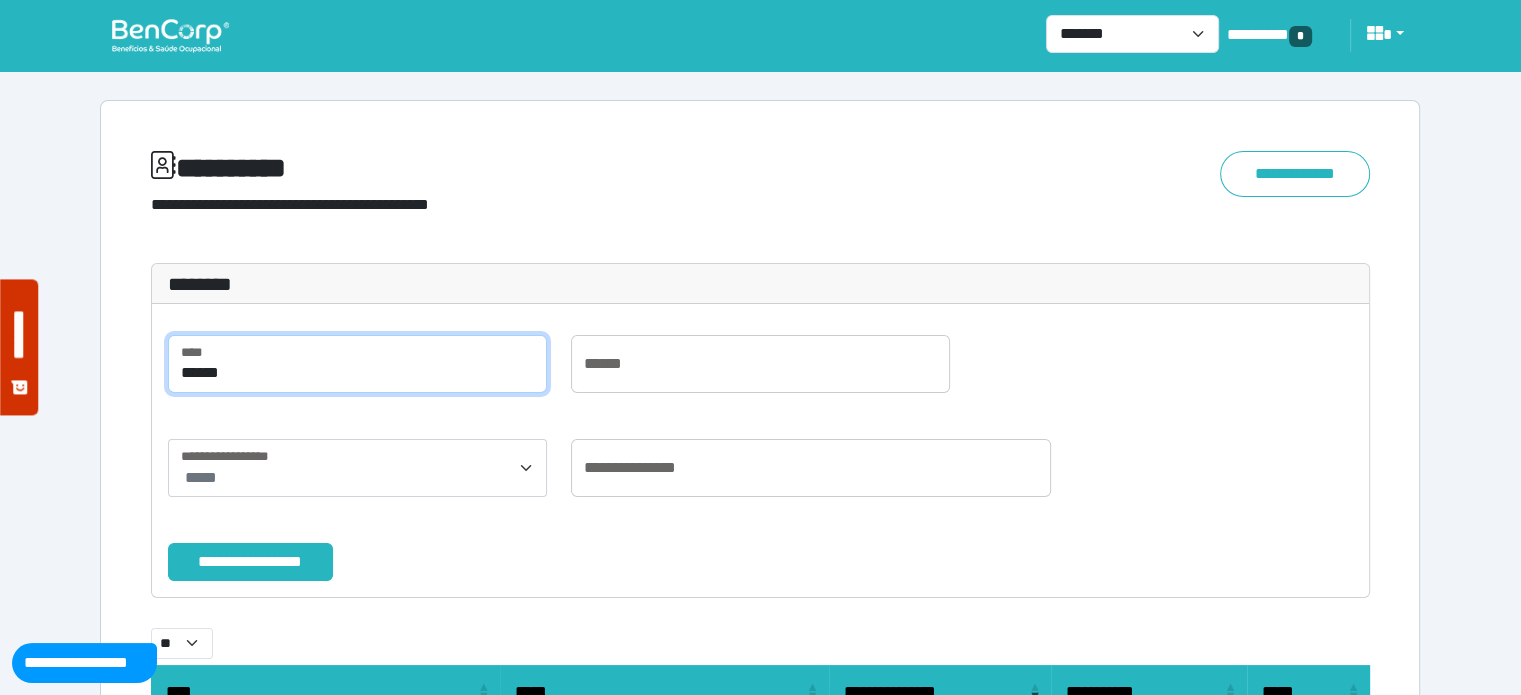 type on "******" 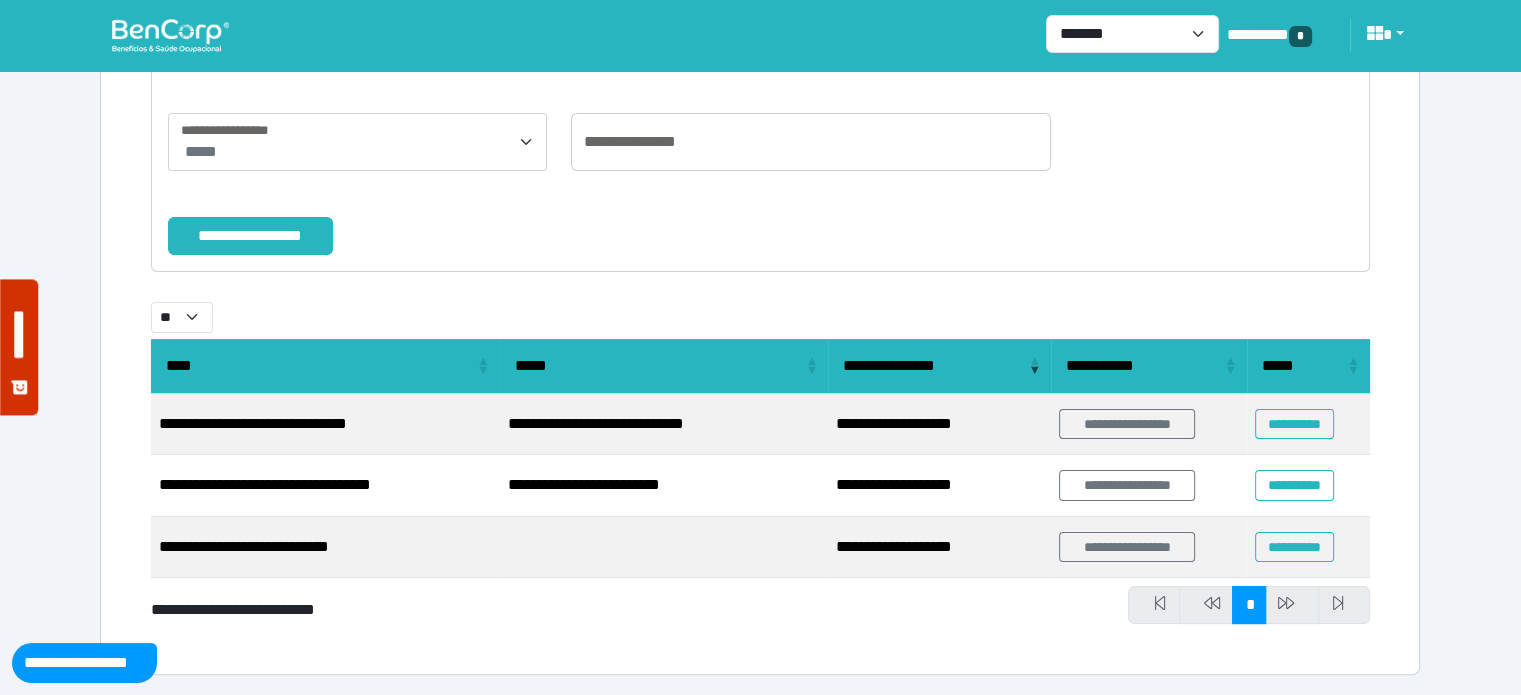 scroll, scrollTop: 0, scrollLeft: 0, axis: both 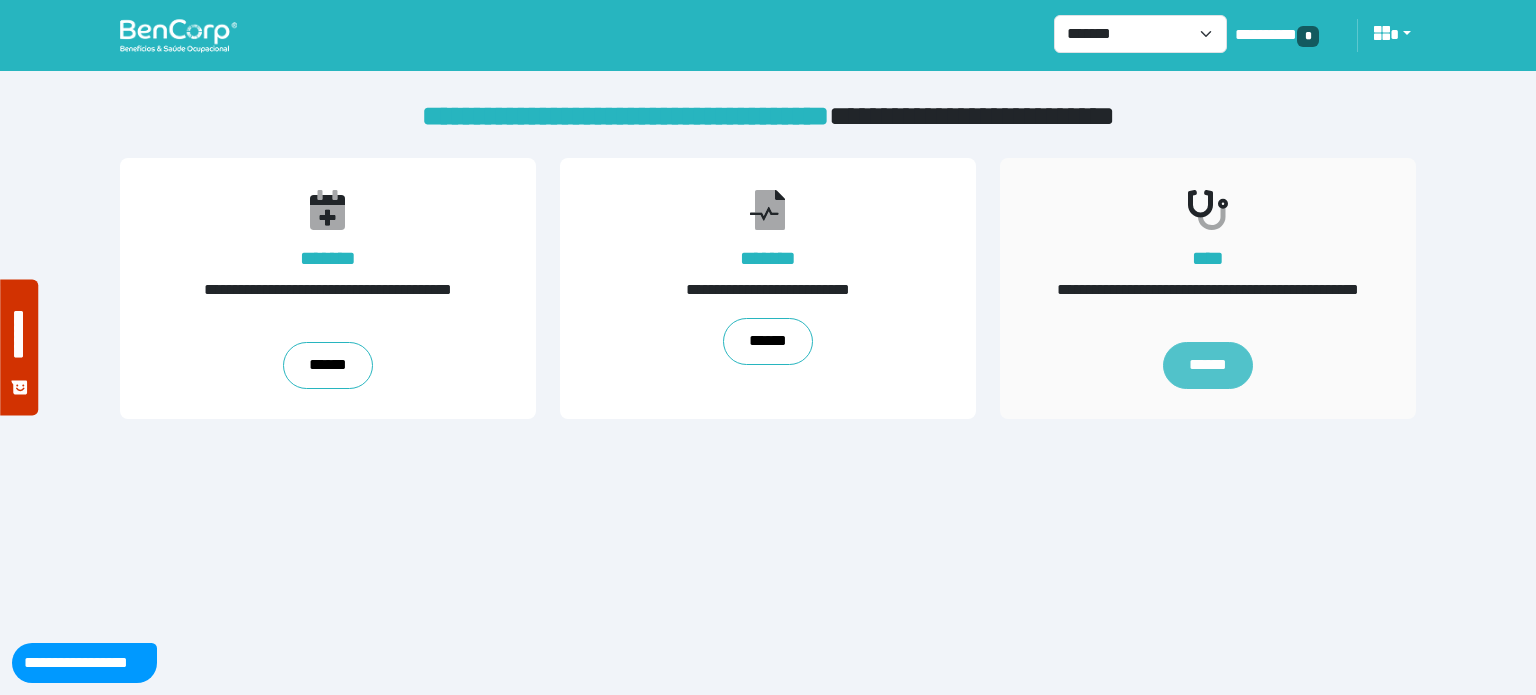 click on "******" at bounding box center (1208, 366) 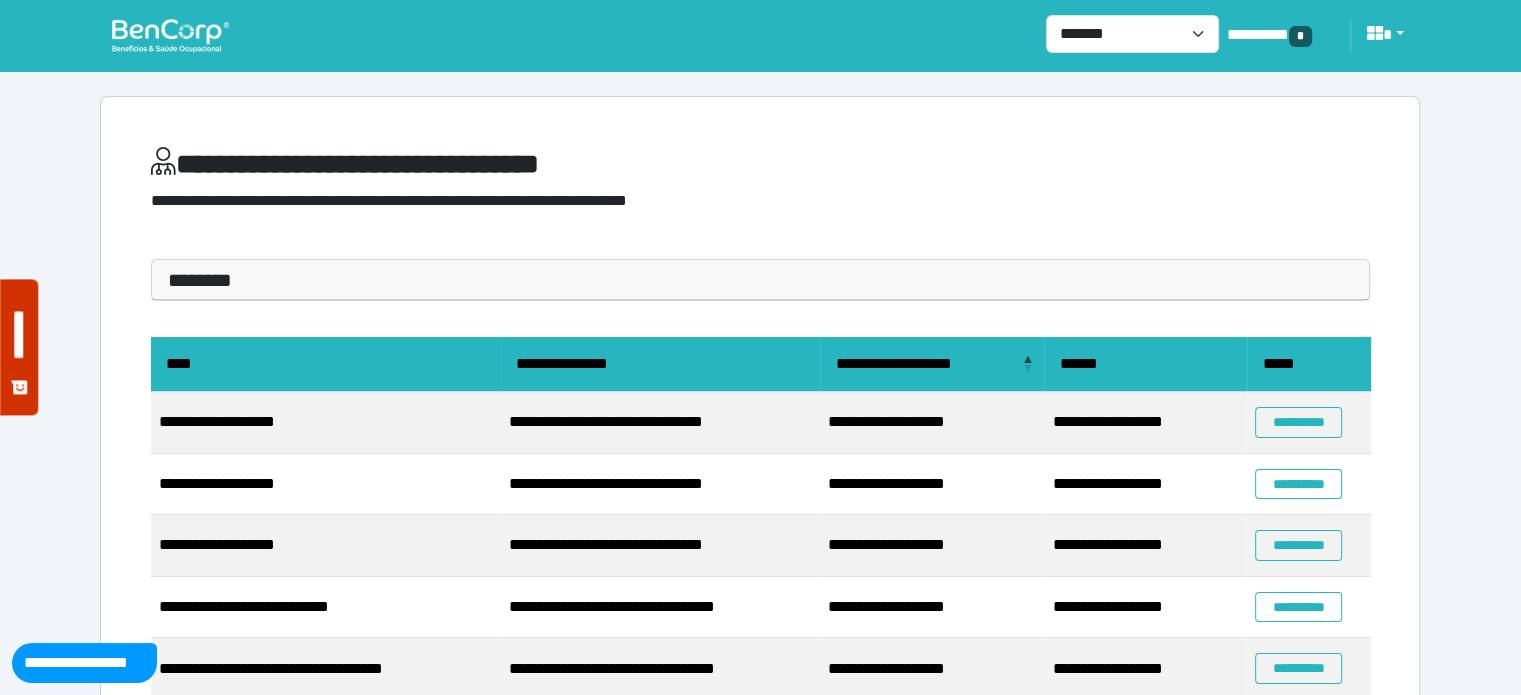 scroll, scrollTop: 0, scrollLeft: 0, axis: both 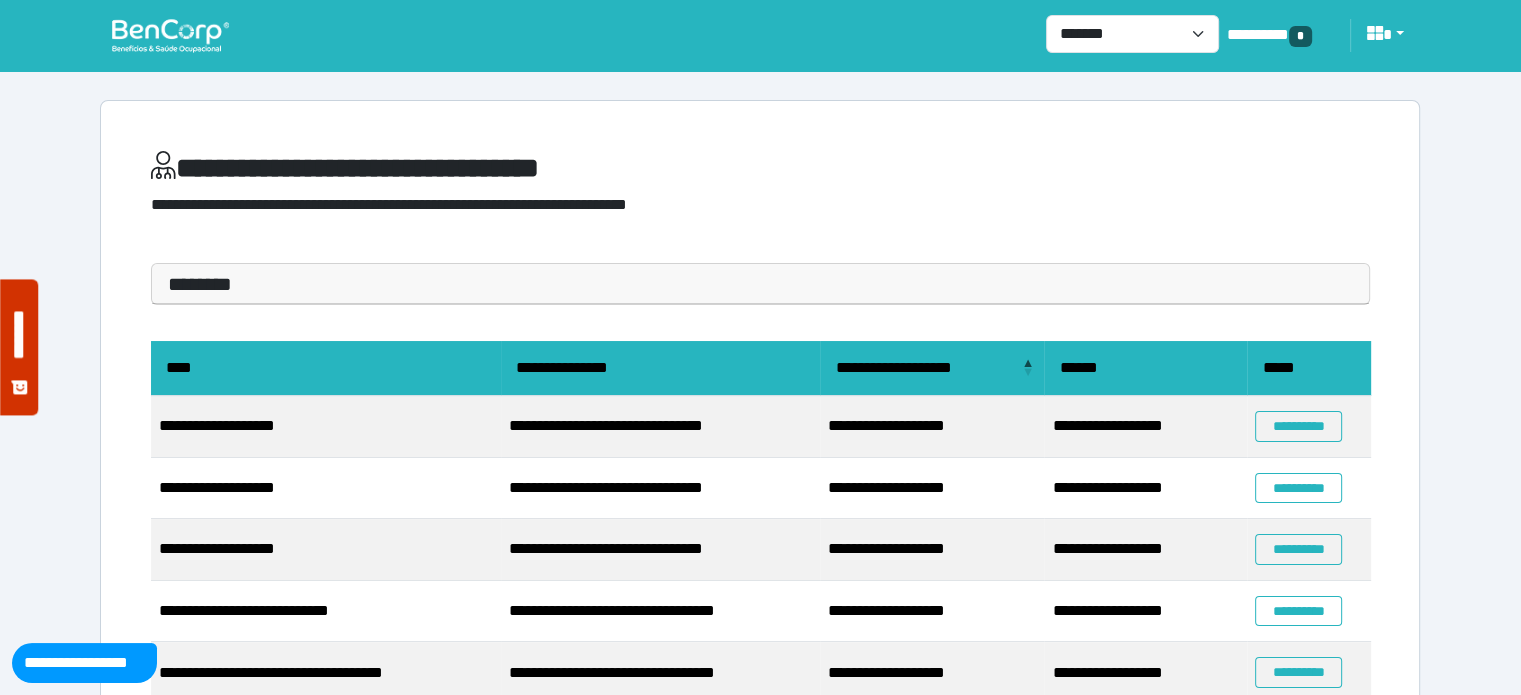 click on "********" at bounding box center [760, 284] 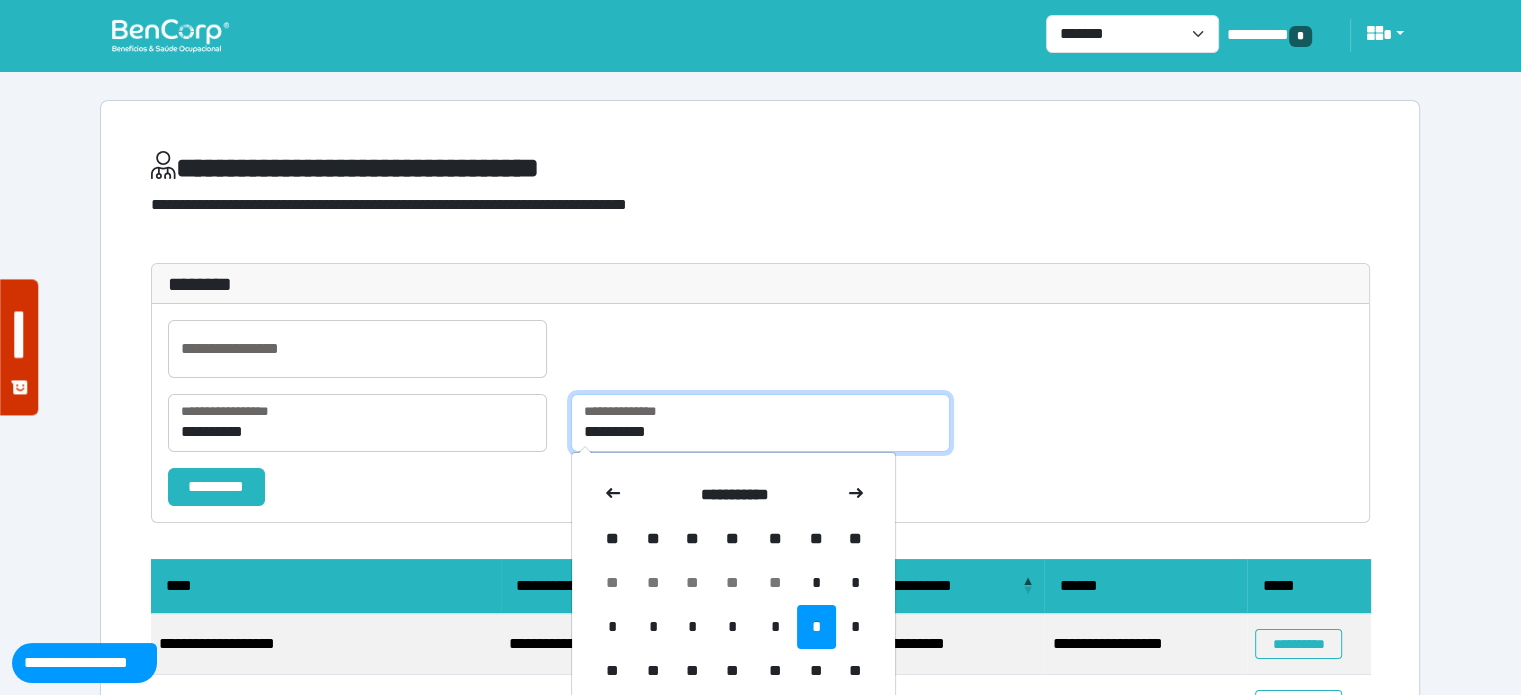click on "**********" at bounding box center (760, 423) 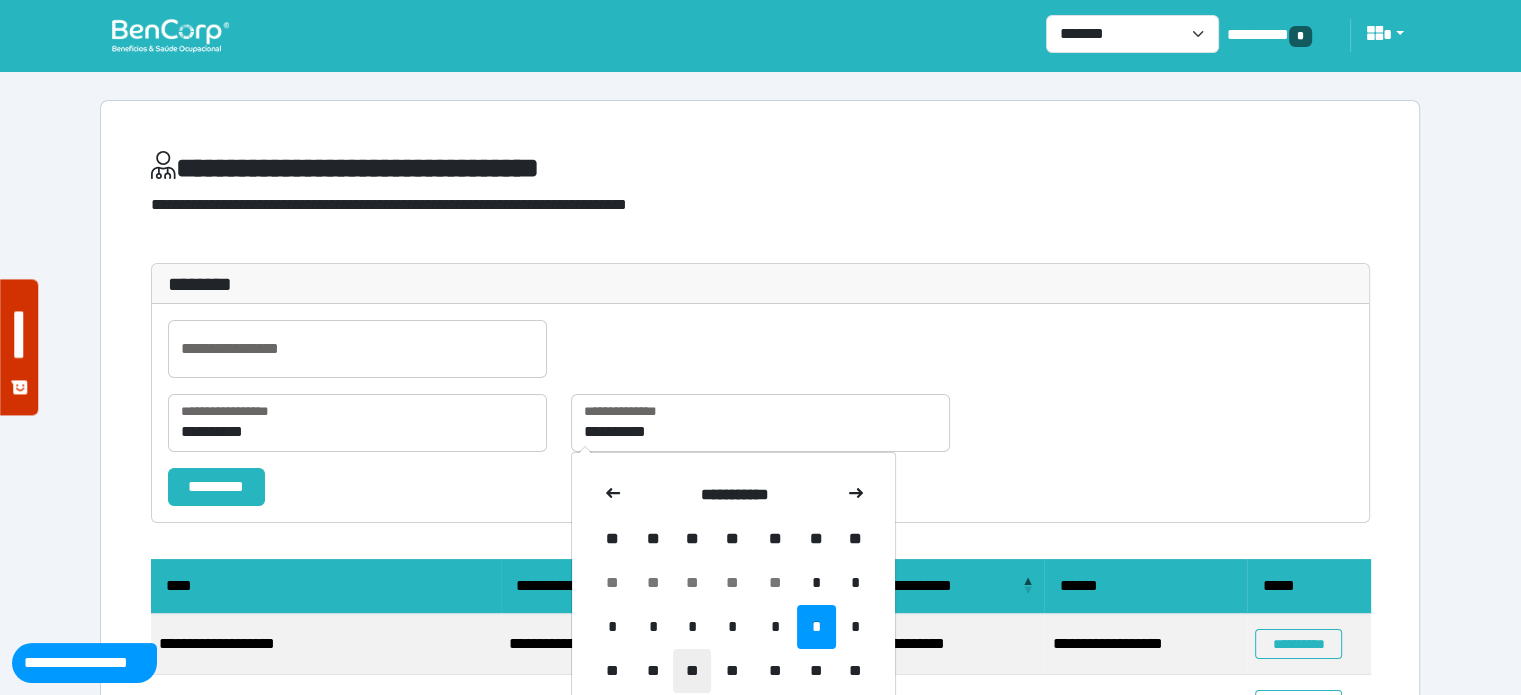 click on "**" at bounding box center (692, 671) 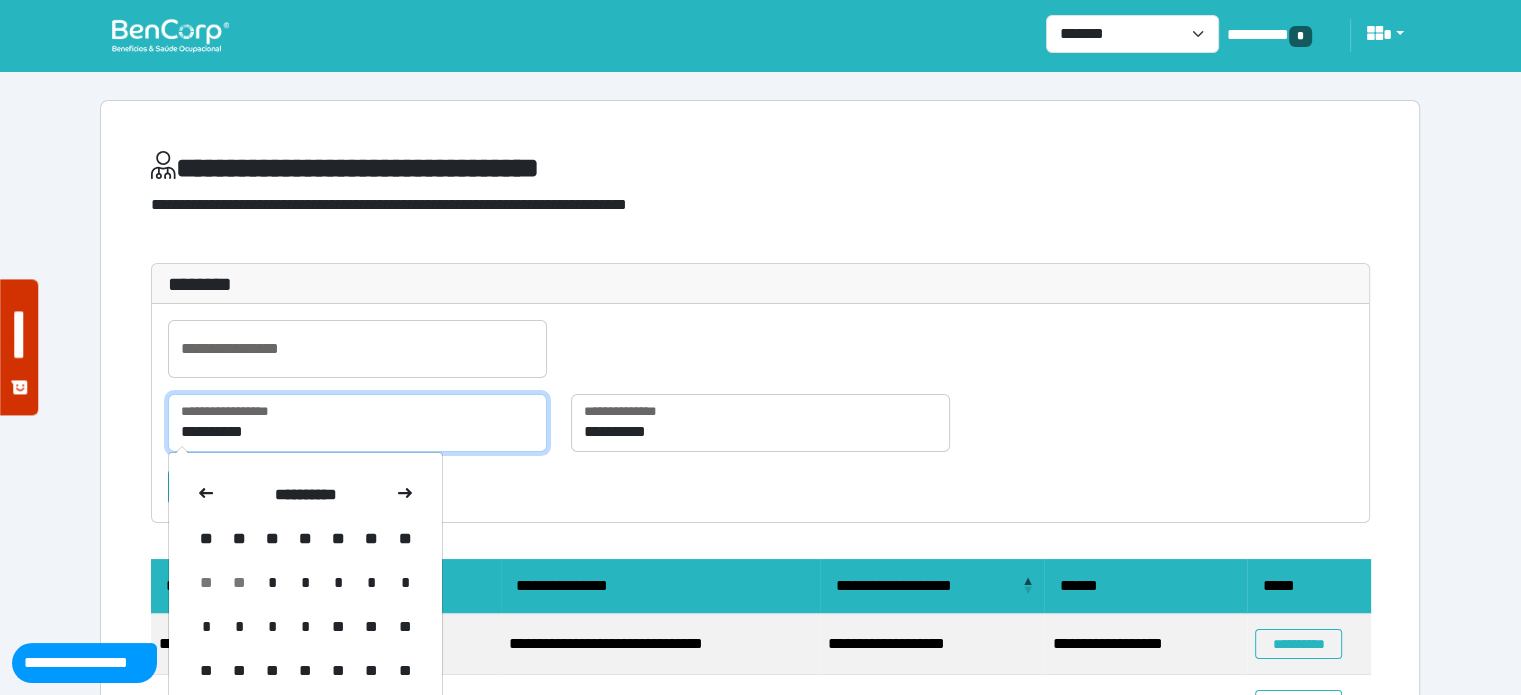 click on "**********" at bounding box center [357, 423] 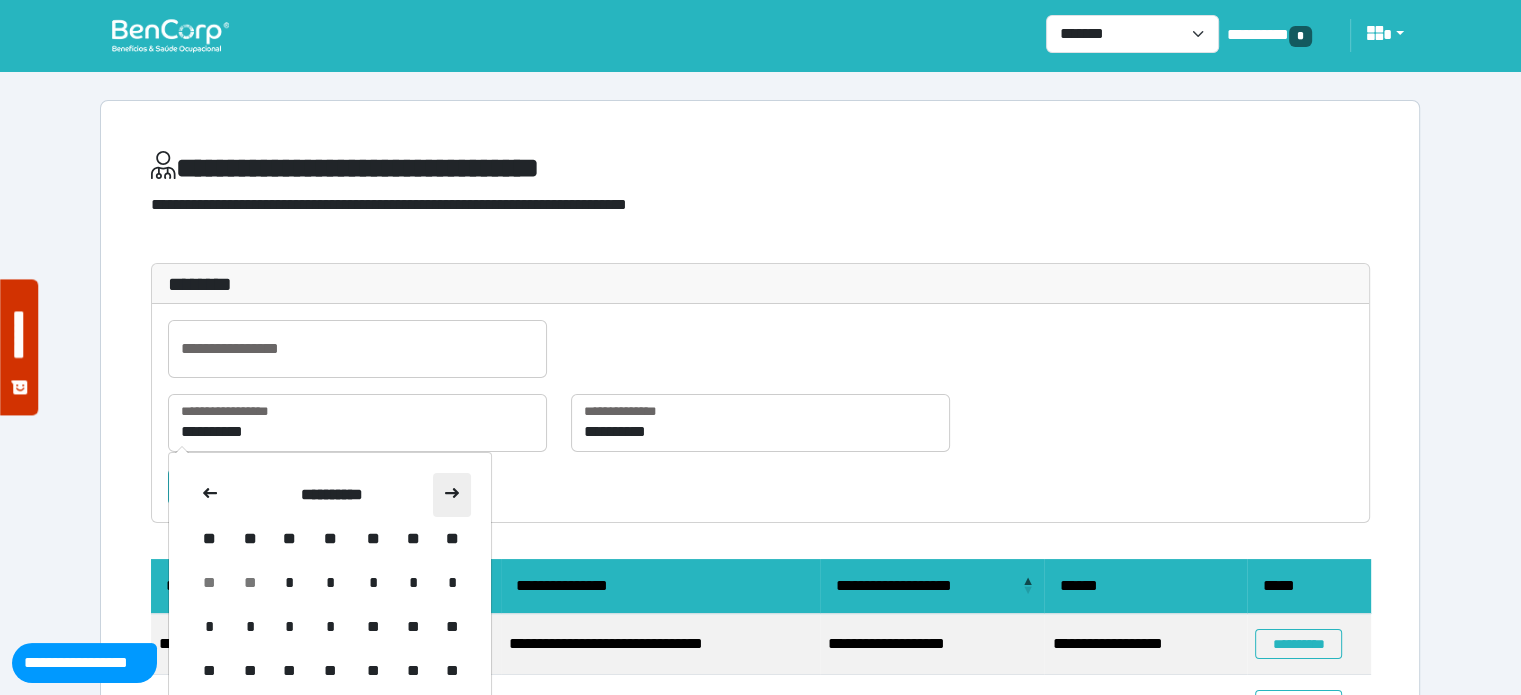 click at bounding box center (452, 495) 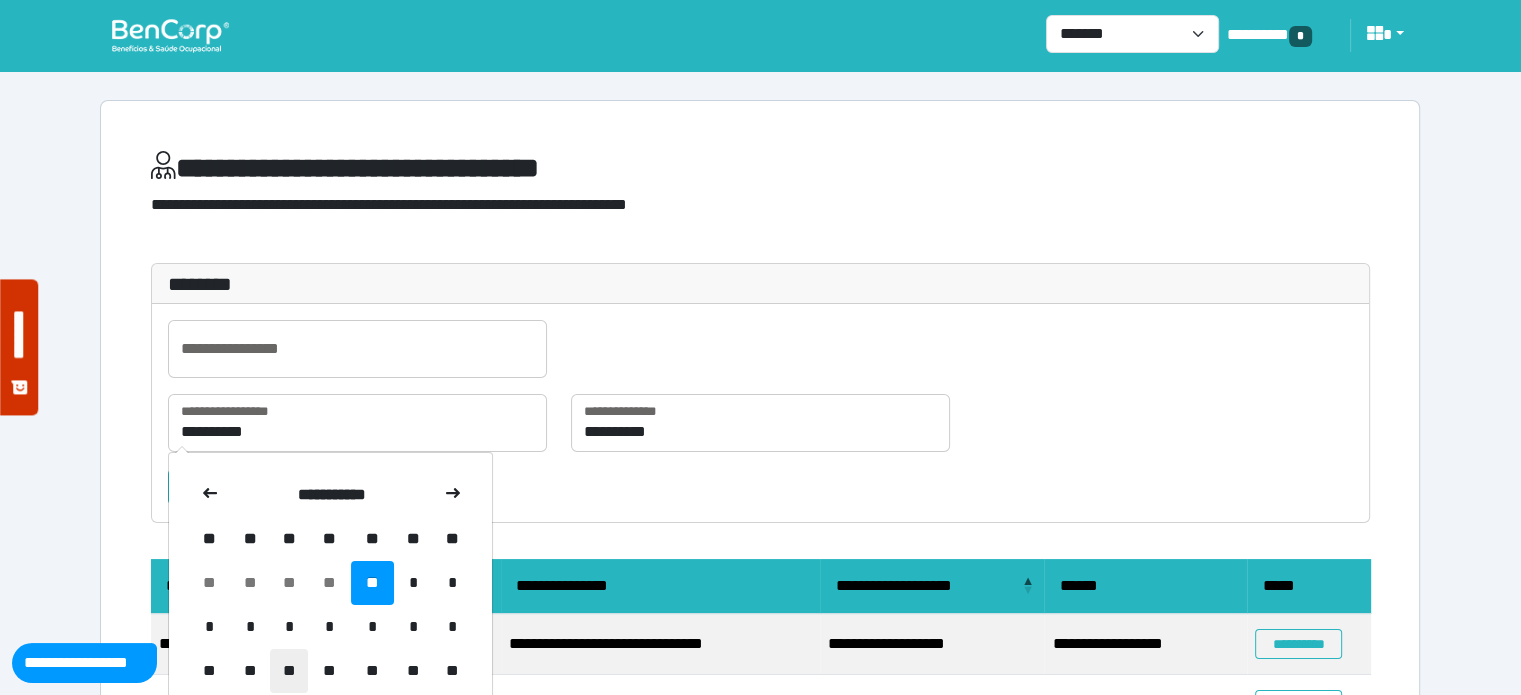 click on "**" at bounding box center [289, 671] 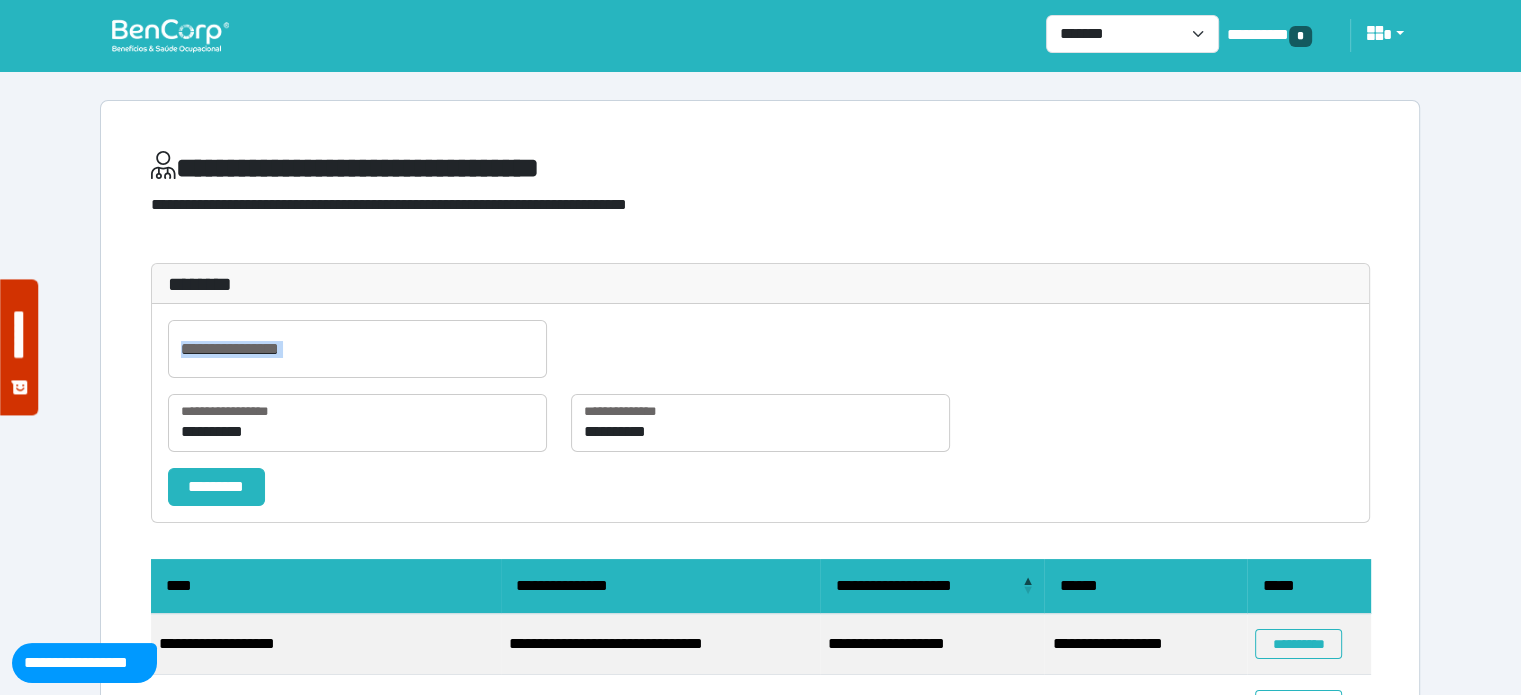 drag, startPoint x: 391, startPoint y: 385, endPoint x: 423, endPoint y: 347, distance: 49.67897 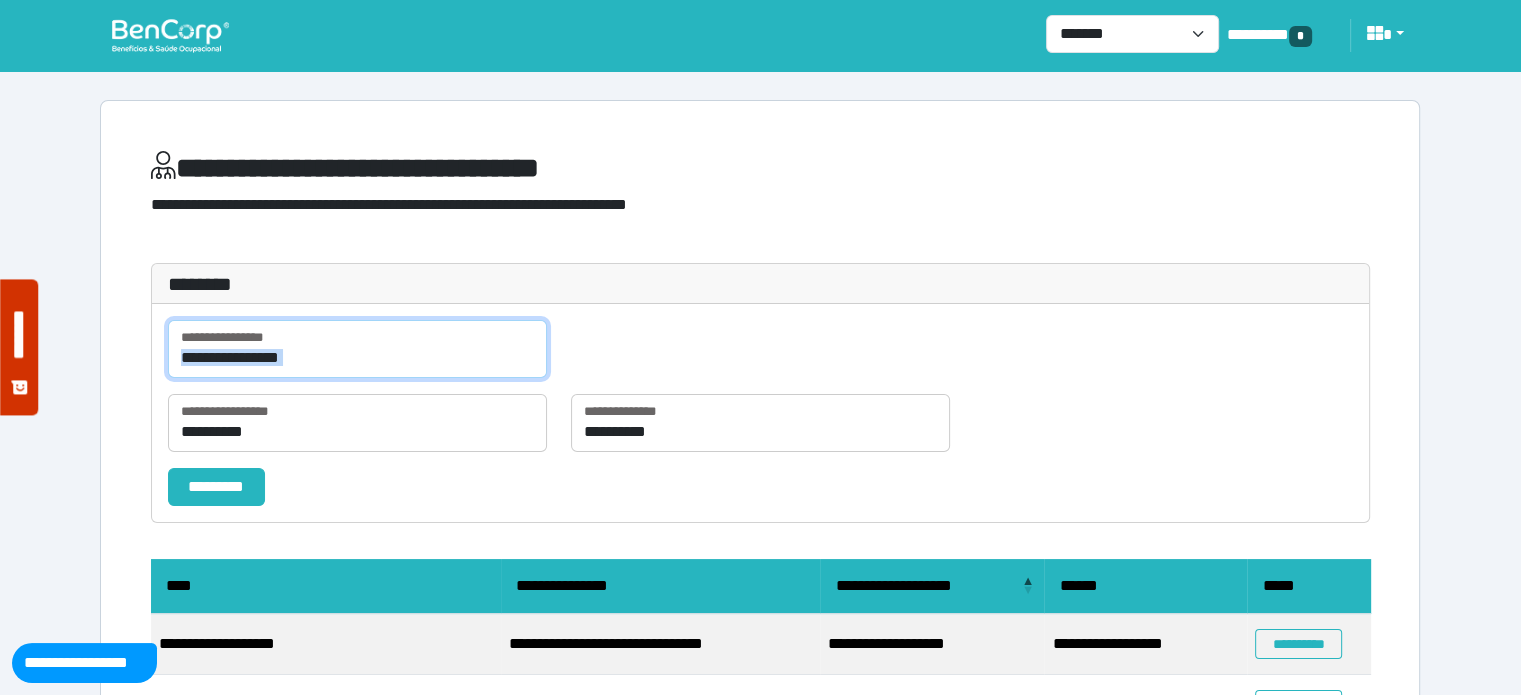 click at bounding box center [357, 349] 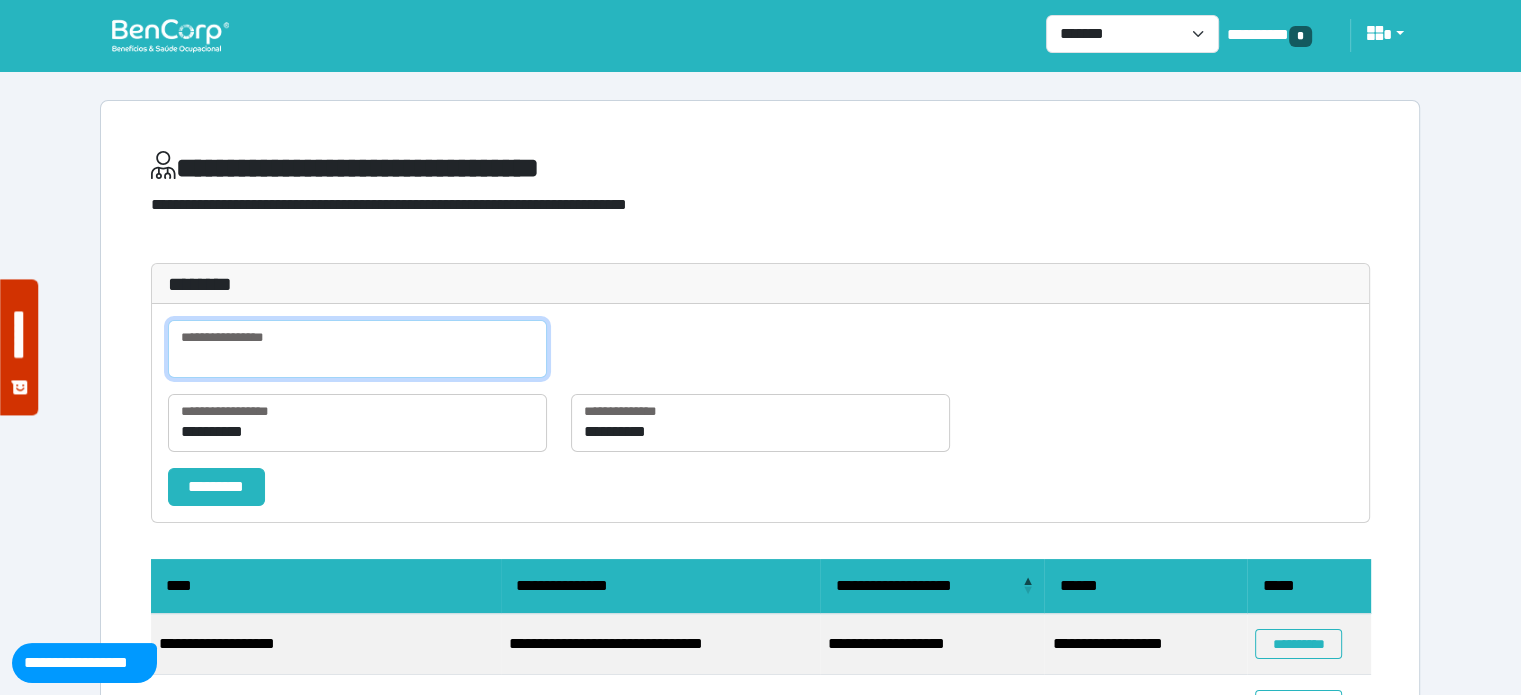 click at bounding box center (357, 349) 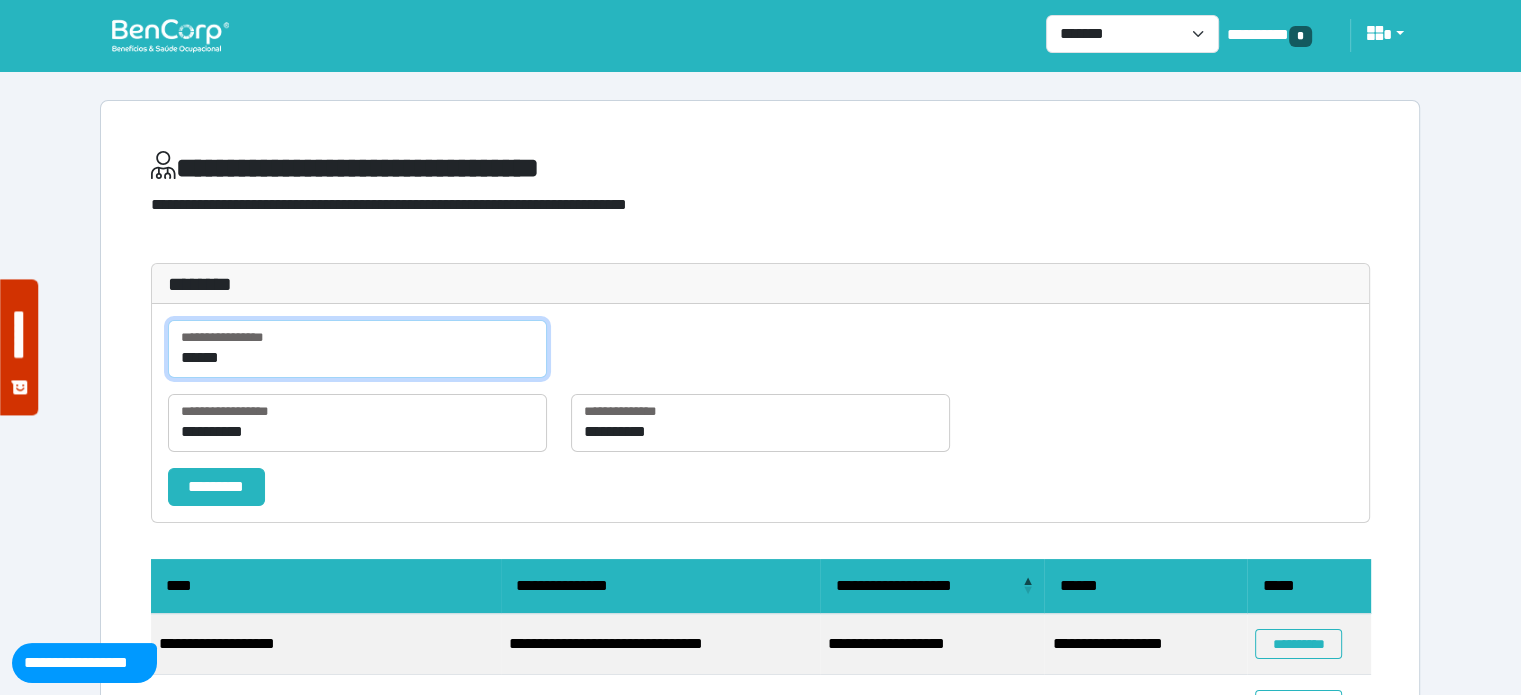 type on "******" 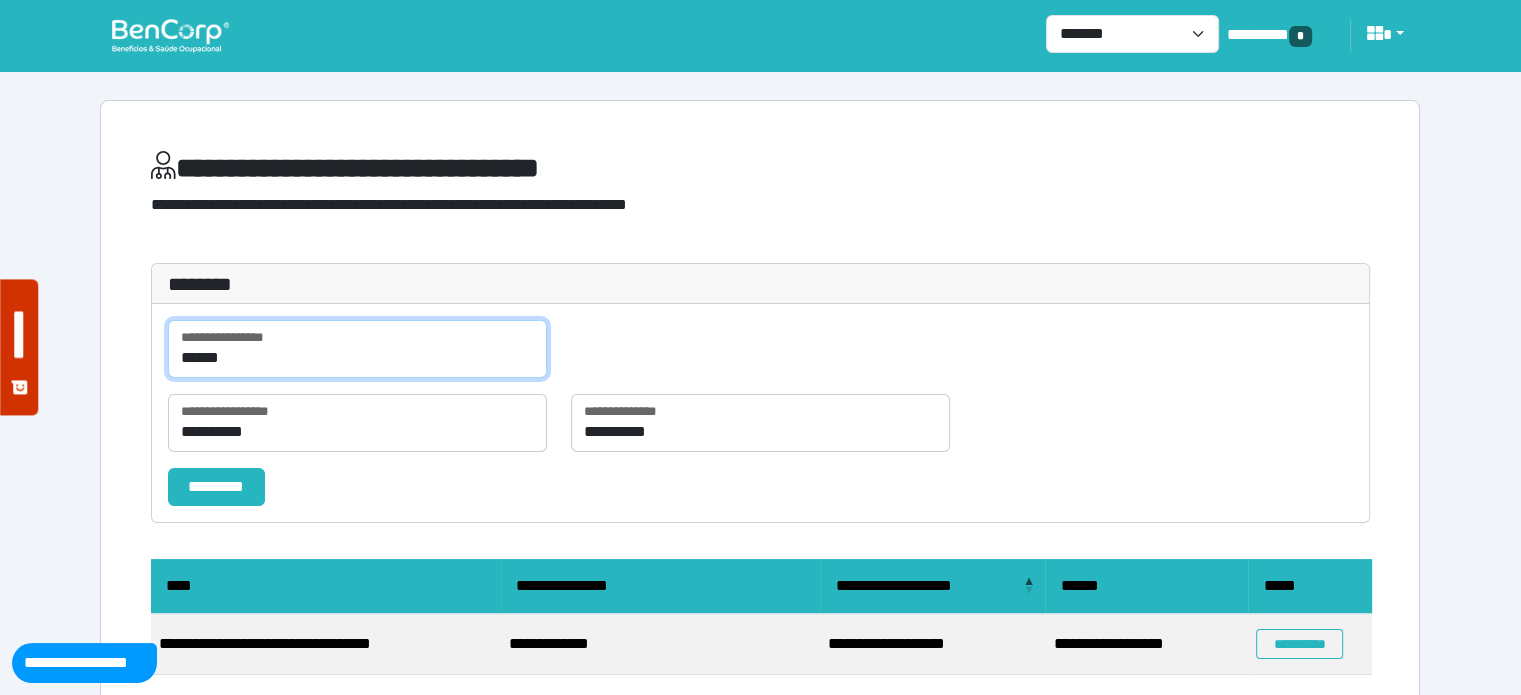 scroll, scrollTop: 56, scrollLeft: 0, axis: vertical 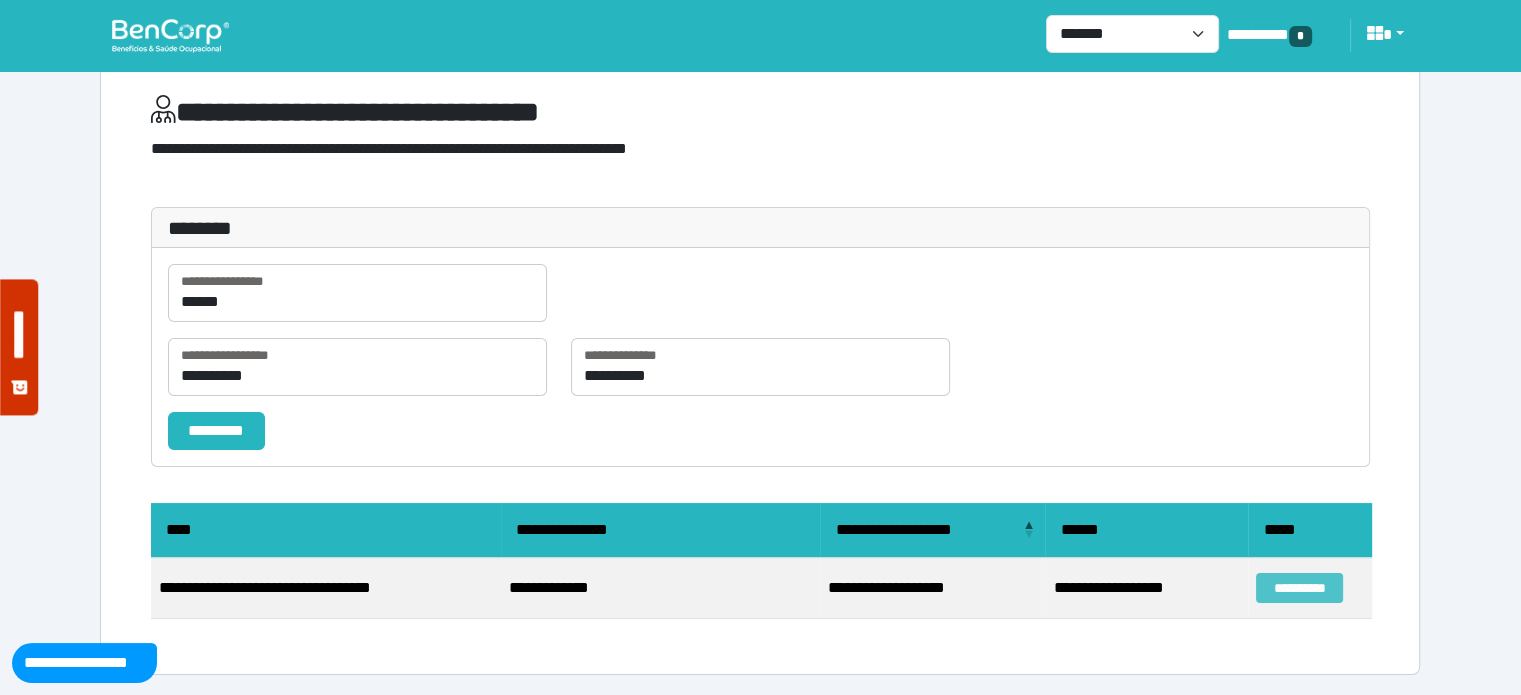 click on "**********" at bounding box center (1299, 588) 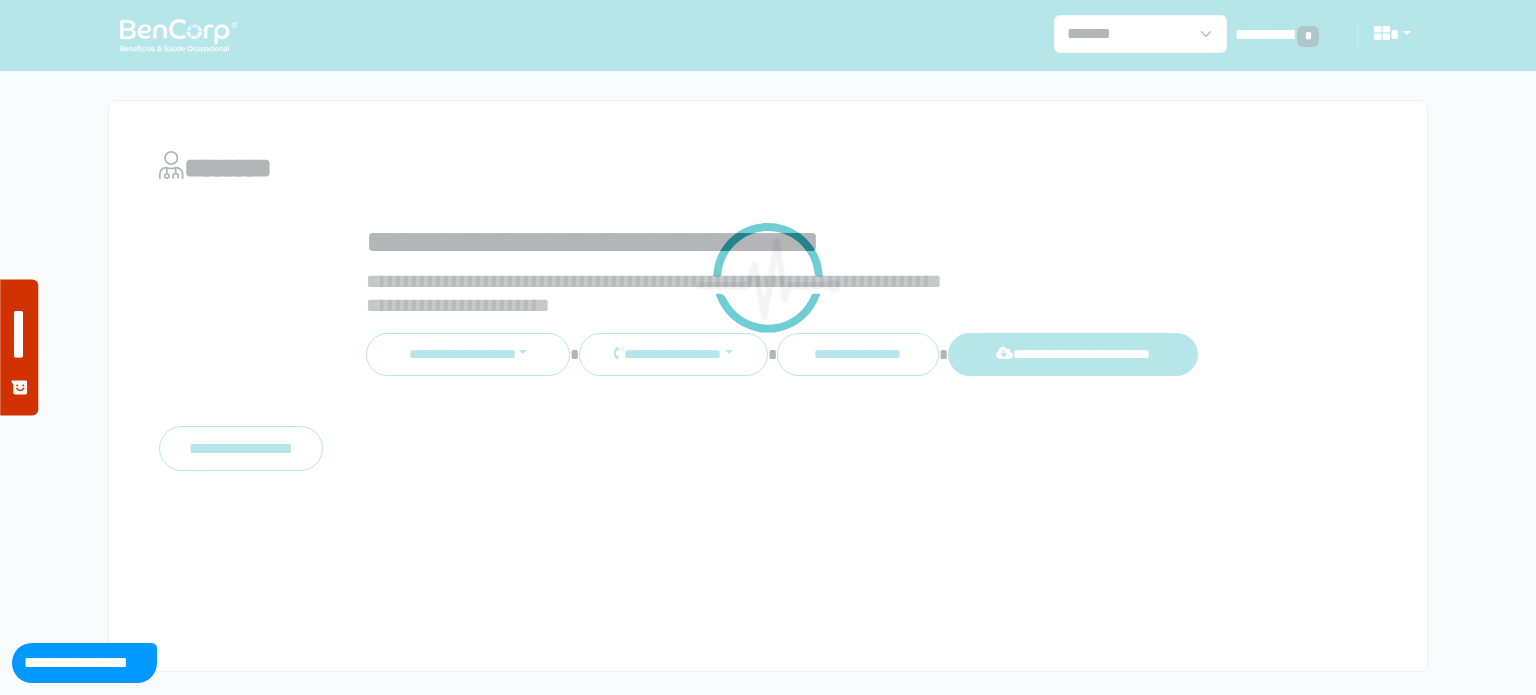 scroll, scrollTop: 0, scrollLeft: 0, axis: both 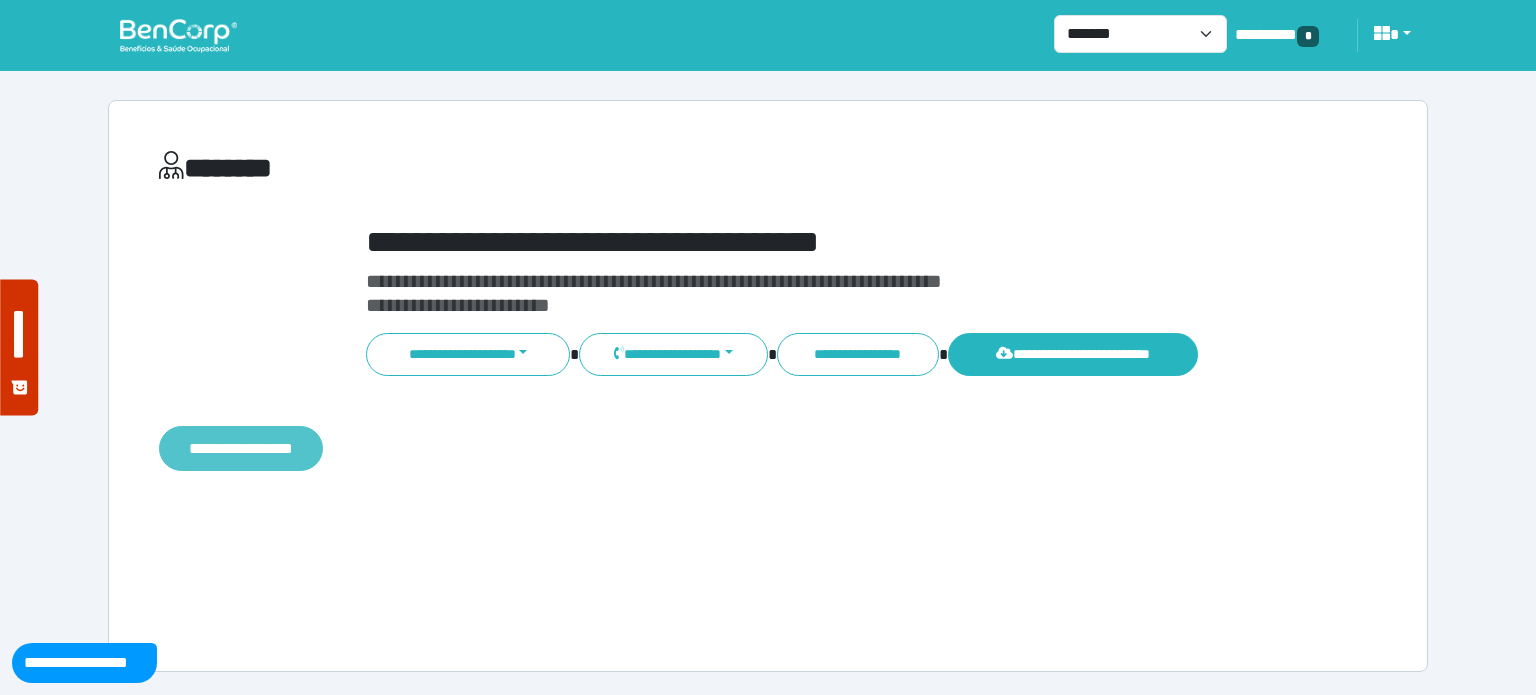 click on "**********" at bounding box center (241, 449) 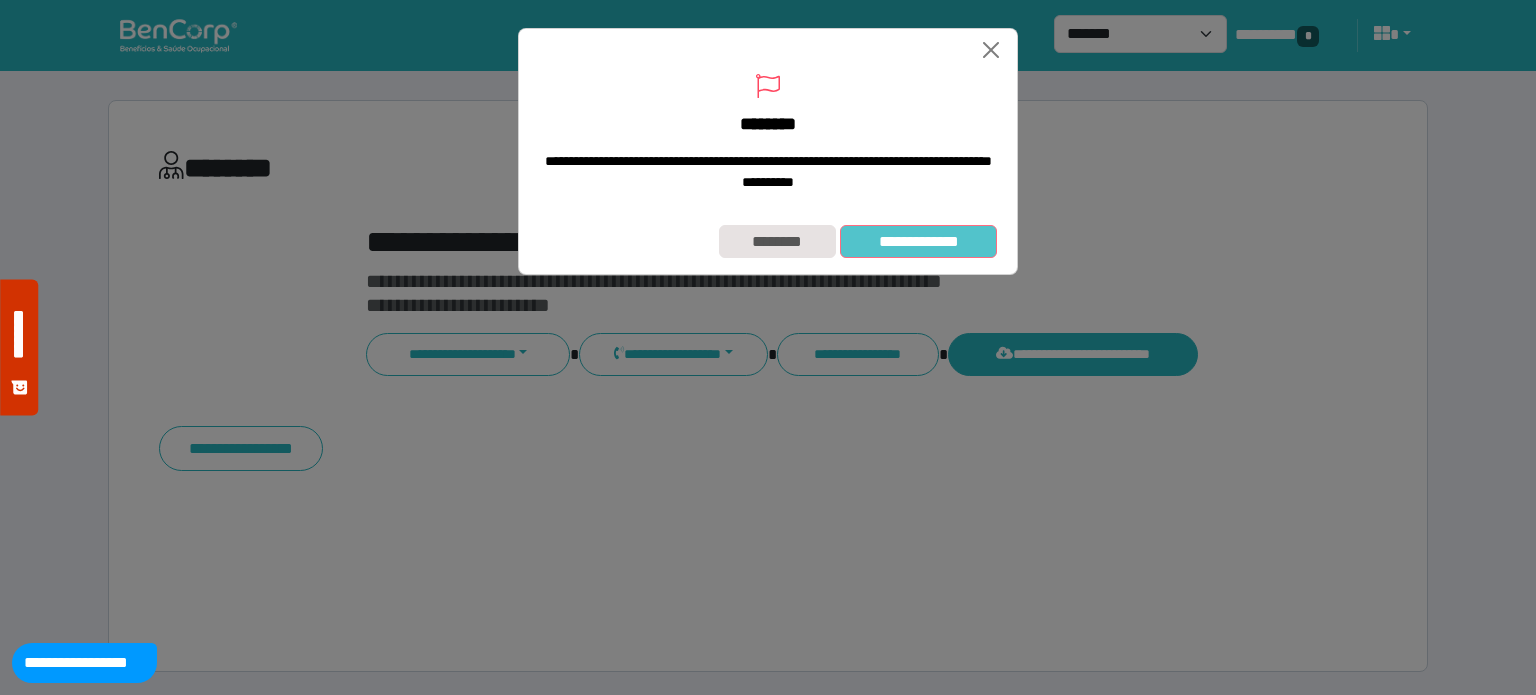 click on "**********" at bounding box center [918, 242] 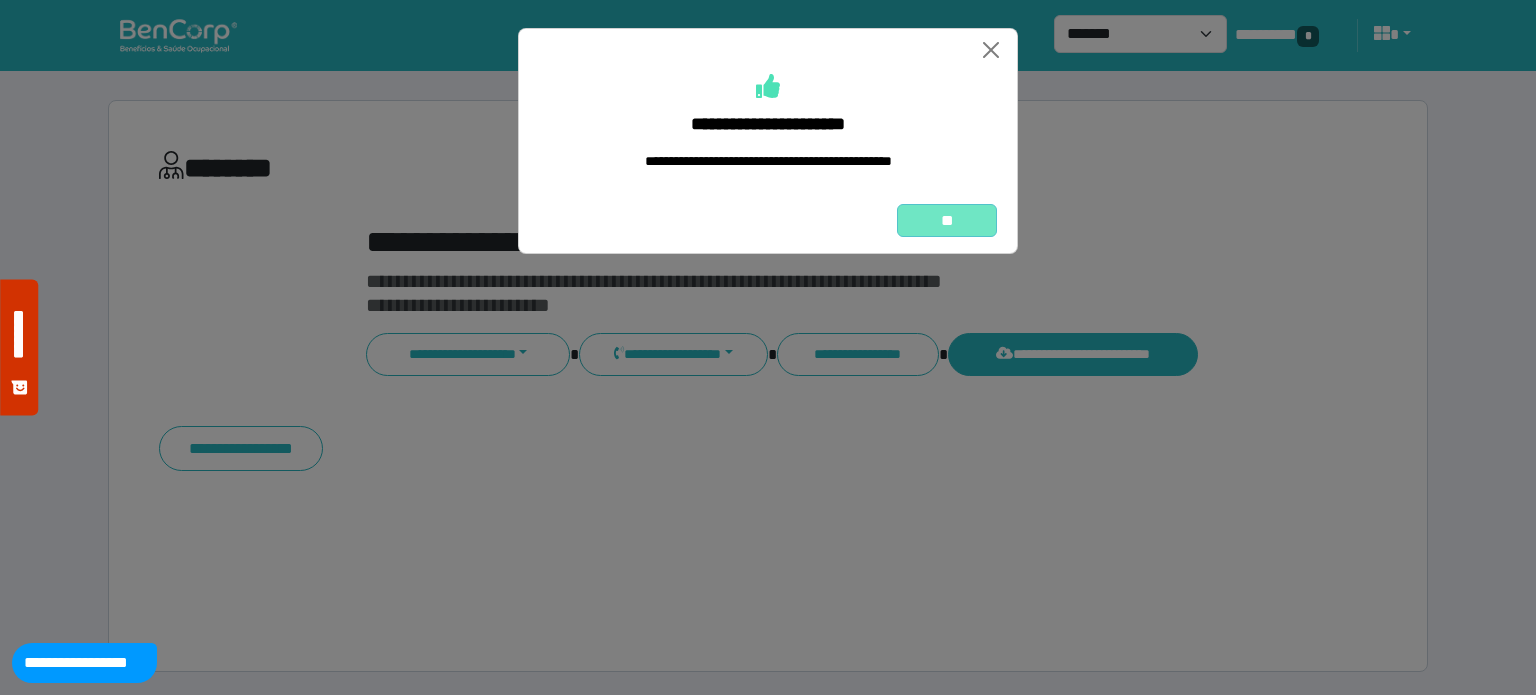 click on "**" at bounding box center (947, 221) 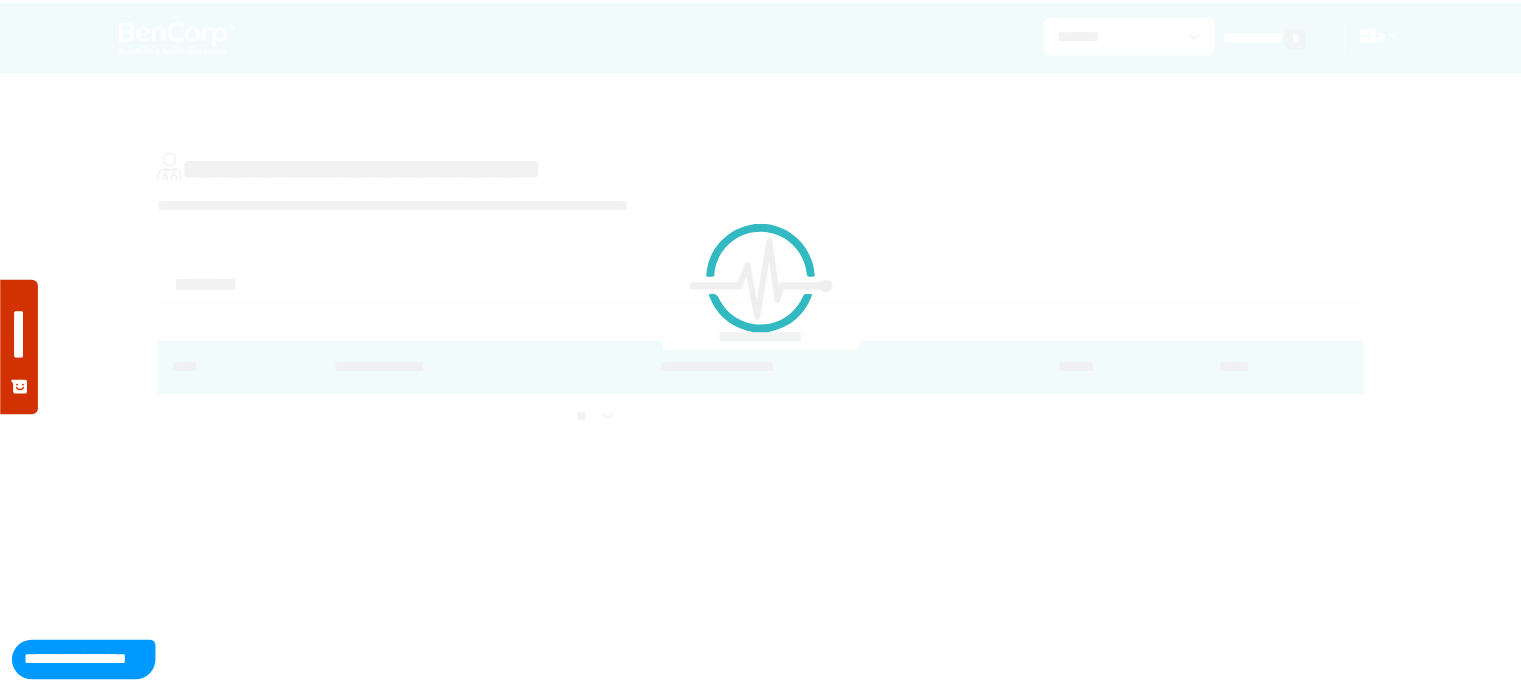 scroll, scrollTop: 0, scrollLeft: 0, axis: both 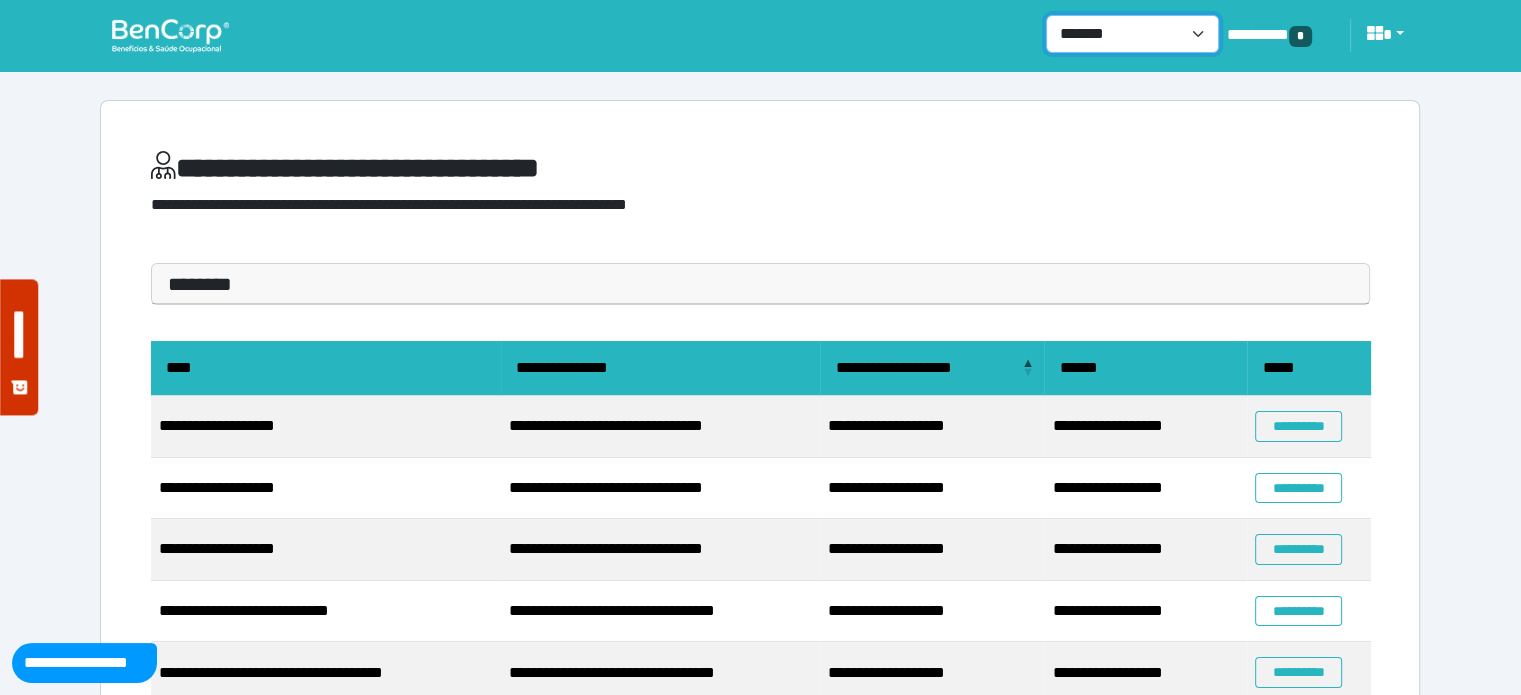 click on "**********" at bounding box center [1132, 34] 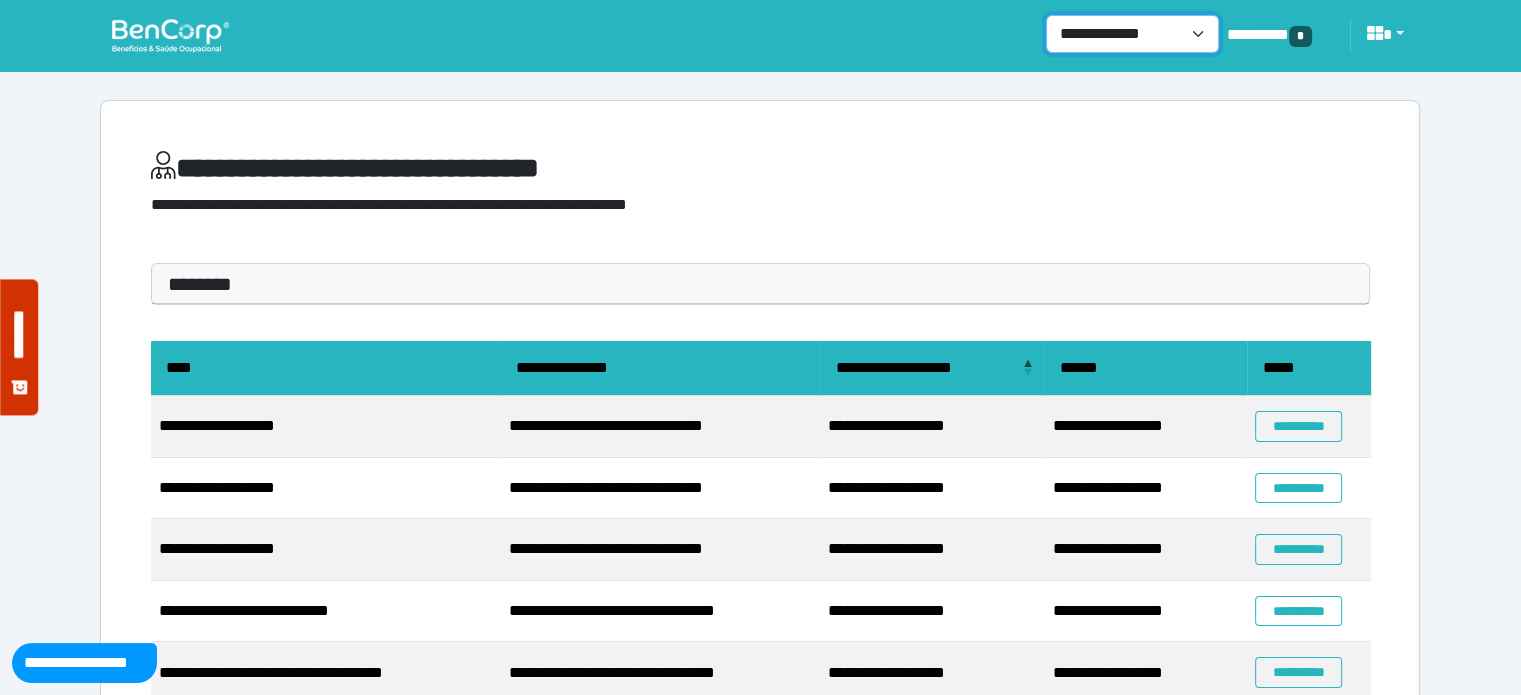 click on "**********" at bounding box center (1132, 34) 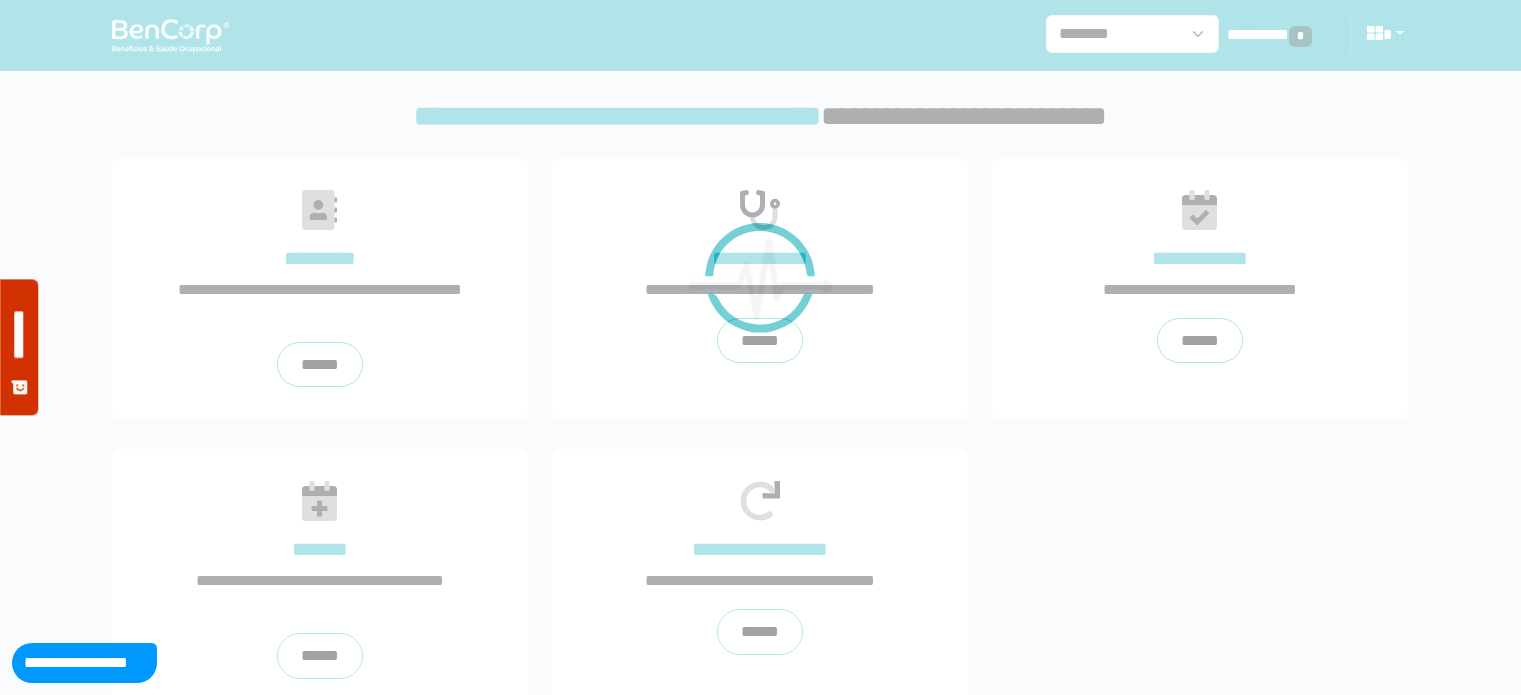 scroll, scrollTop: 0, scrollLeft: 0, axis: both 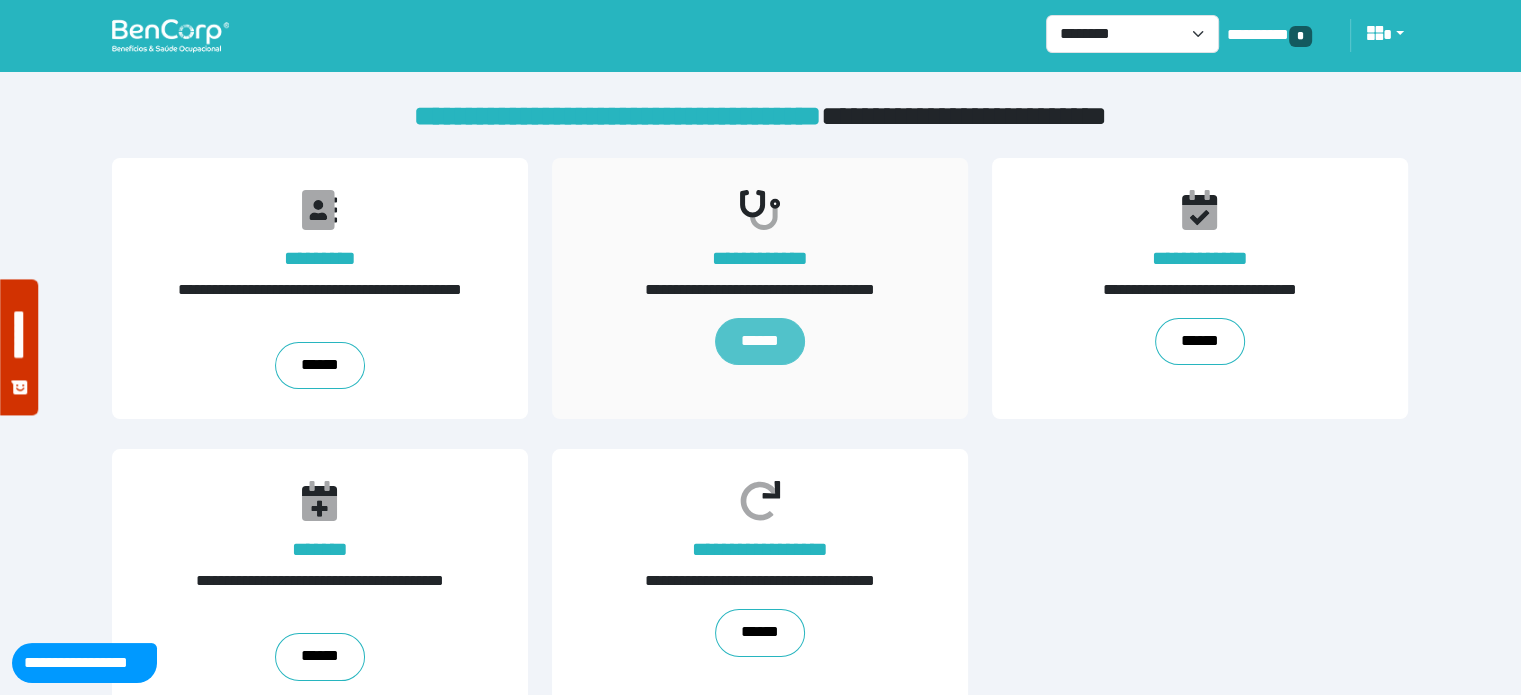 click on "******" at bounding box center (760, 342) 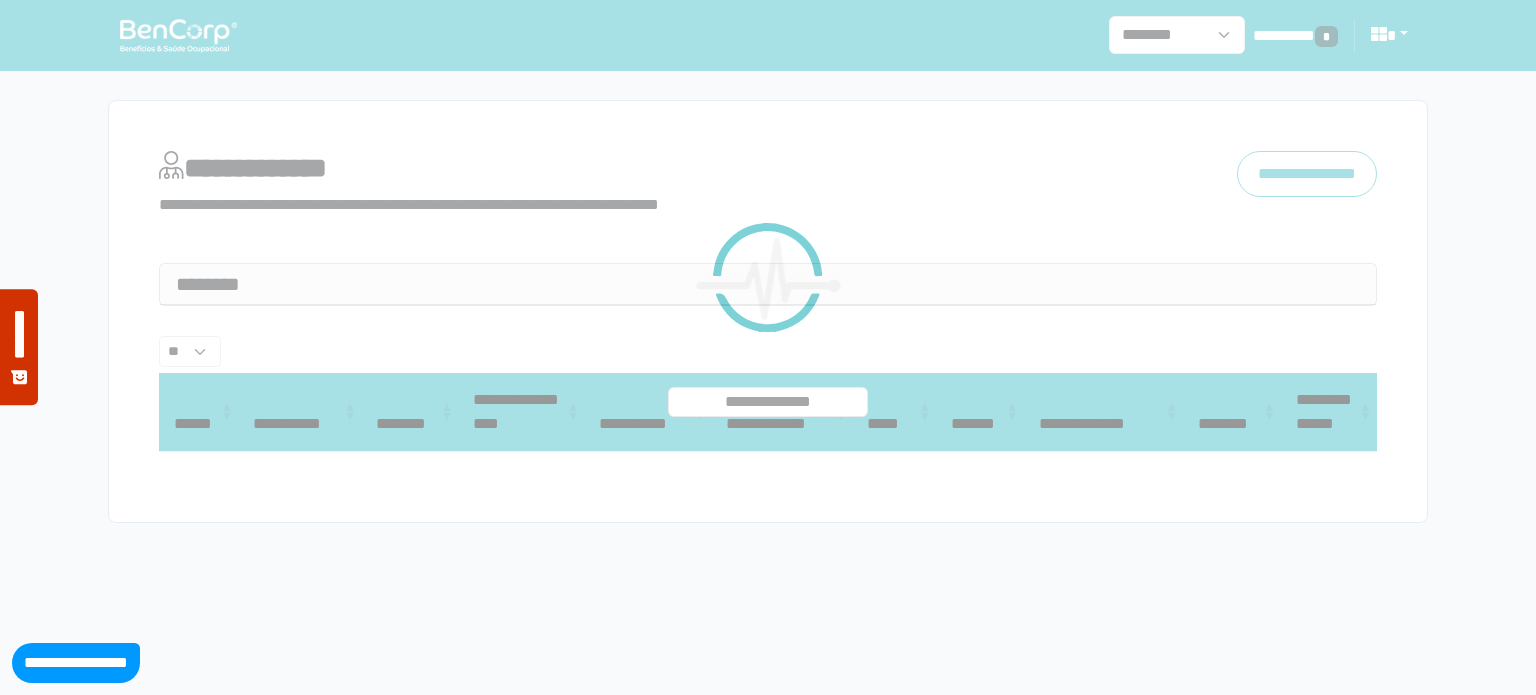 select on "**" 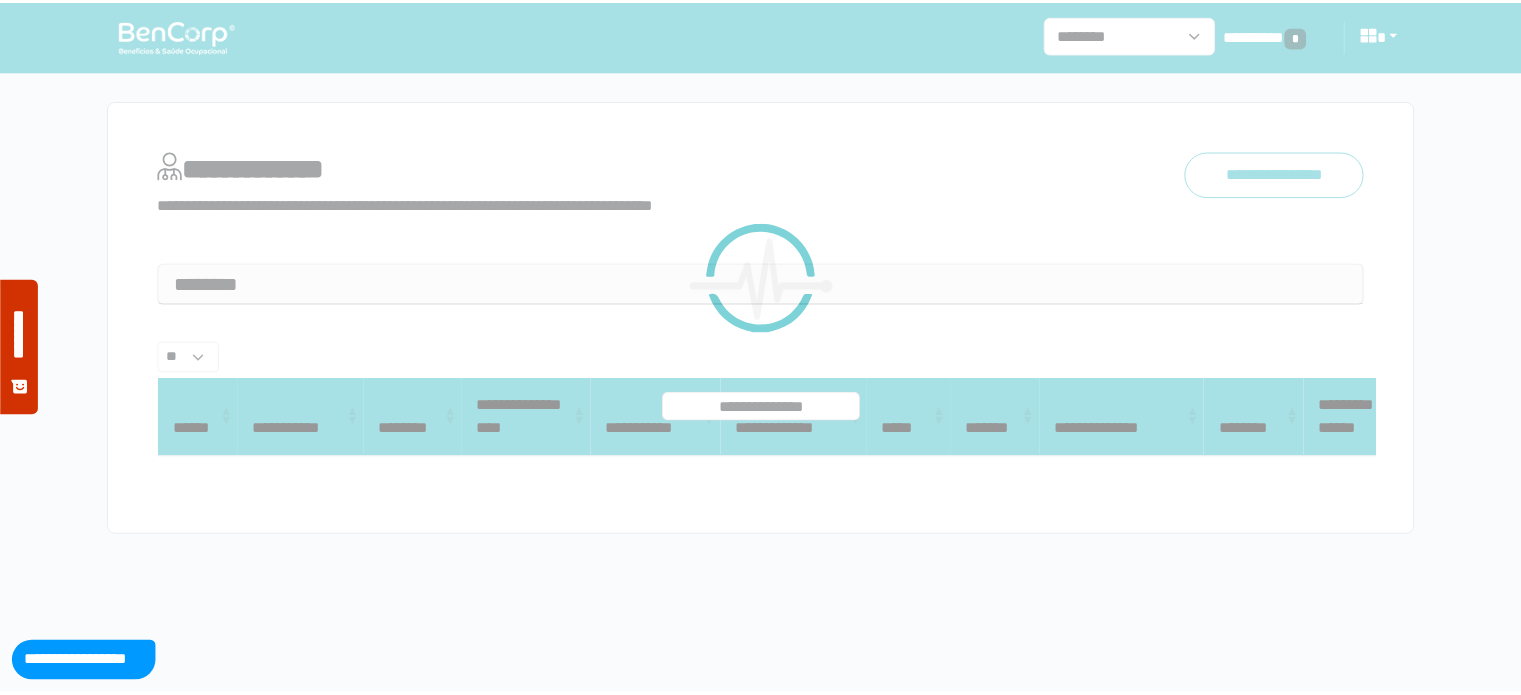 scroll, scrollTop: 0, scrollLeft: 0, axis: both 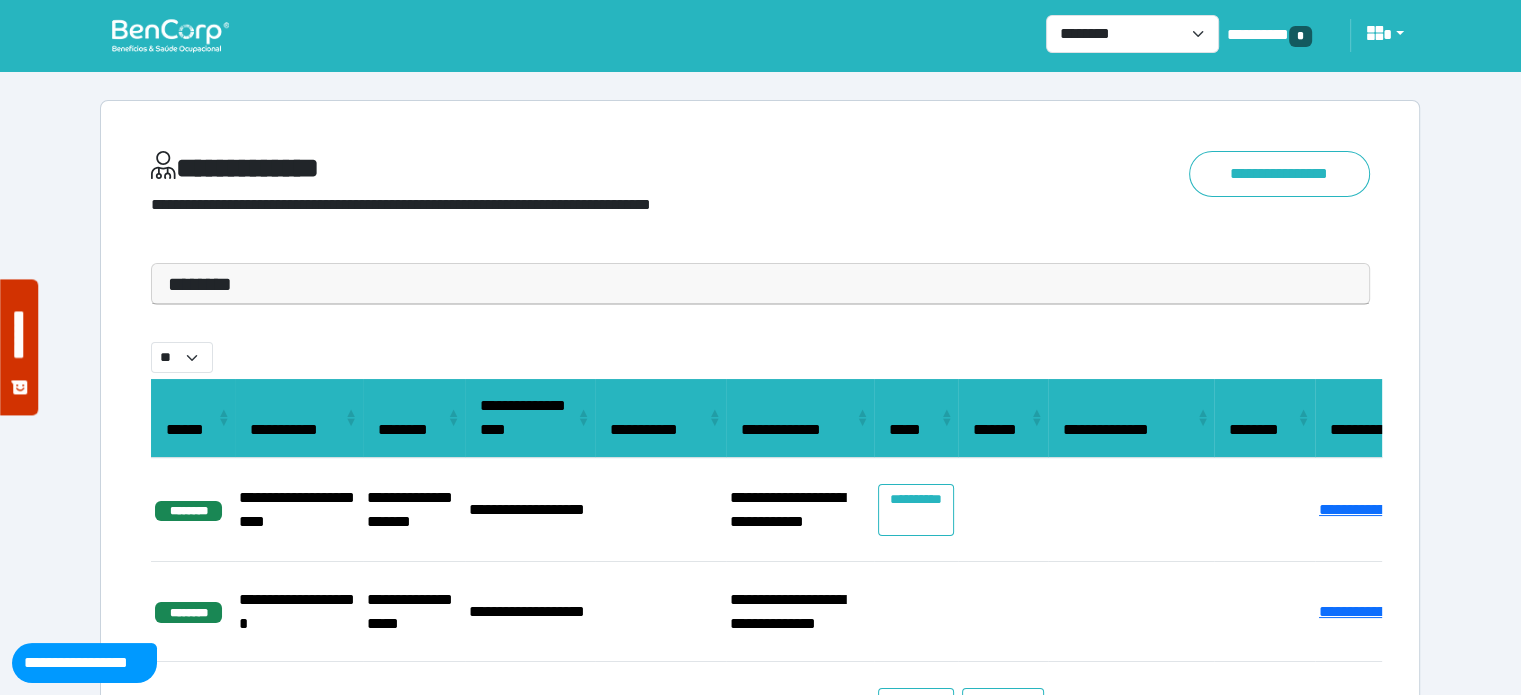 click on "********" at bounding box center (760, 284) 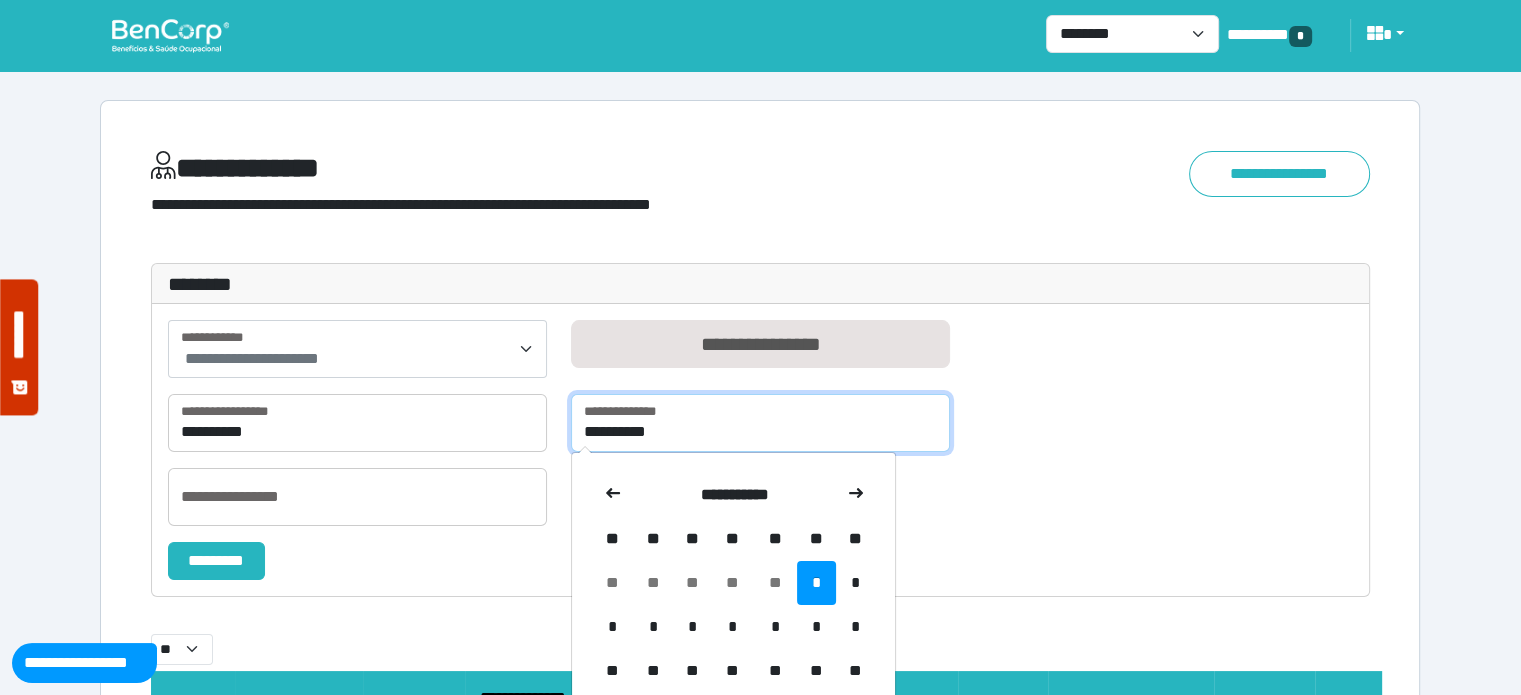 click on "**********" at bounding box center (760, 423) 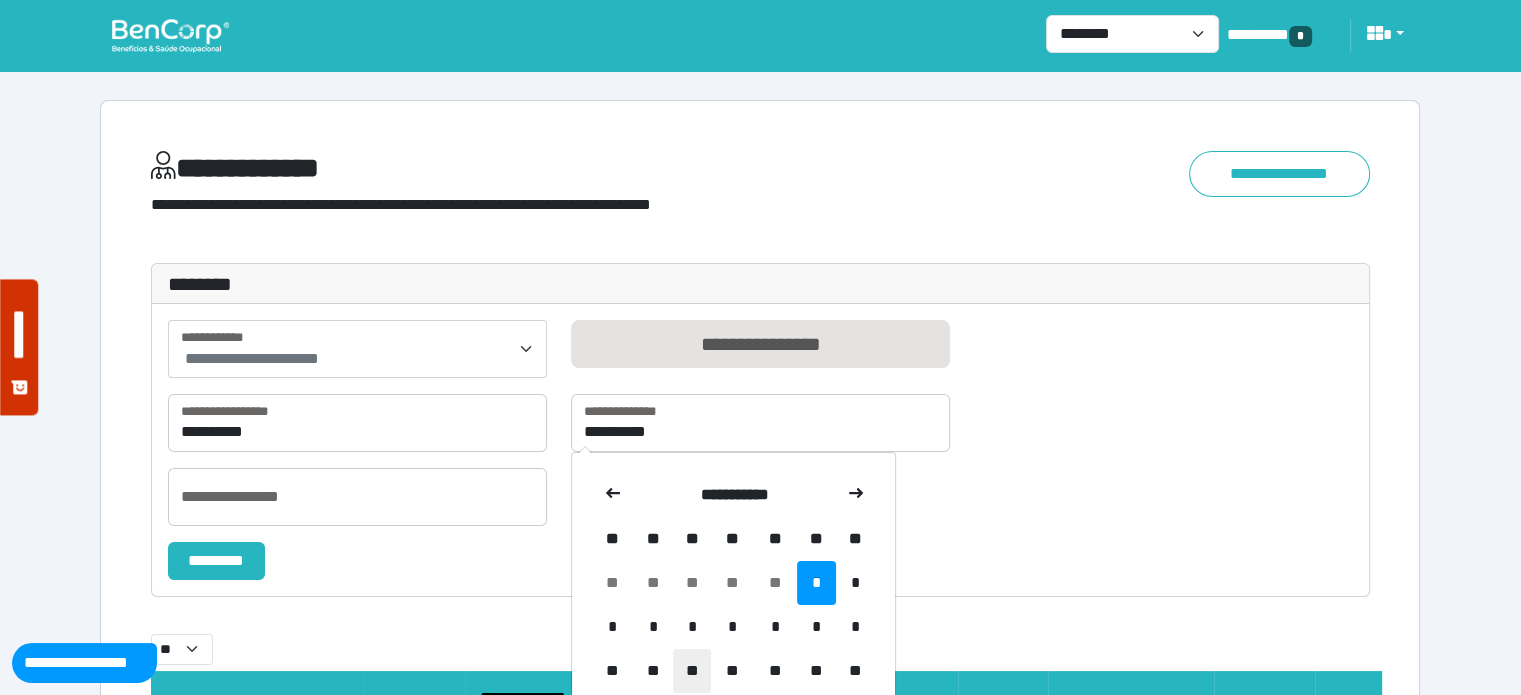 click on "**" at bounding box center (692, 671) 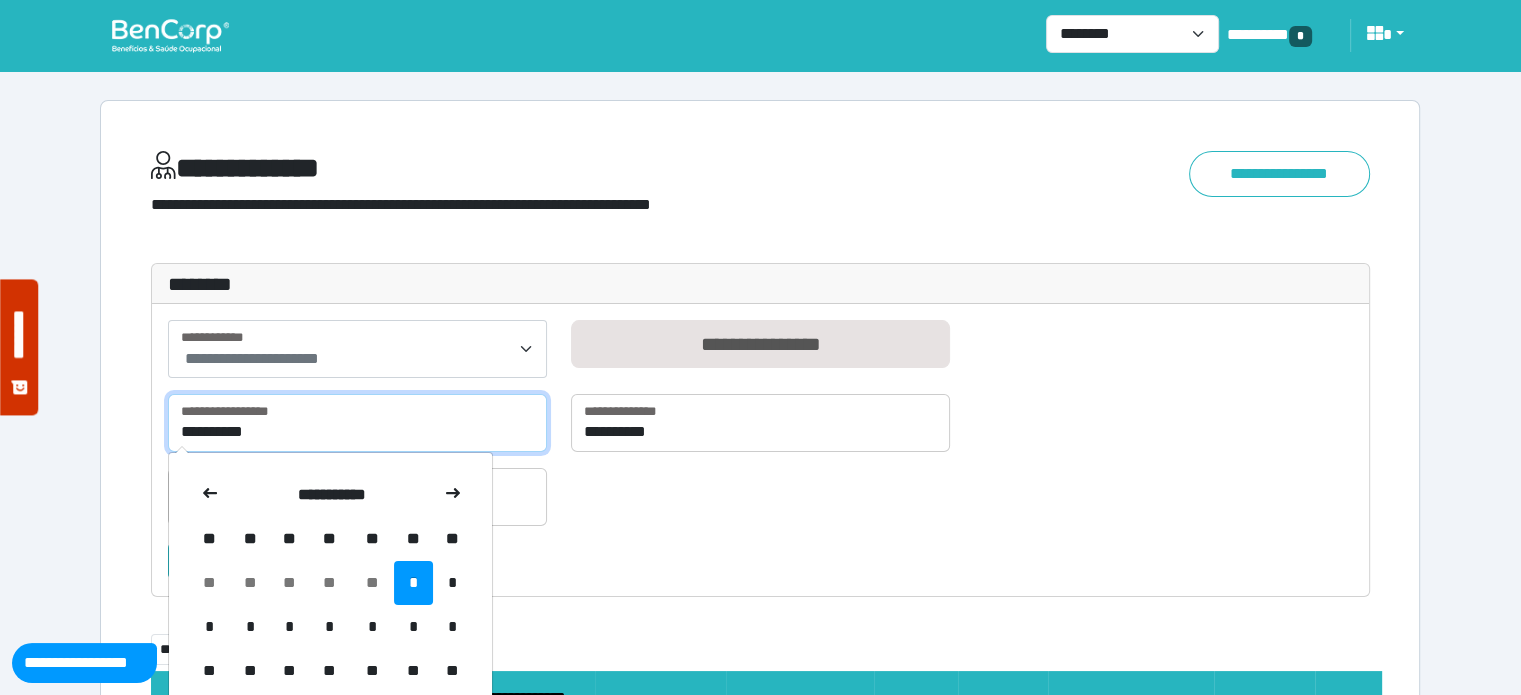 click on "**********" at bounding box center [357, 423] 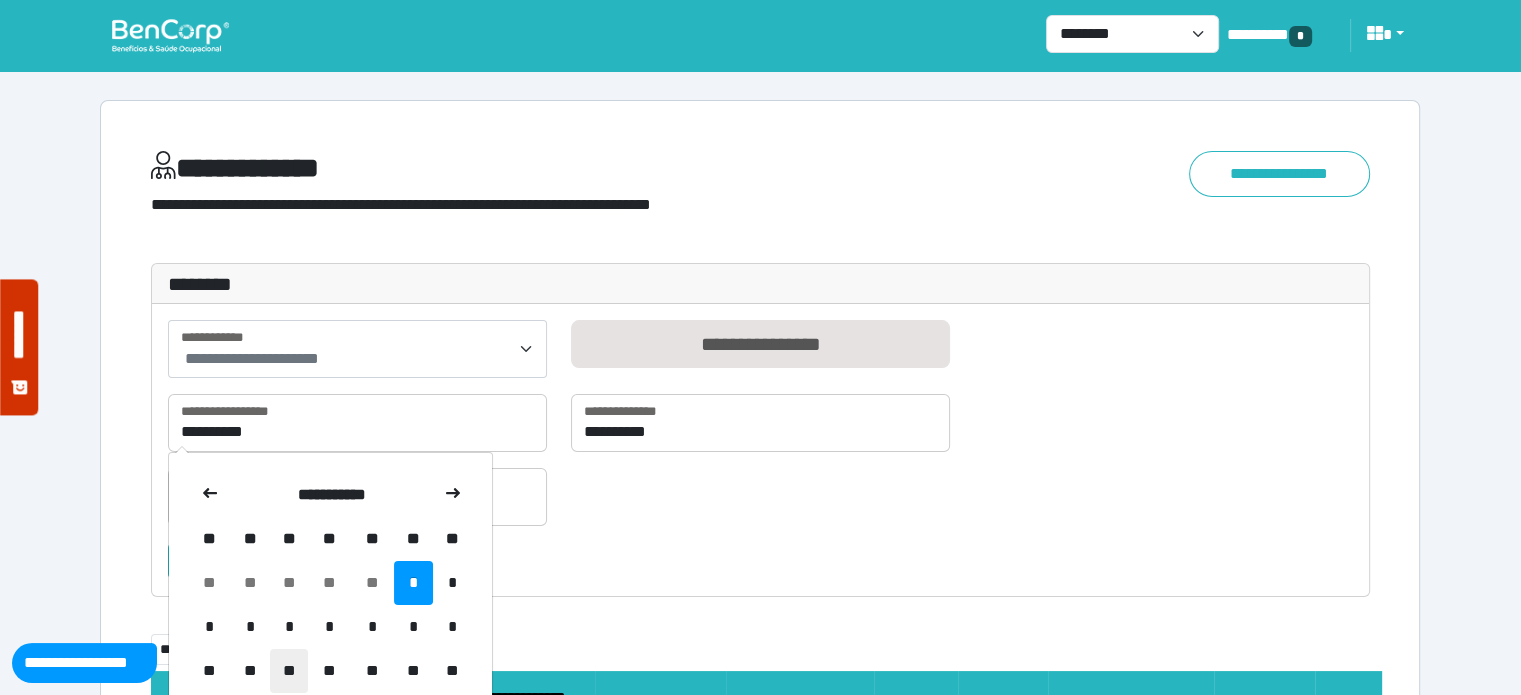 click on "**" at bounding box center [289, 671] 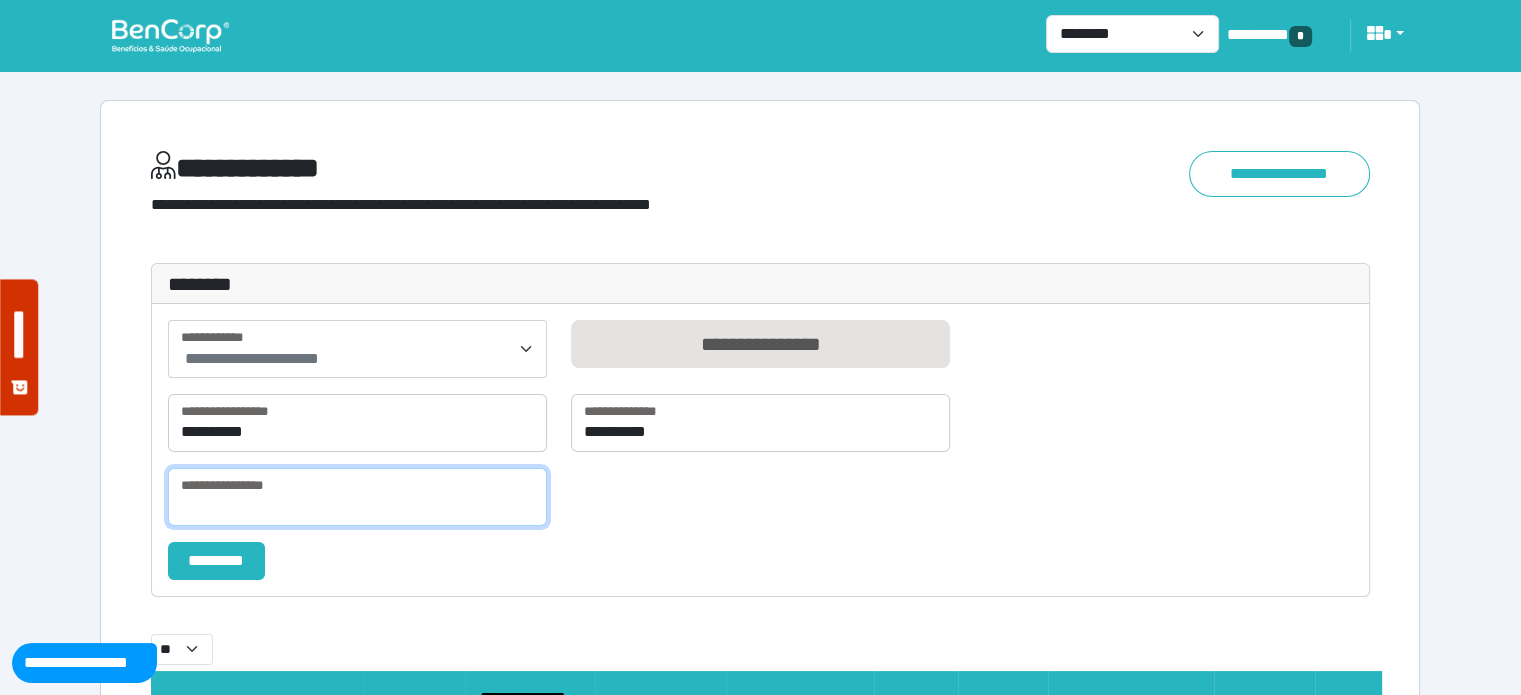 click at bounding box center (357, 497) 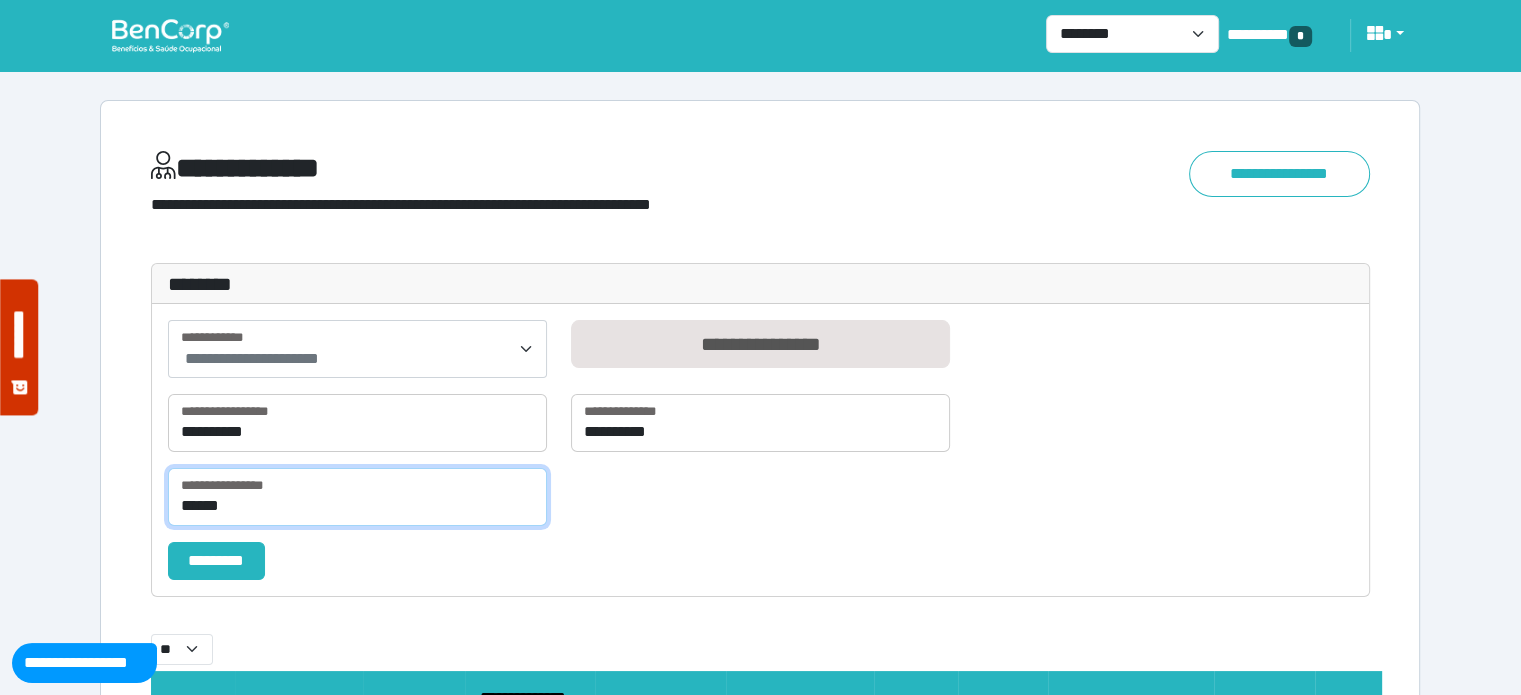 type on "******" 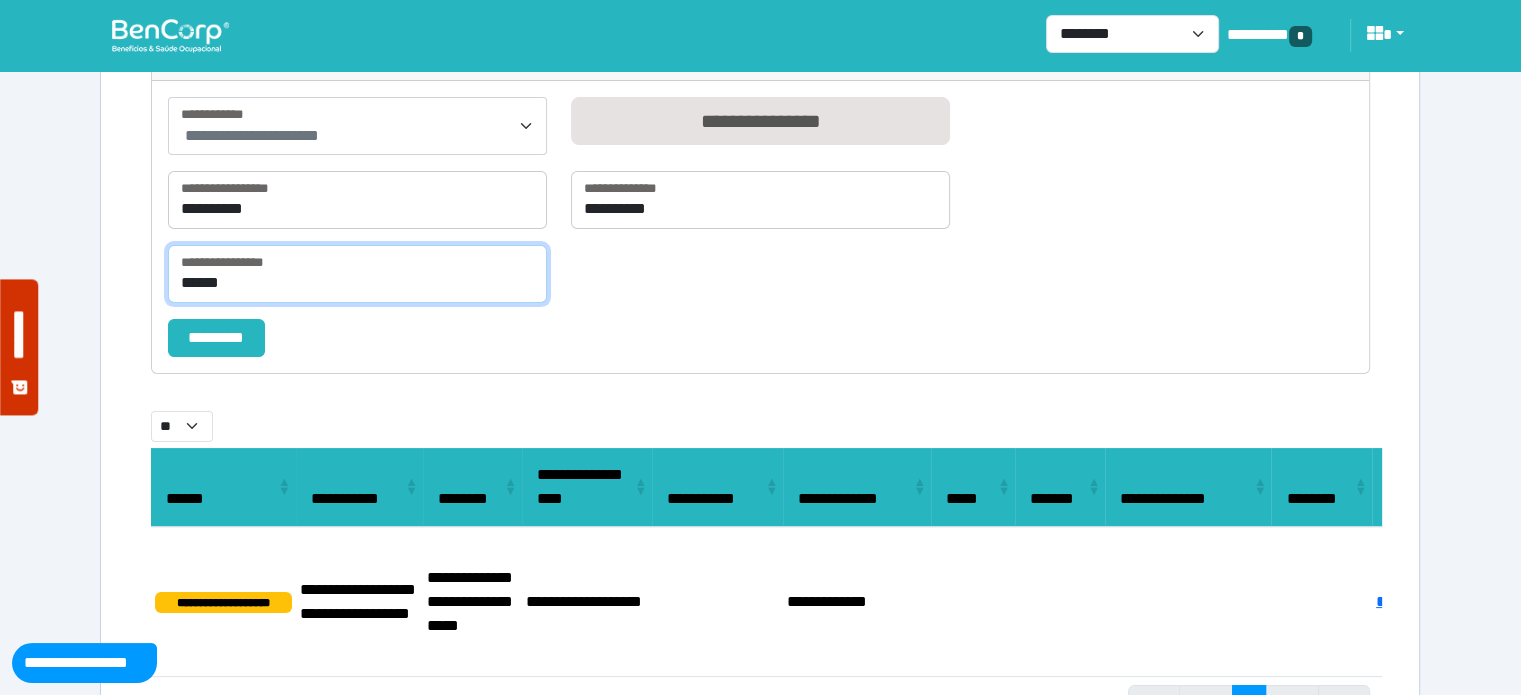 scroll, scrollTop: 331, scrollLeft: 0, axis: vertical 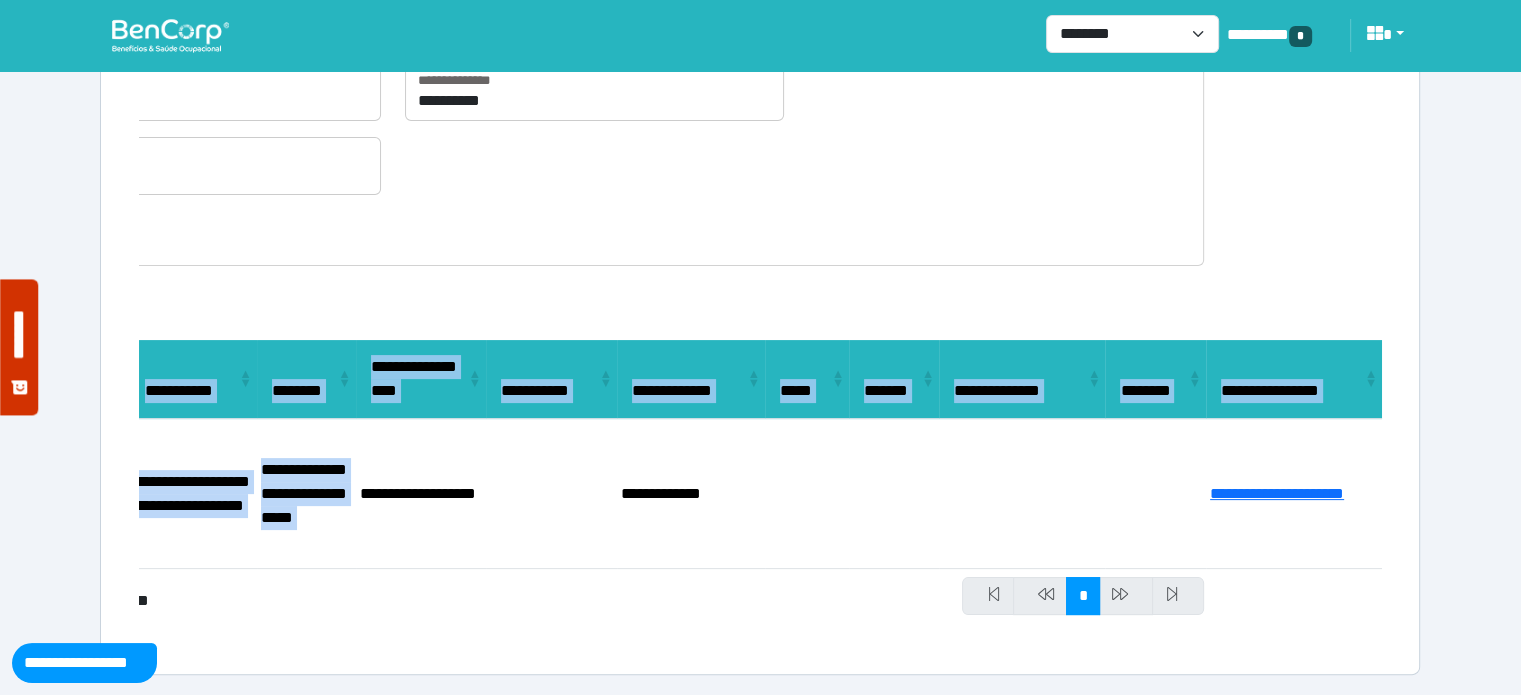 drag, startPoint x: 525, startPoint y: 465, endPoint x: 1500, endPoint y: 509, distance: 975.9923 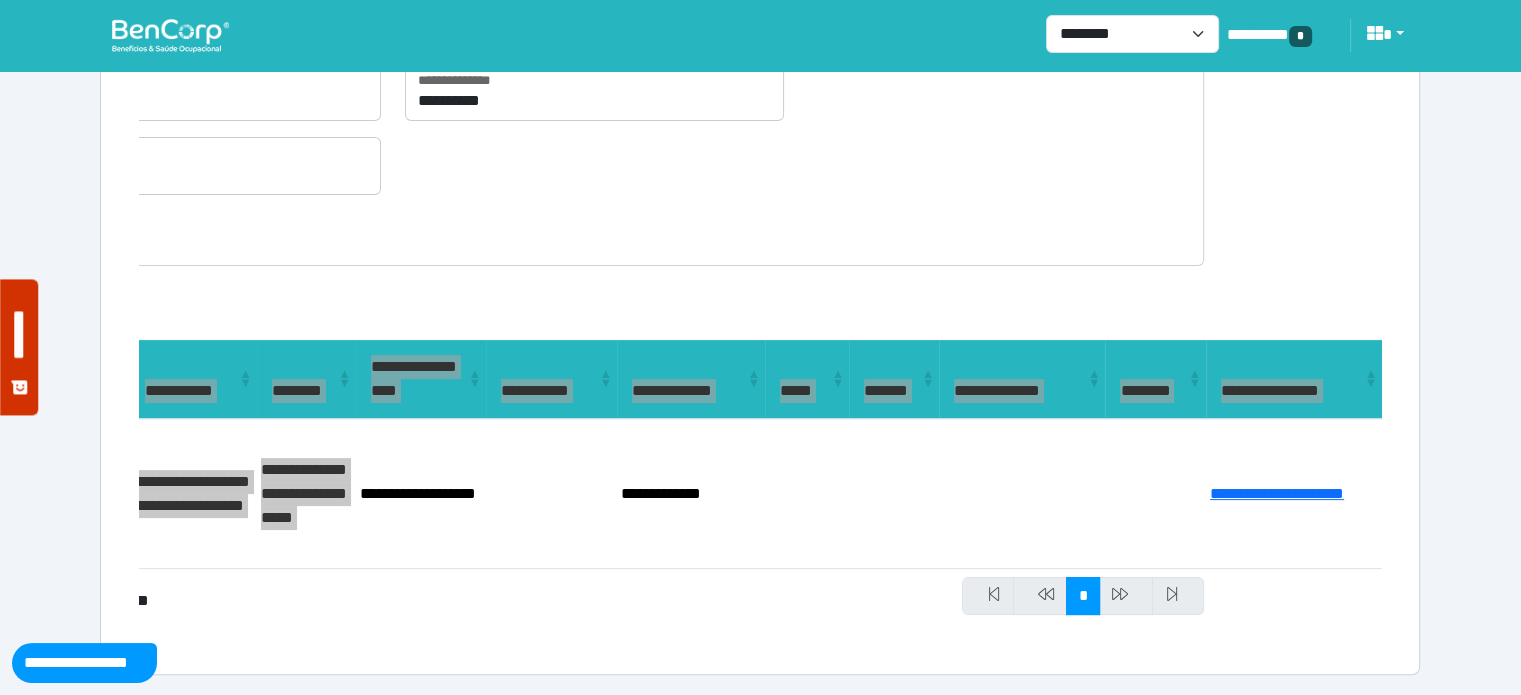 select on "**" 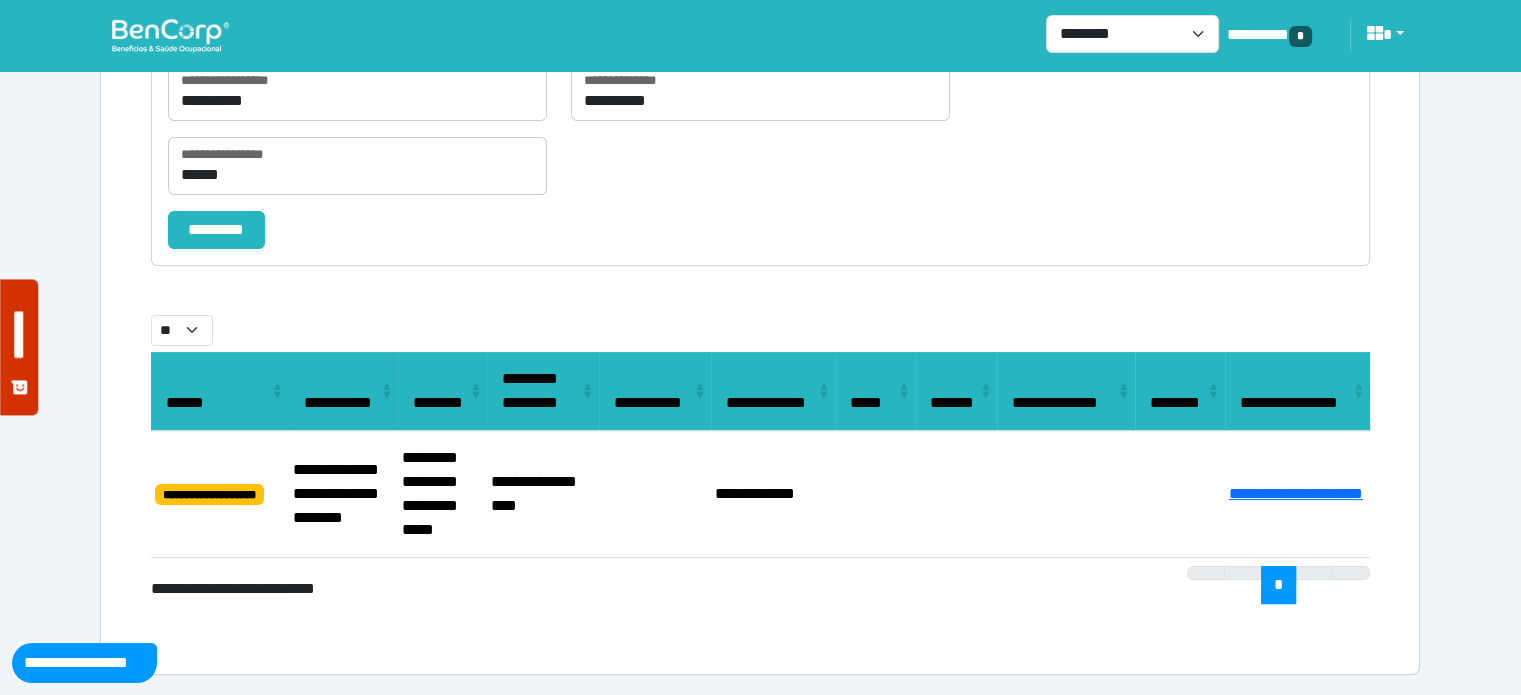 select on "**" 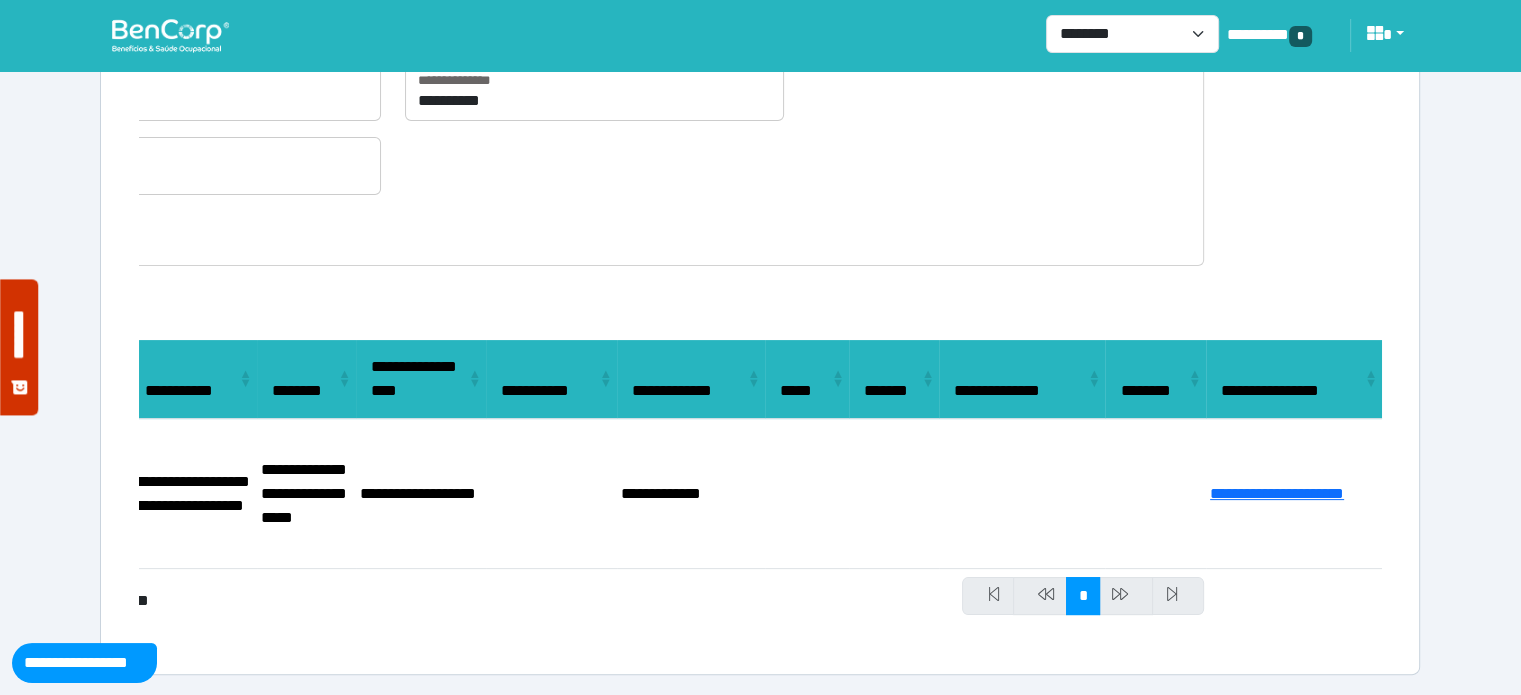 select on "**" 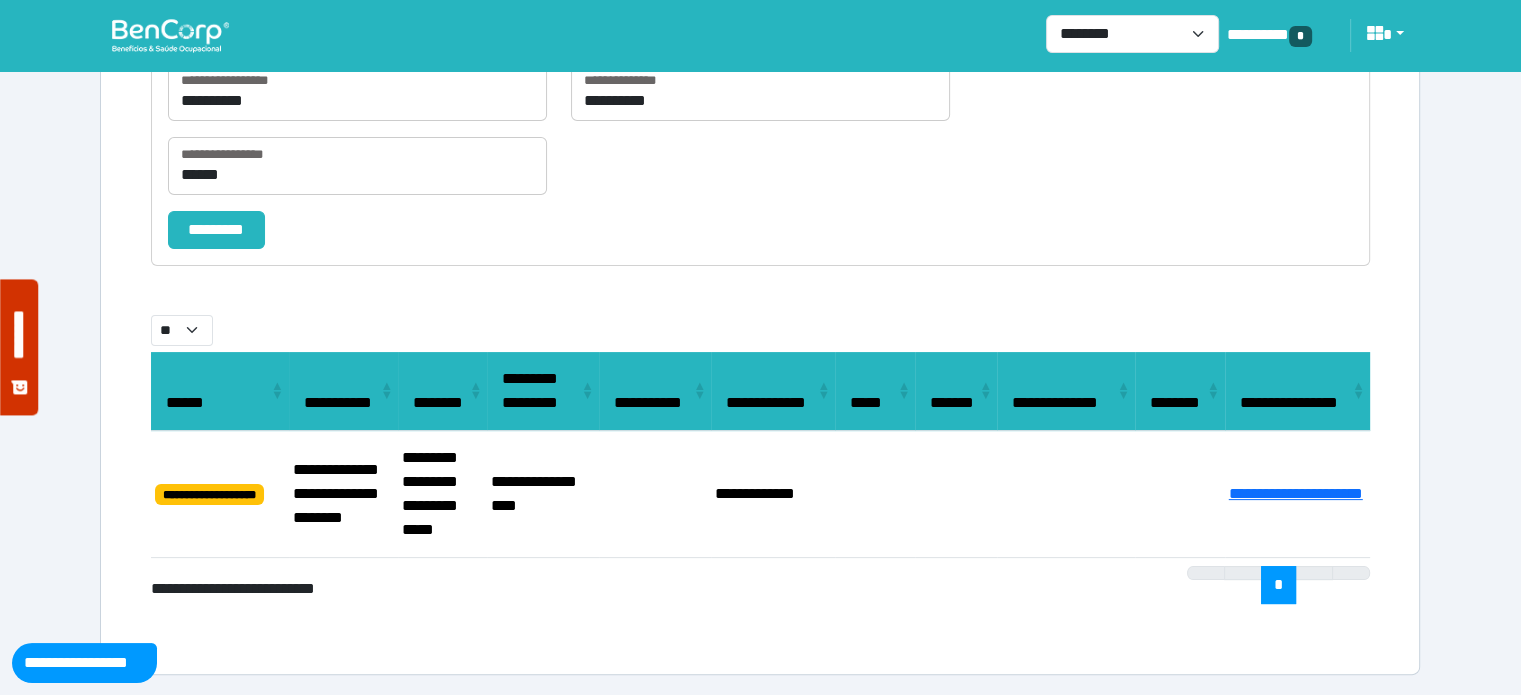 select on "**" 